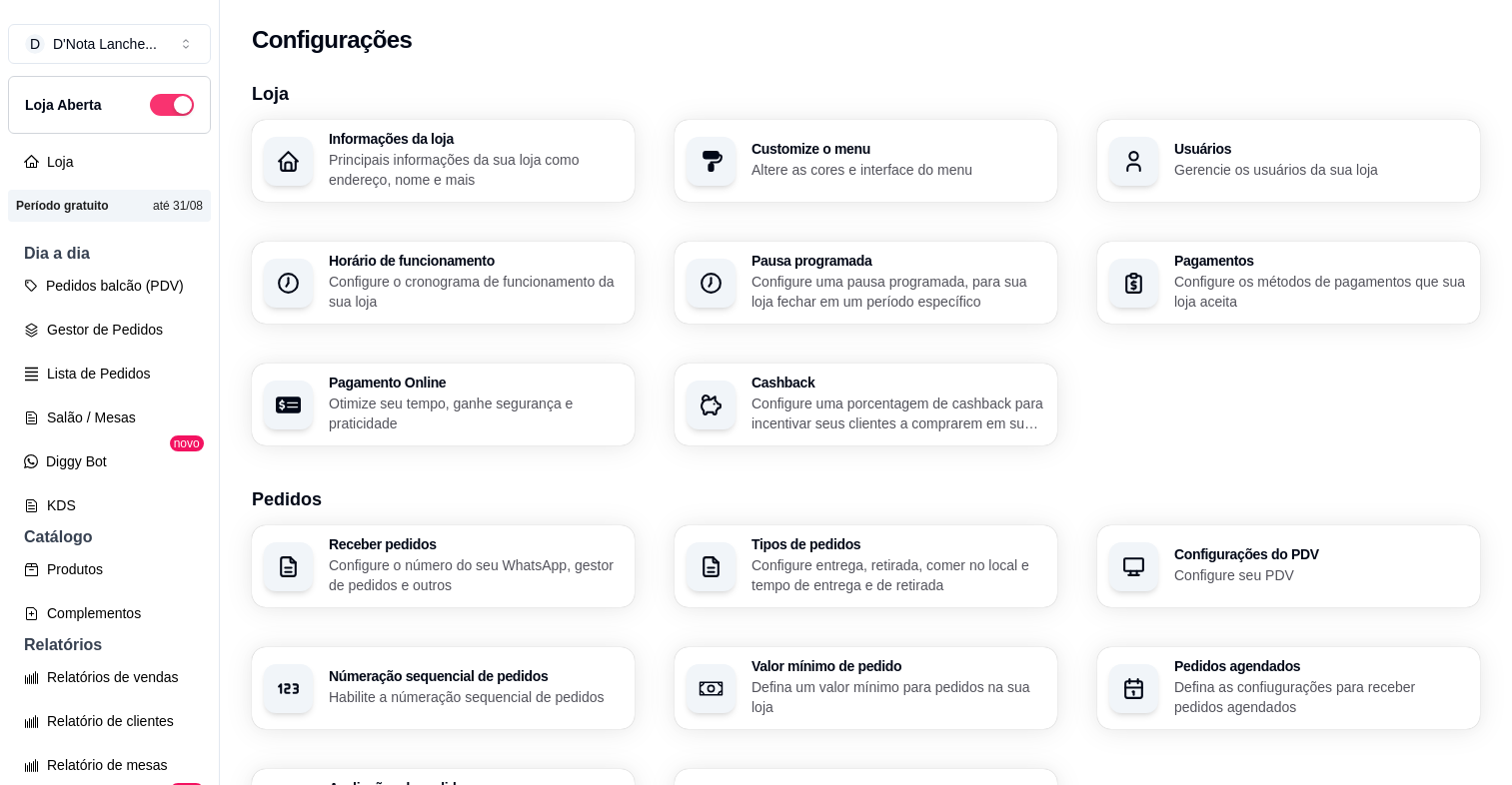 scroll, scrollTop: 0, scrollLeft: 0, axis: both 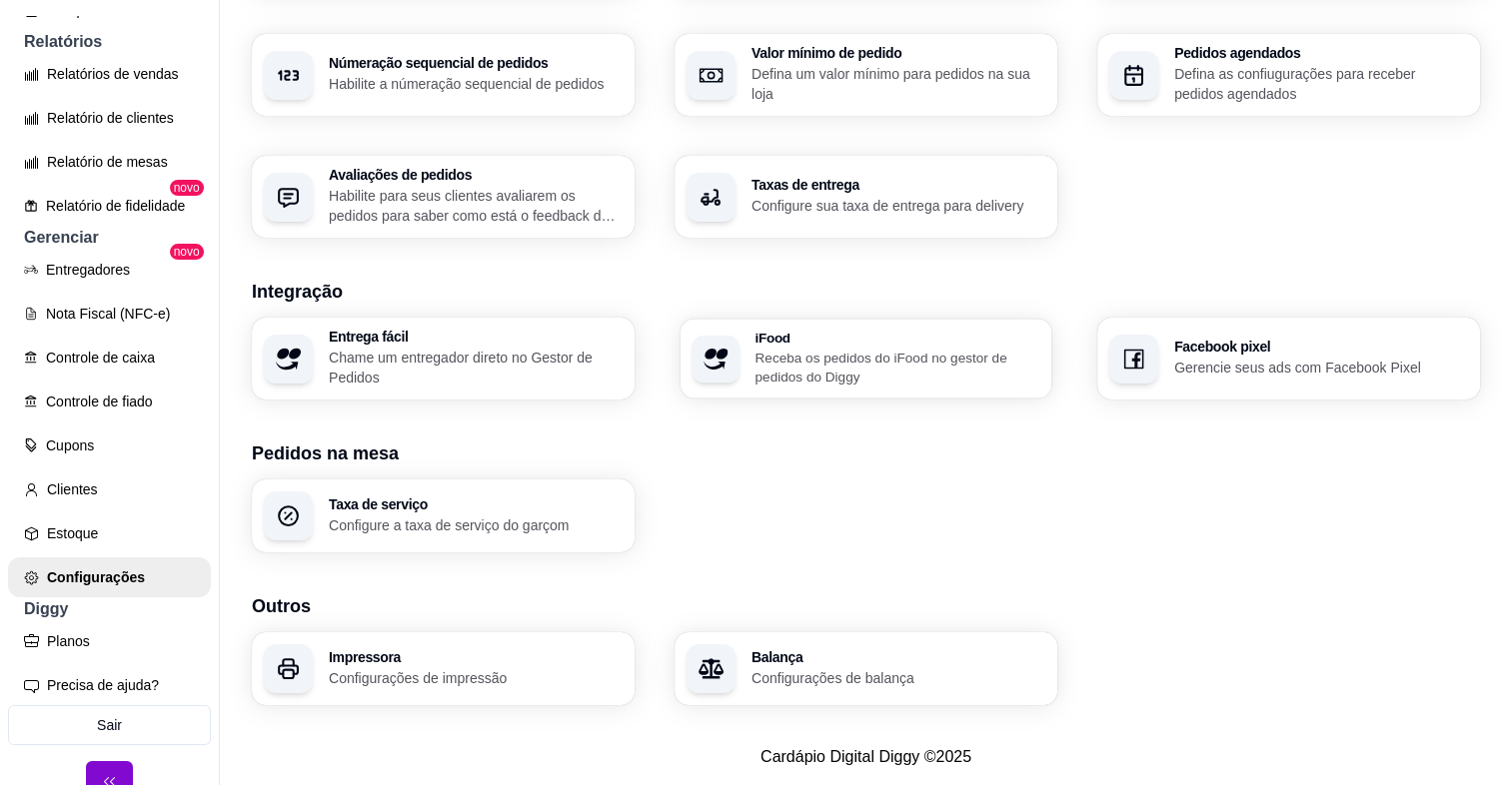 click on "iFood Receba os pedidos do iFood no gestor de pedidos do Diggy" at bounding box center (866, 359) 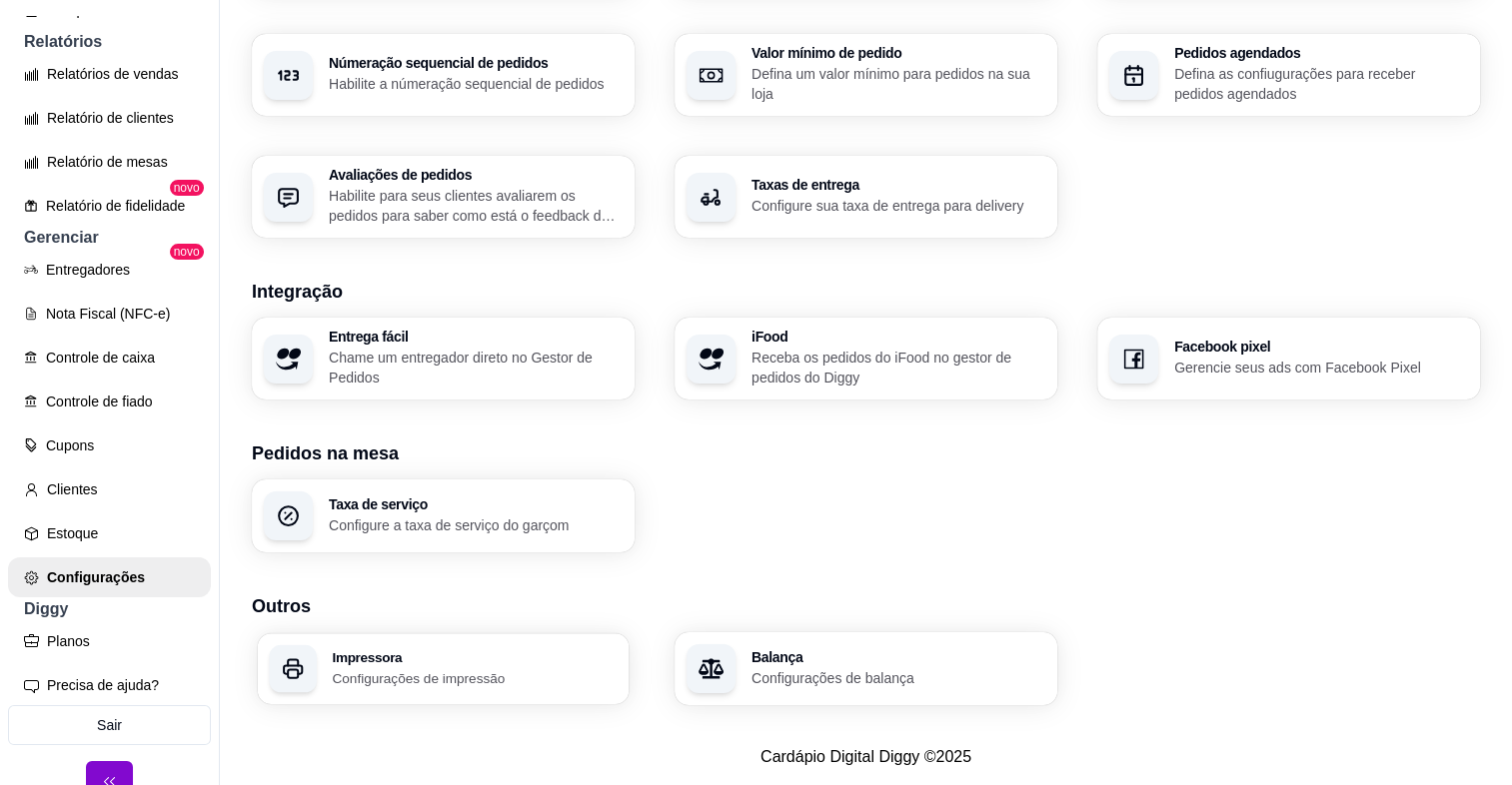 click on "Impressora Configurações de impressão" at bounding box center [444, 668] 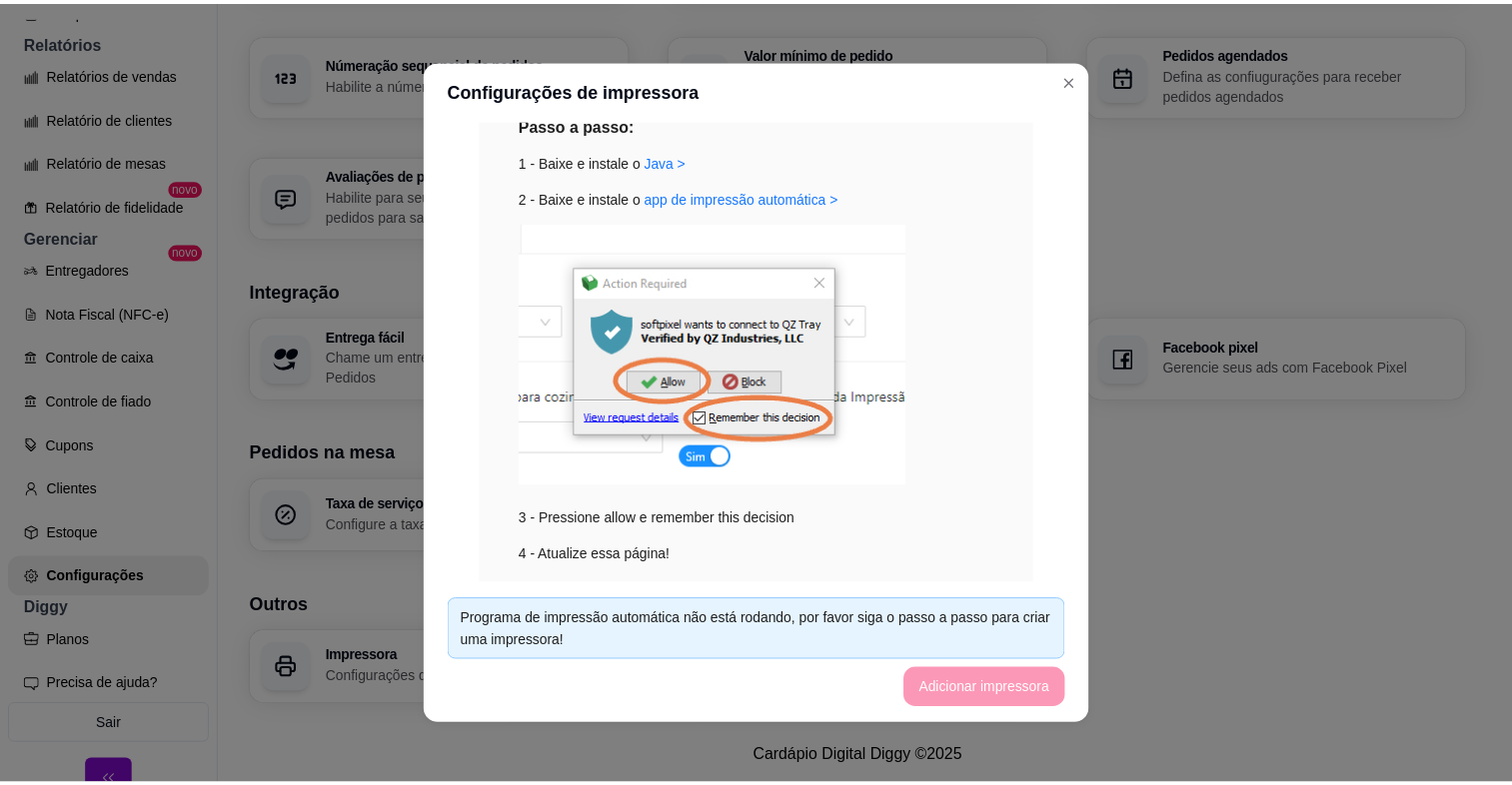 scroll, scrollTop: 741, scrollLeft: 0, axis: vertical 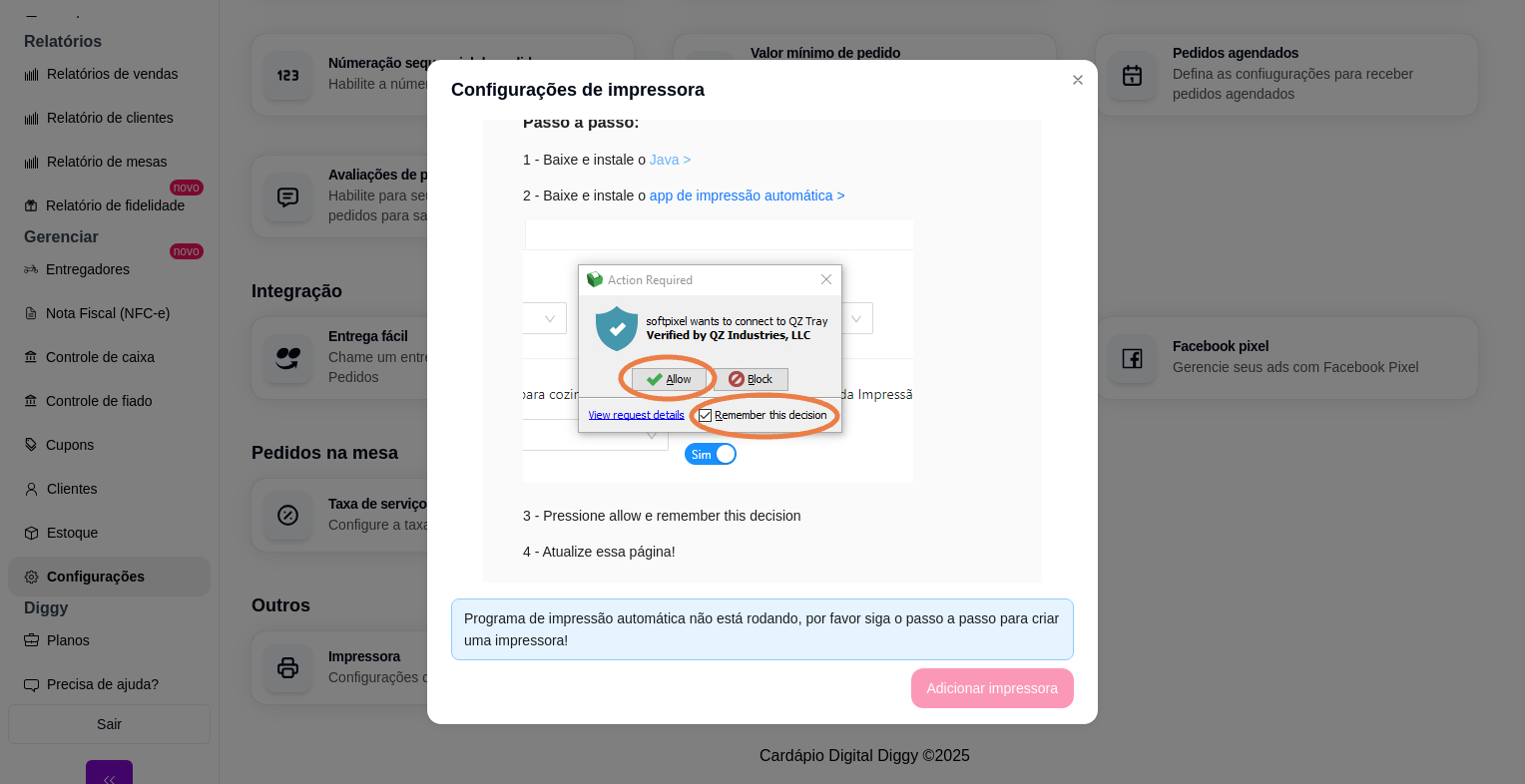 click on "Java >" at bounding box center [671, 160] 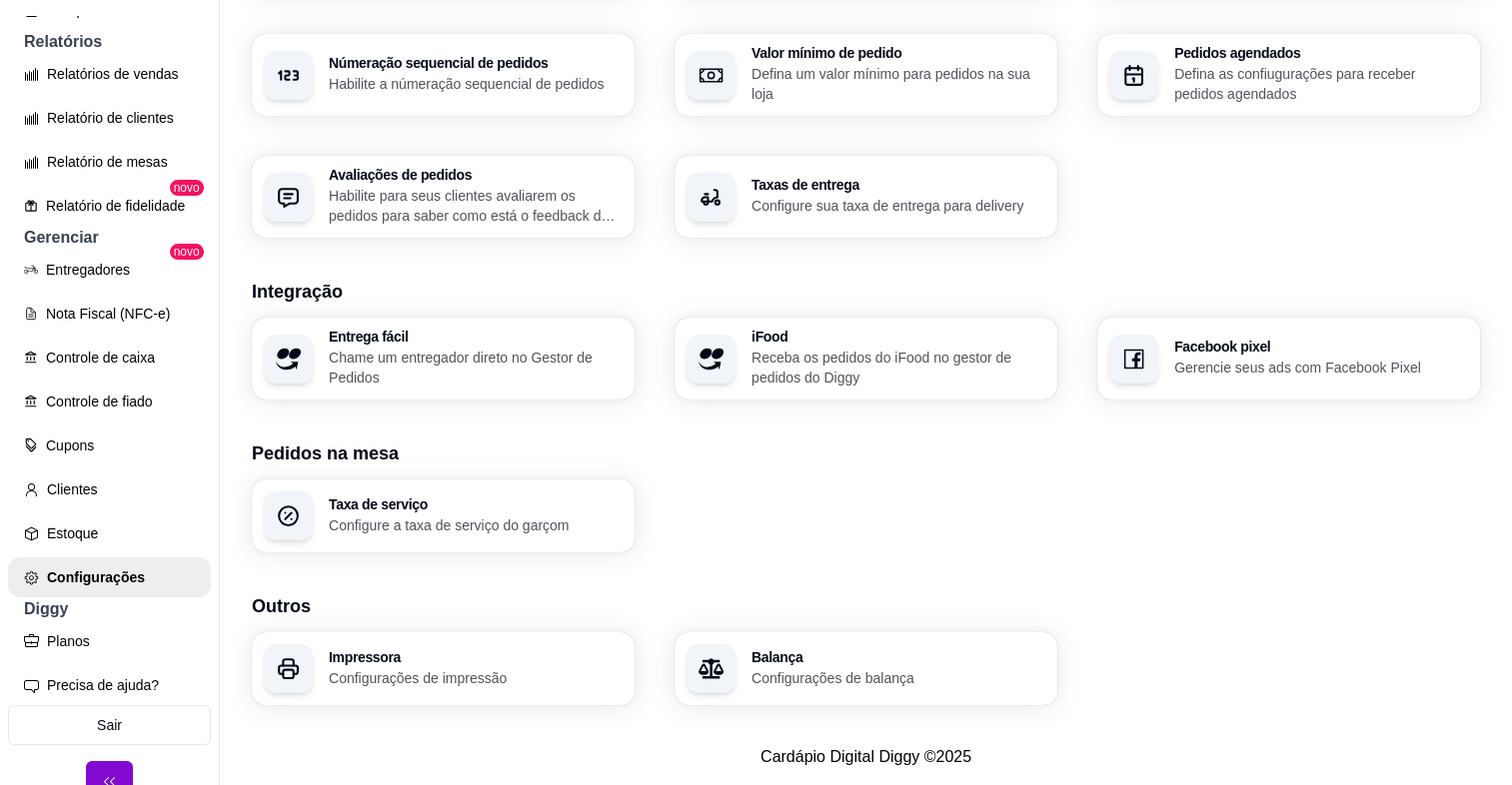 type 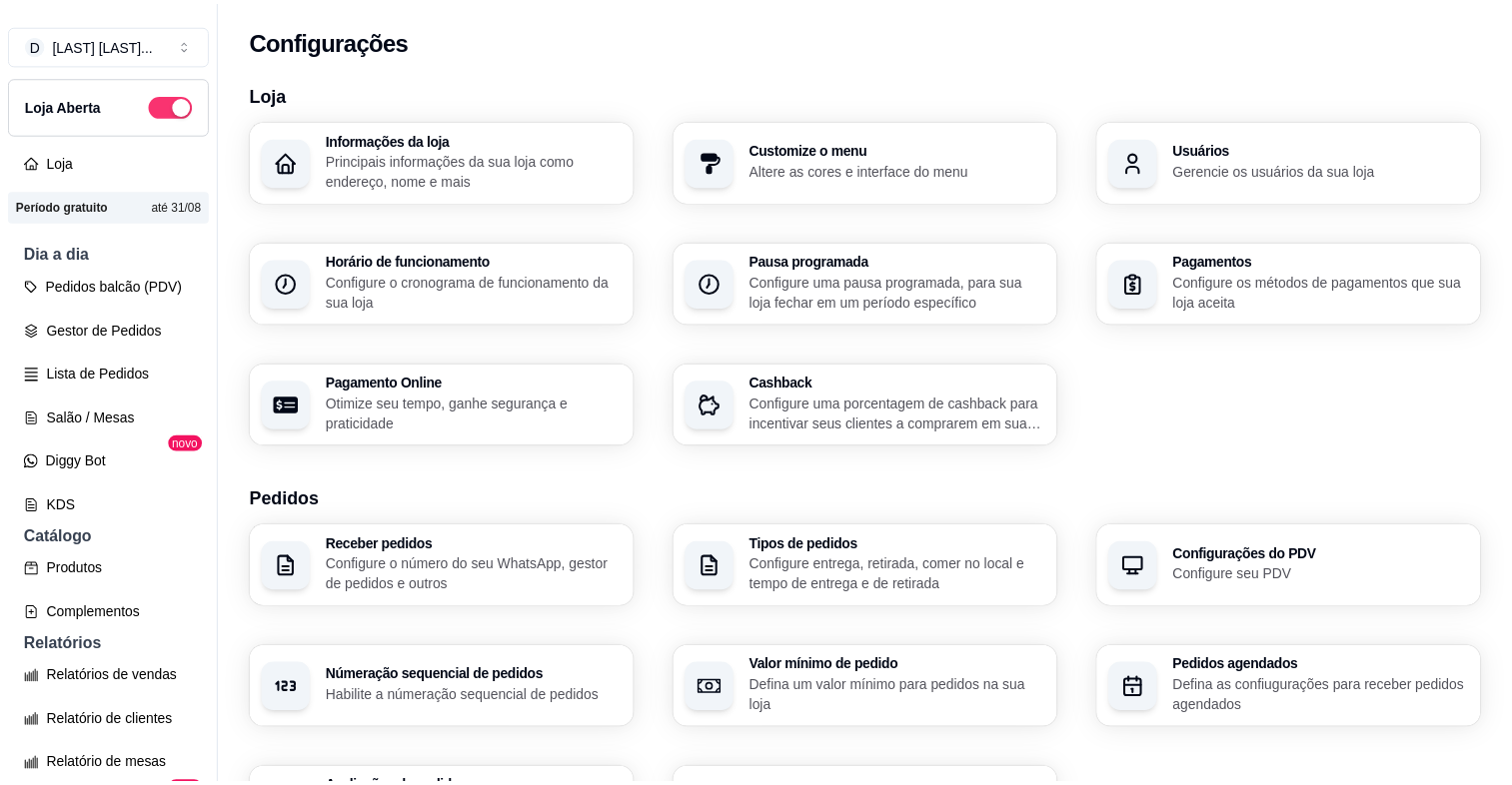 scroll, scrollTop: 0, scrollLeft: 0, axis: both 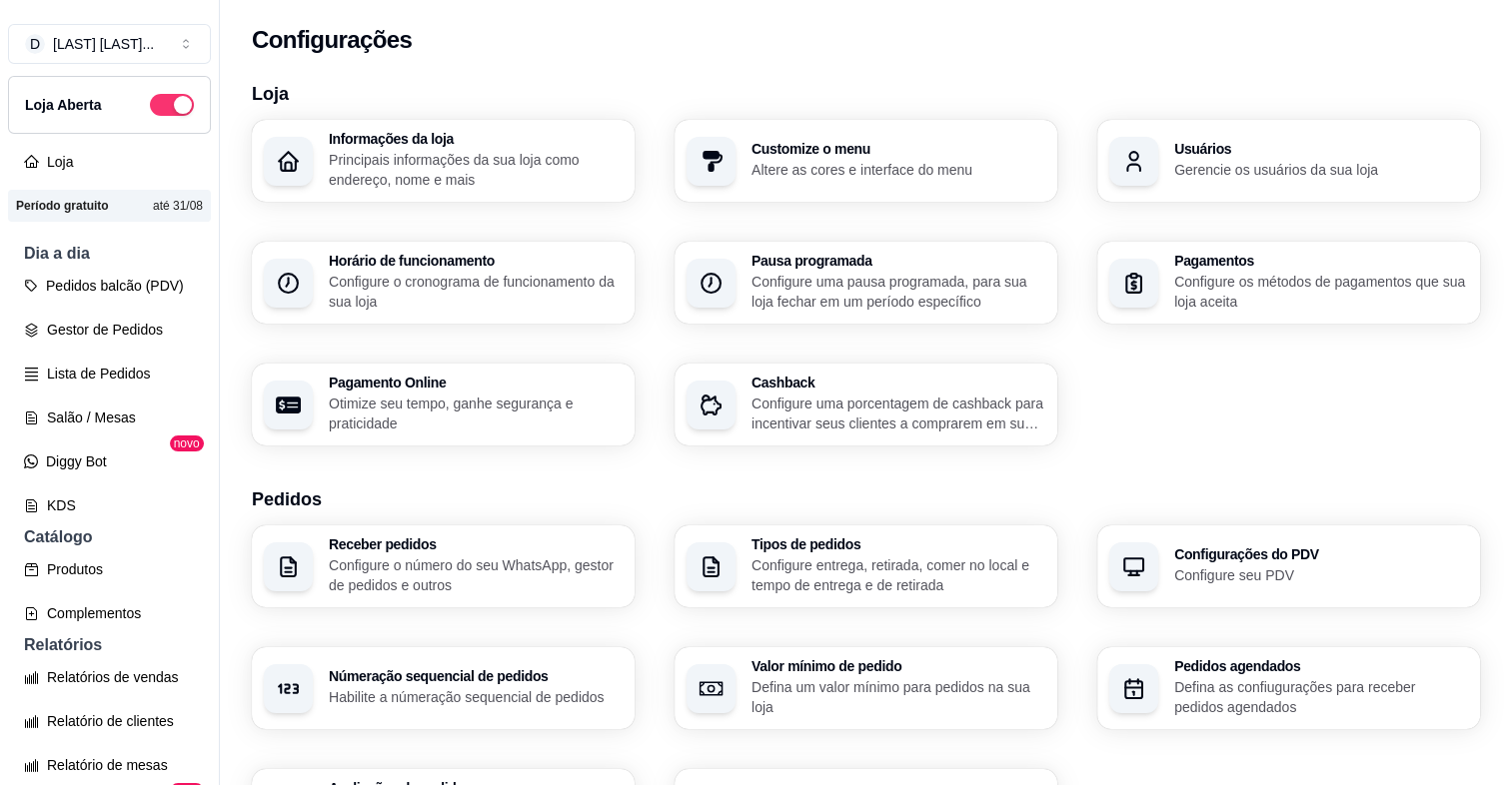 click on "Pedidos" at bounding box center (865, 499) 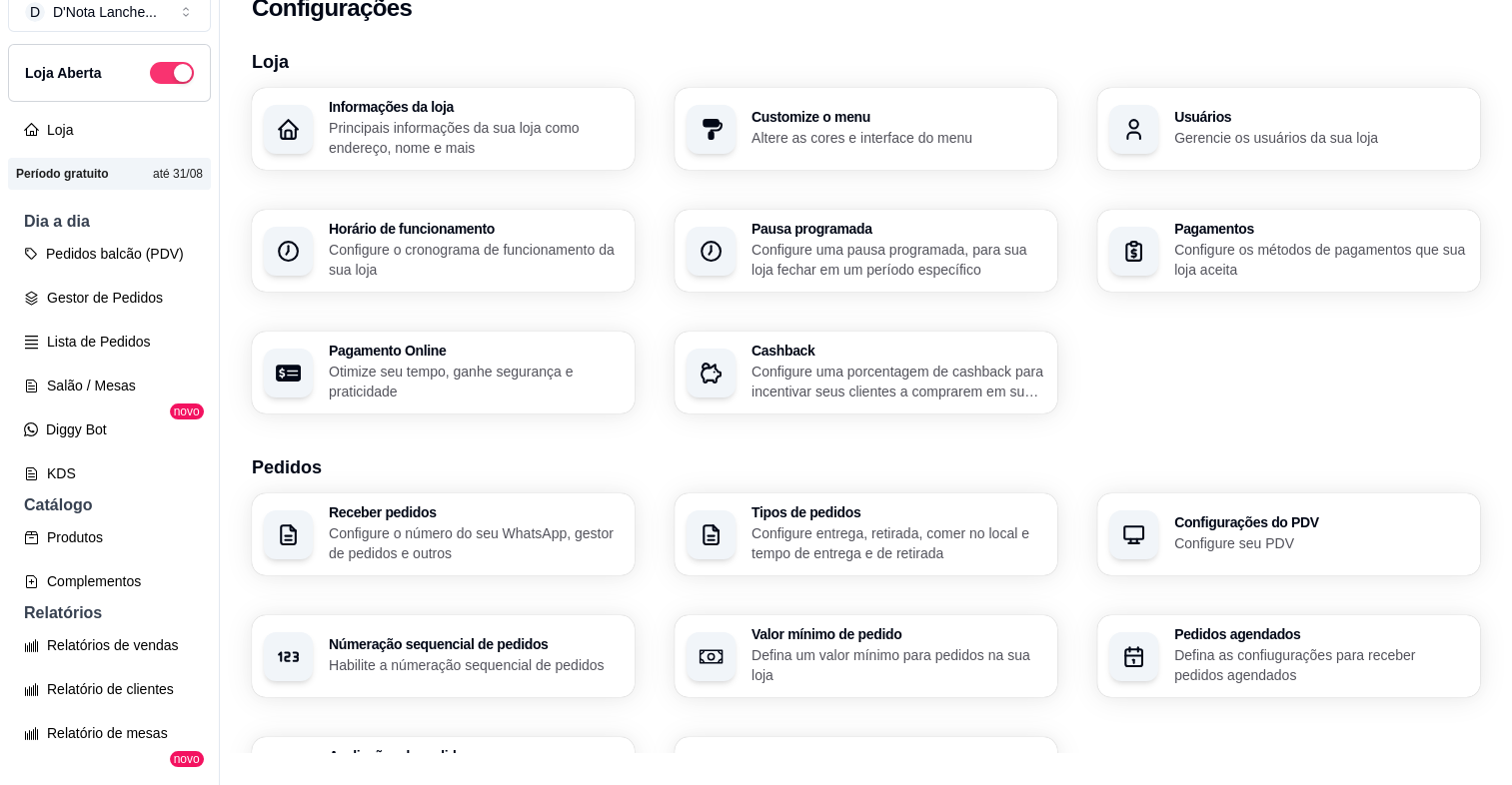 scroll, scrollTop: 32, scrollLeft: 0, axis: vertical 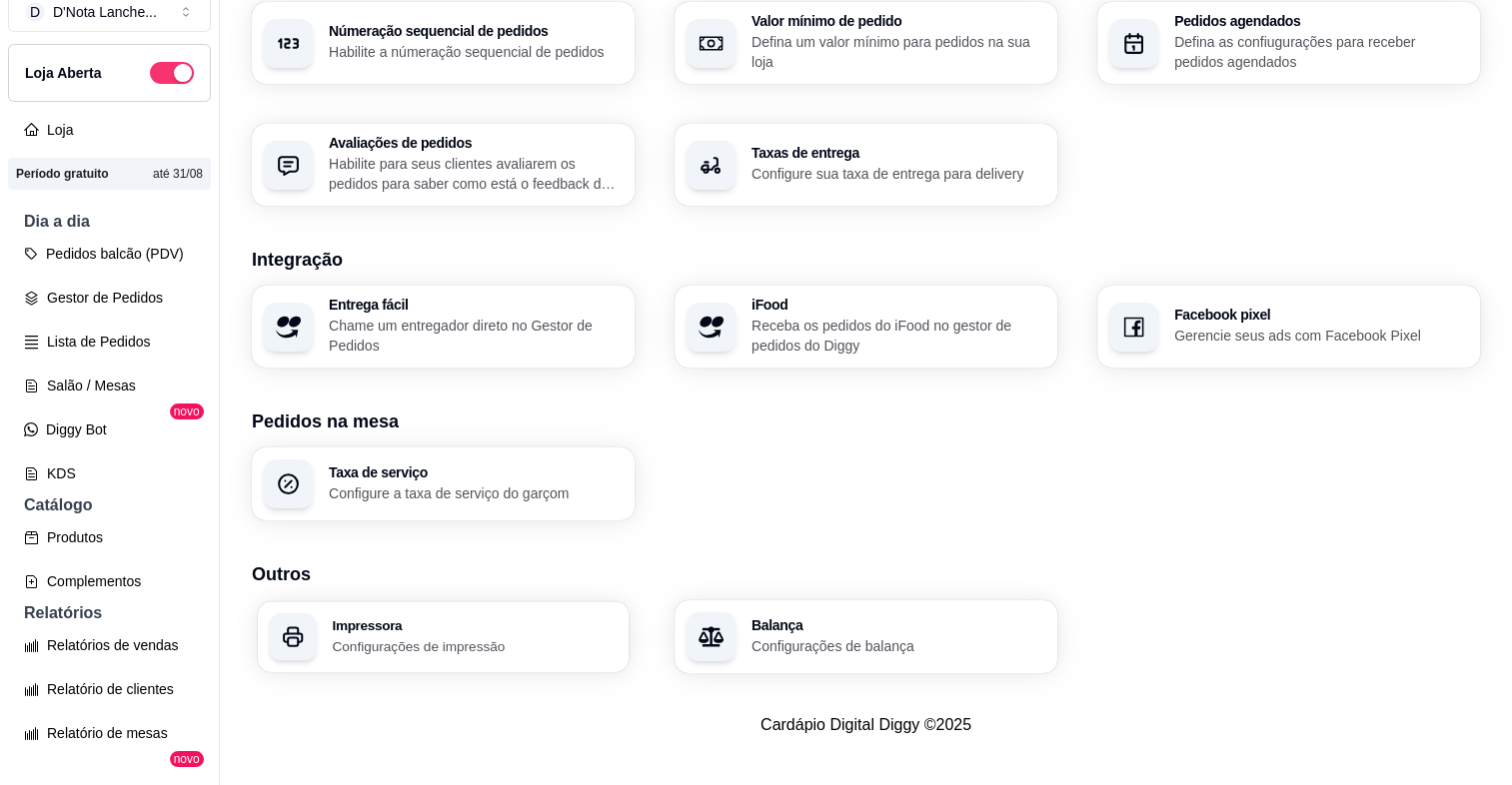 click on "Configurações de impressão" at bounding box center (474, 645) 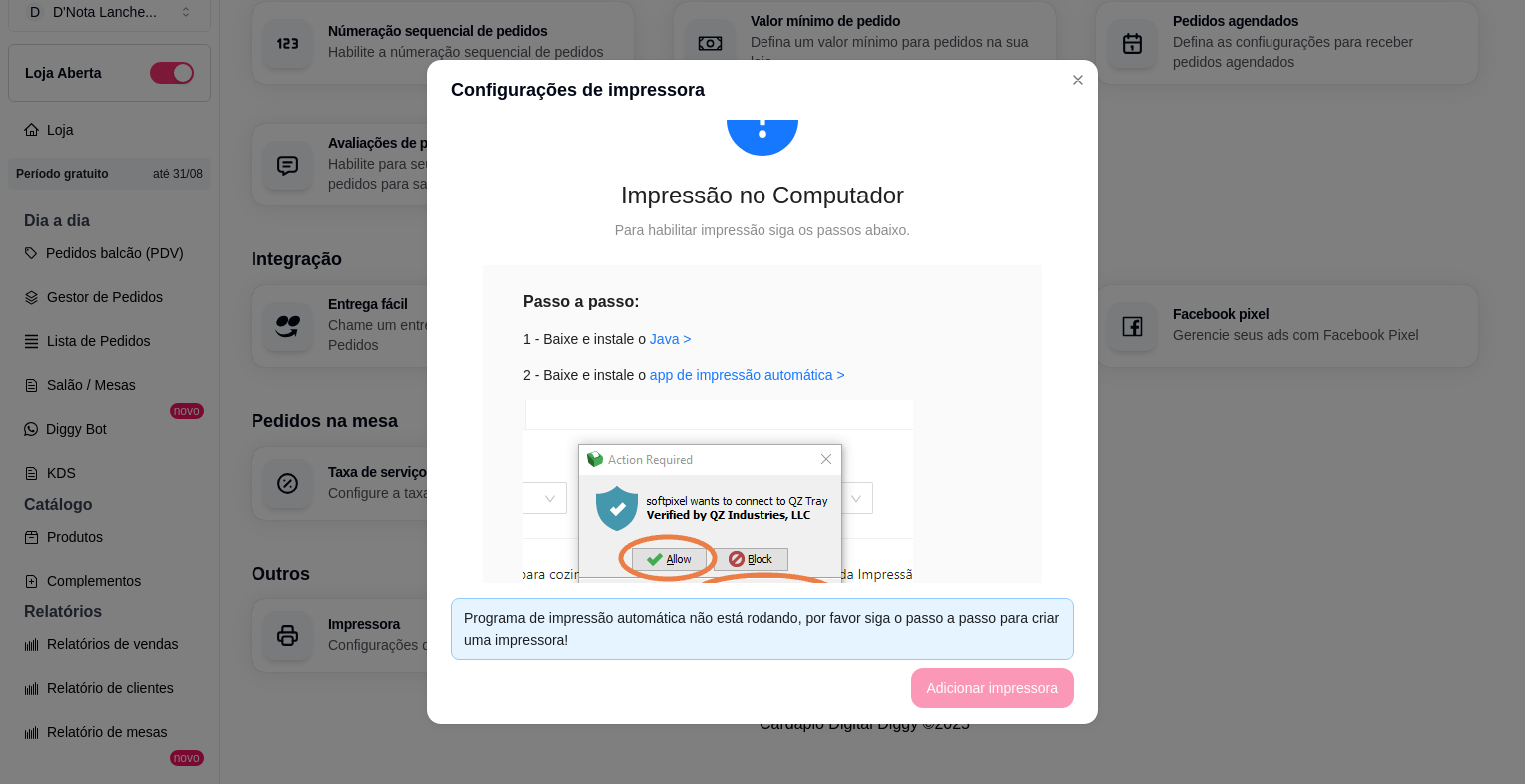 scroll, scrollTop: 758, scrollLeft: 0, axis: vertical 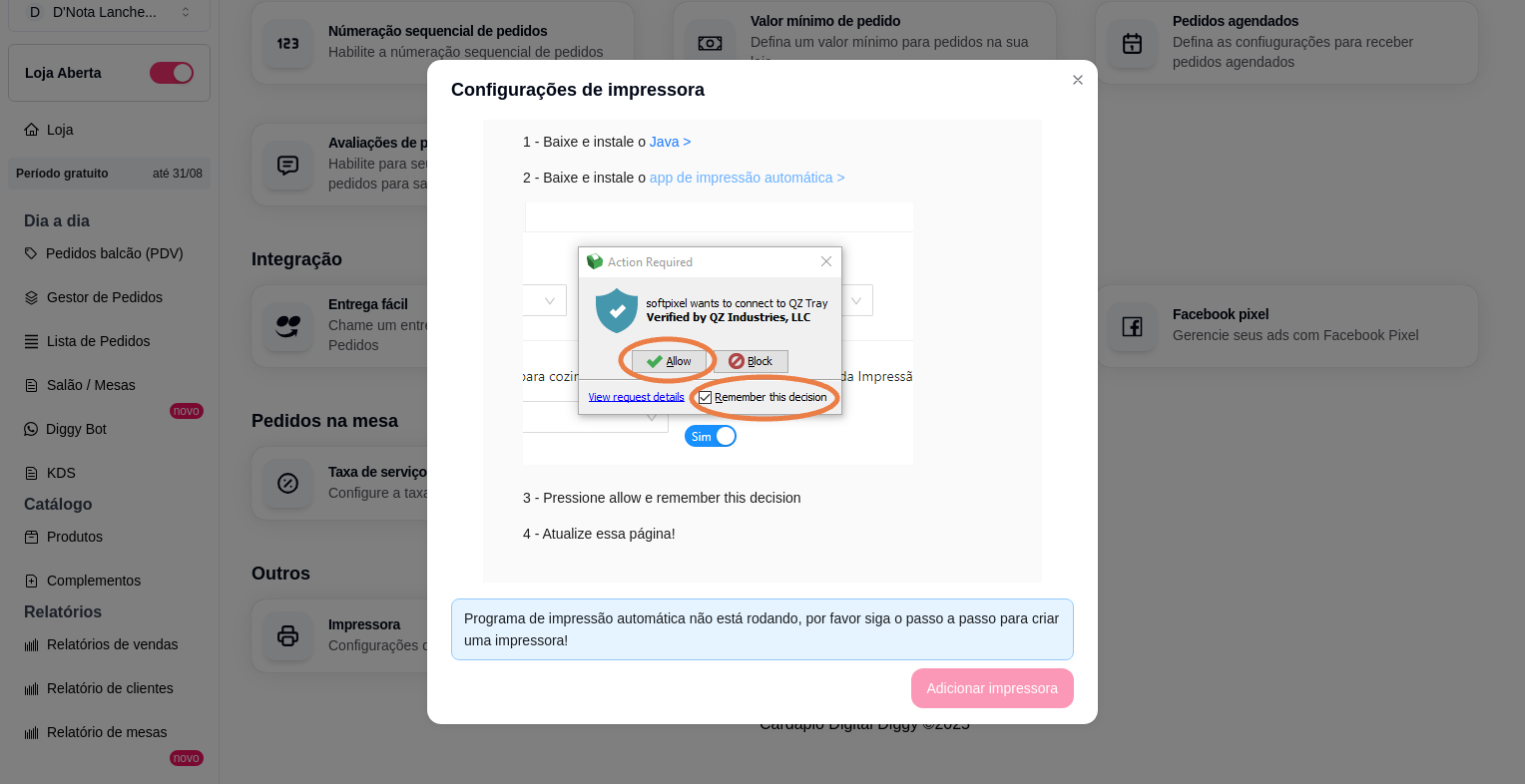click on "app de impressão automática >" at bounding box center (748, 178) 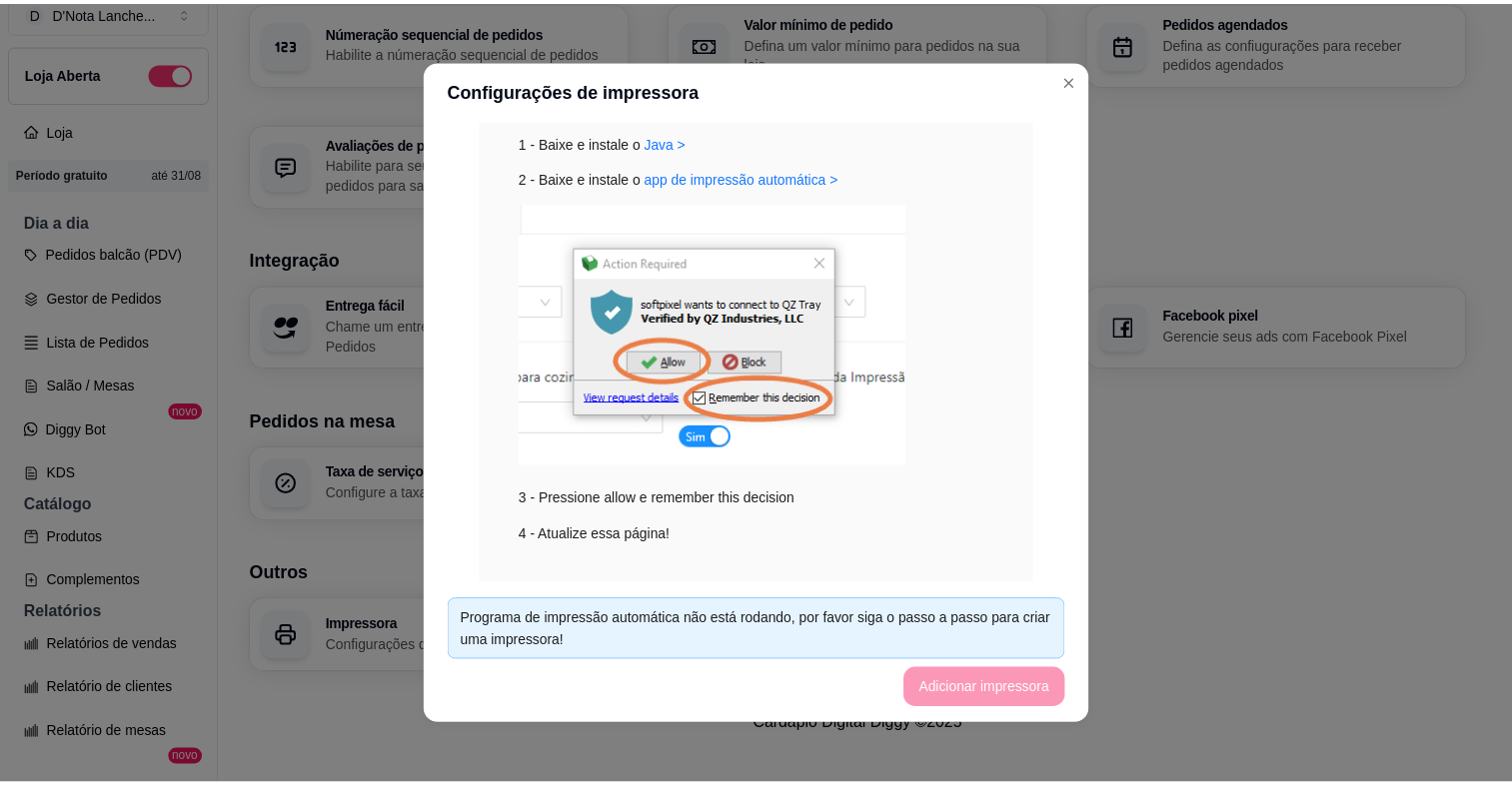 scroll, scrollTop: 744, scrollLeft: 0, axis: vertical 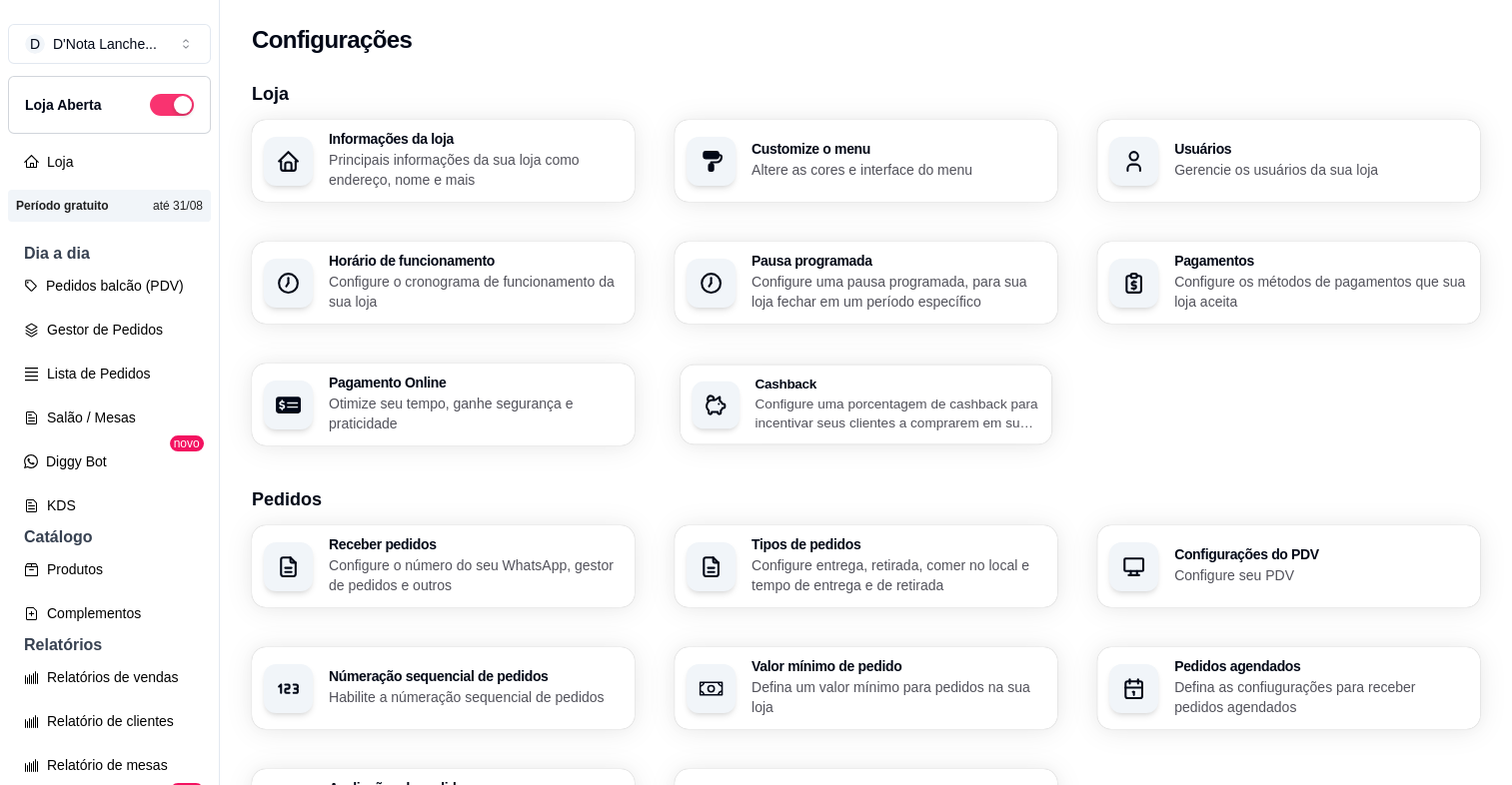 click on "Cashback" at bounding box center [896, 384] 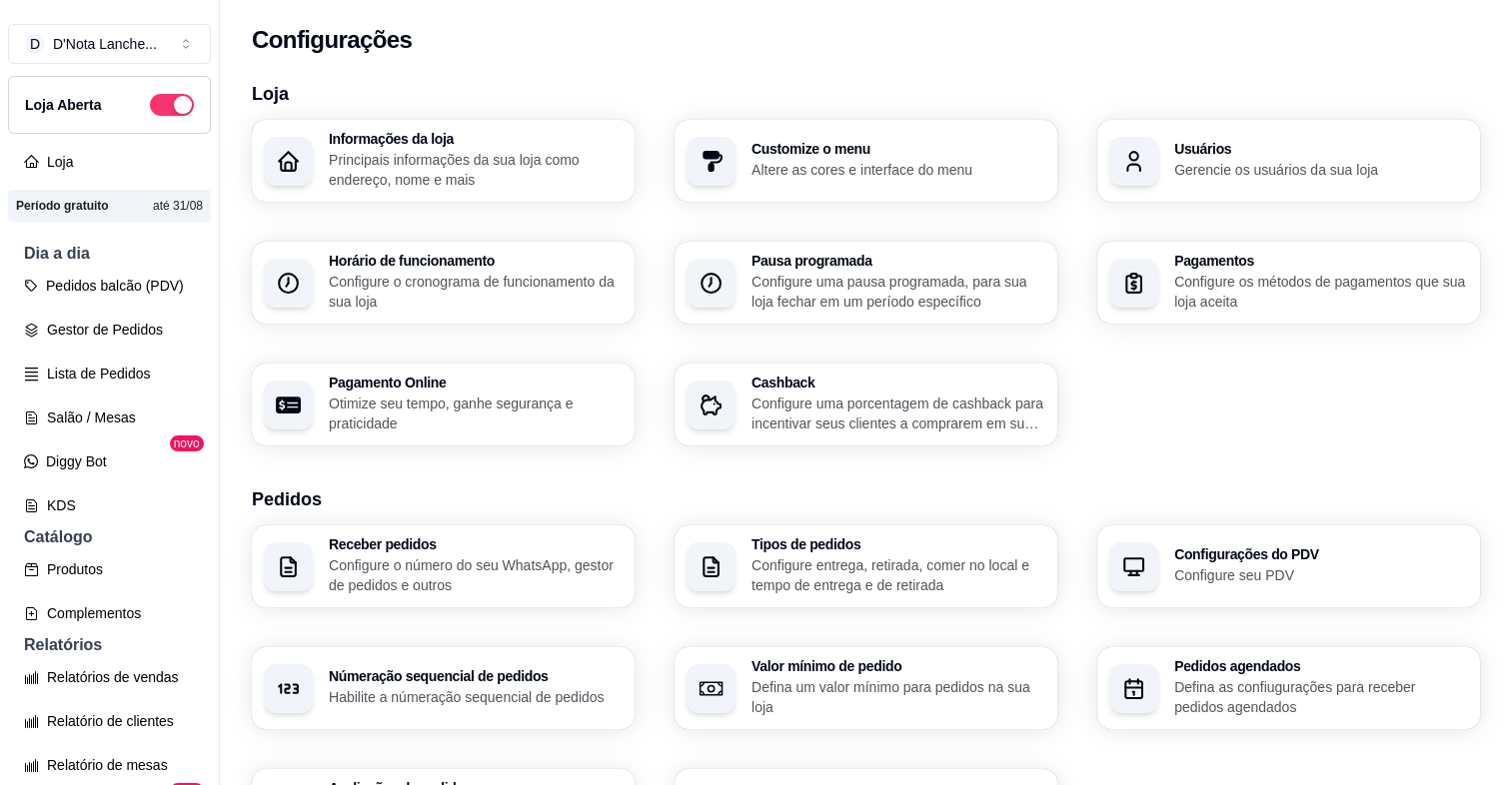 click on "Pedidos" at bounding box center [865, 499] 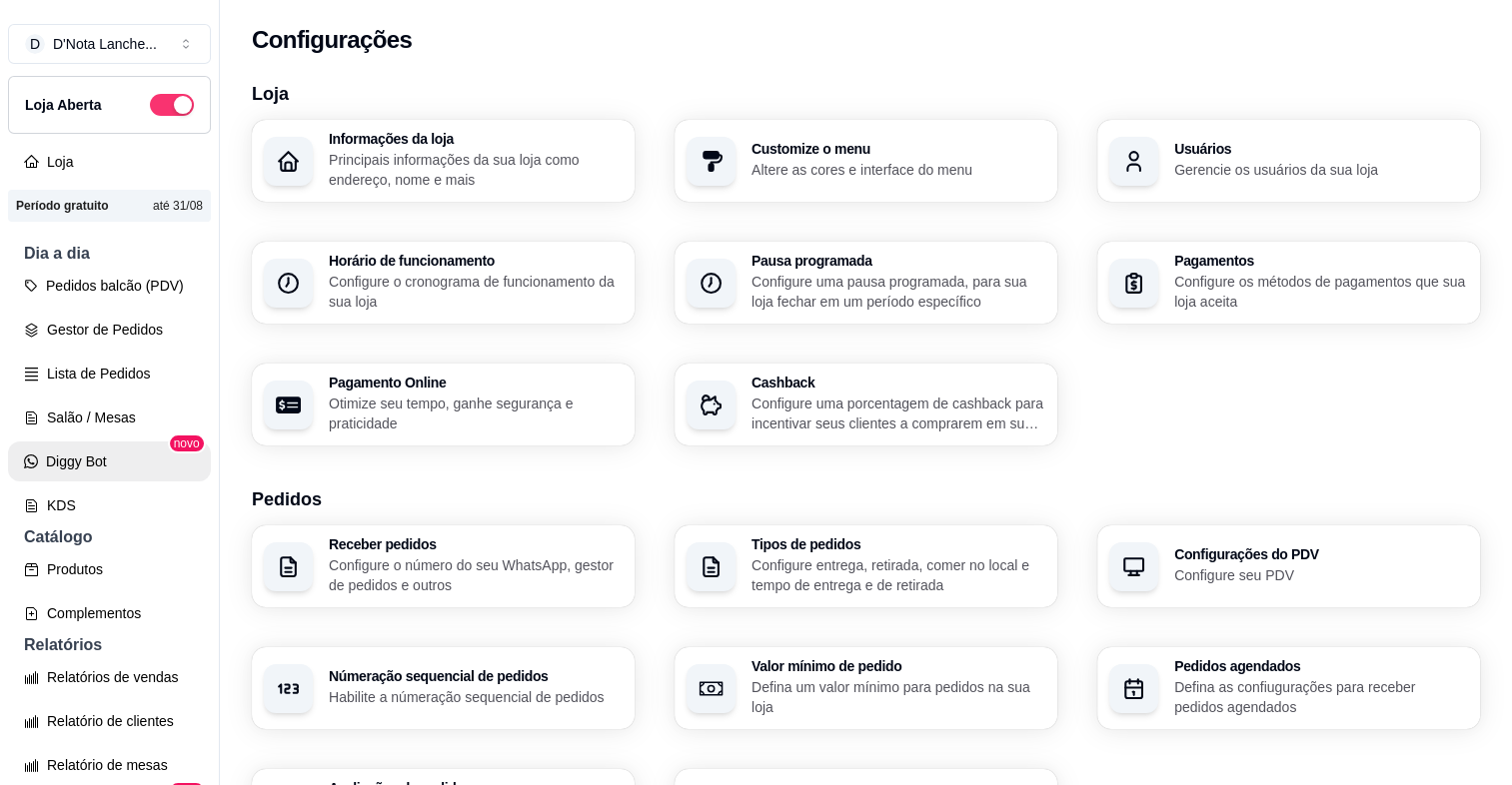 click on "Diggy Bot" at bounding box center (109, 461) 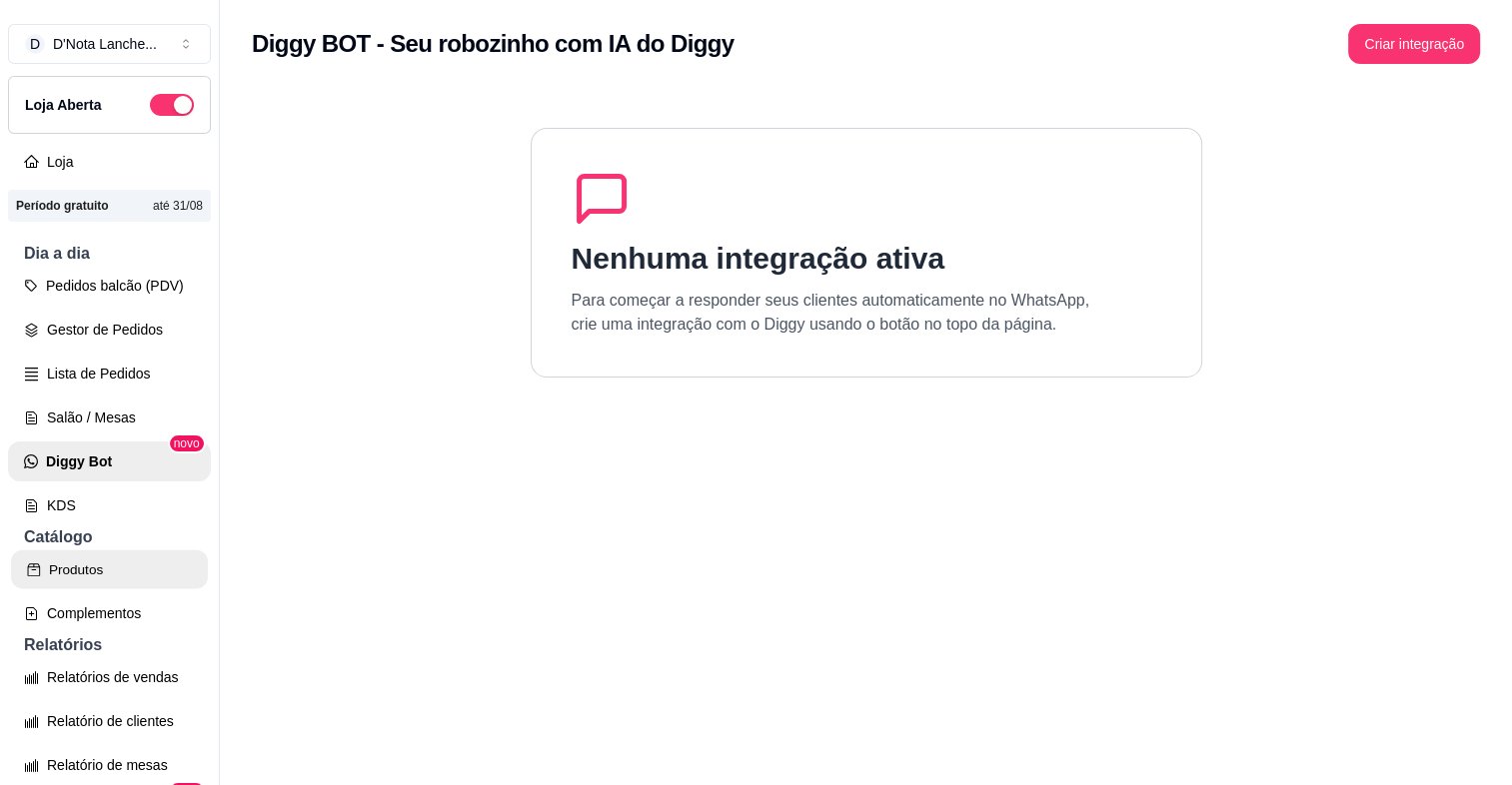 click on "Produtos" at bounding box center (109, 569) 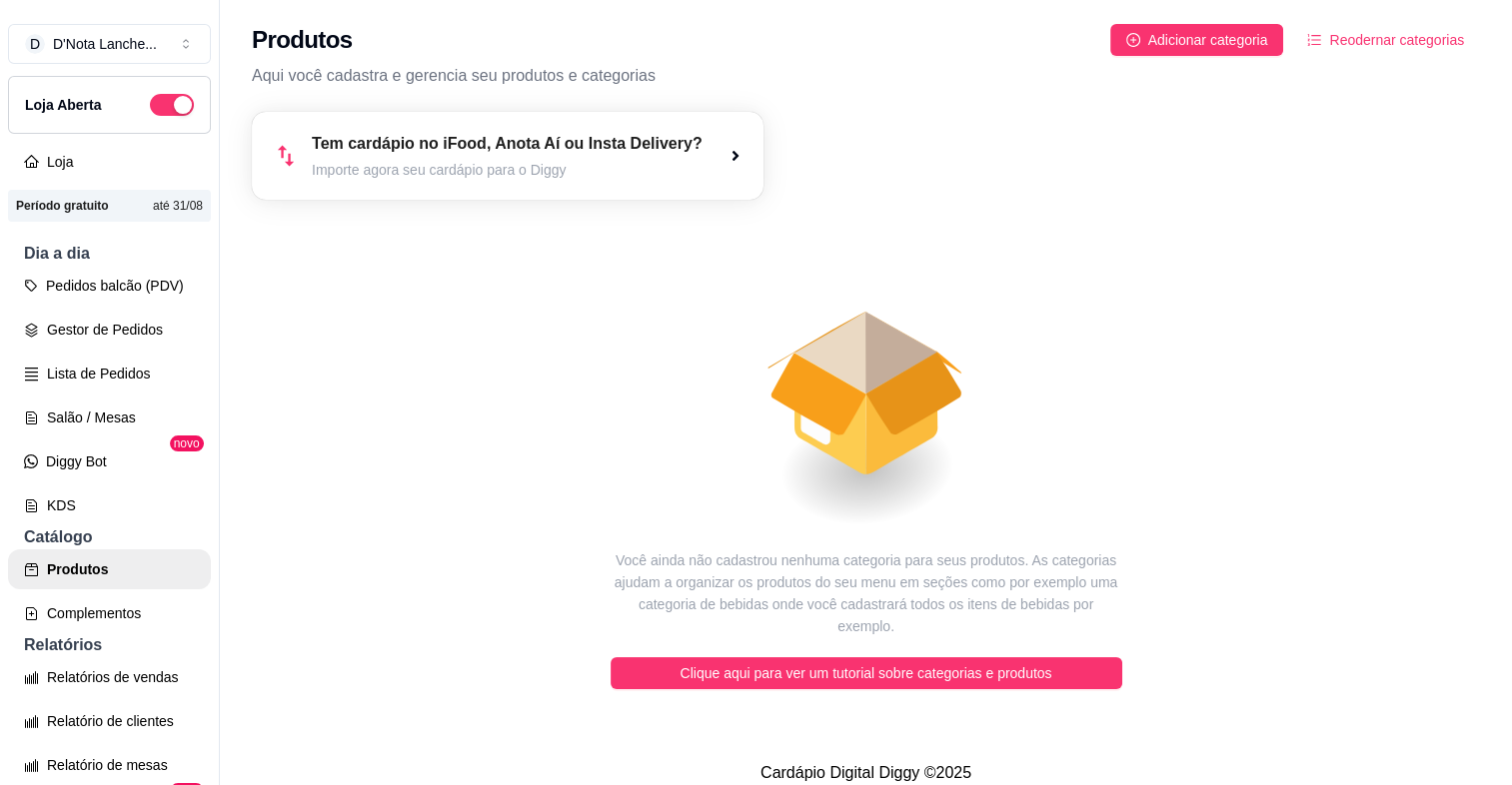 scroll, scrollTop: 9, scrollLeft: 0, axis: vertical 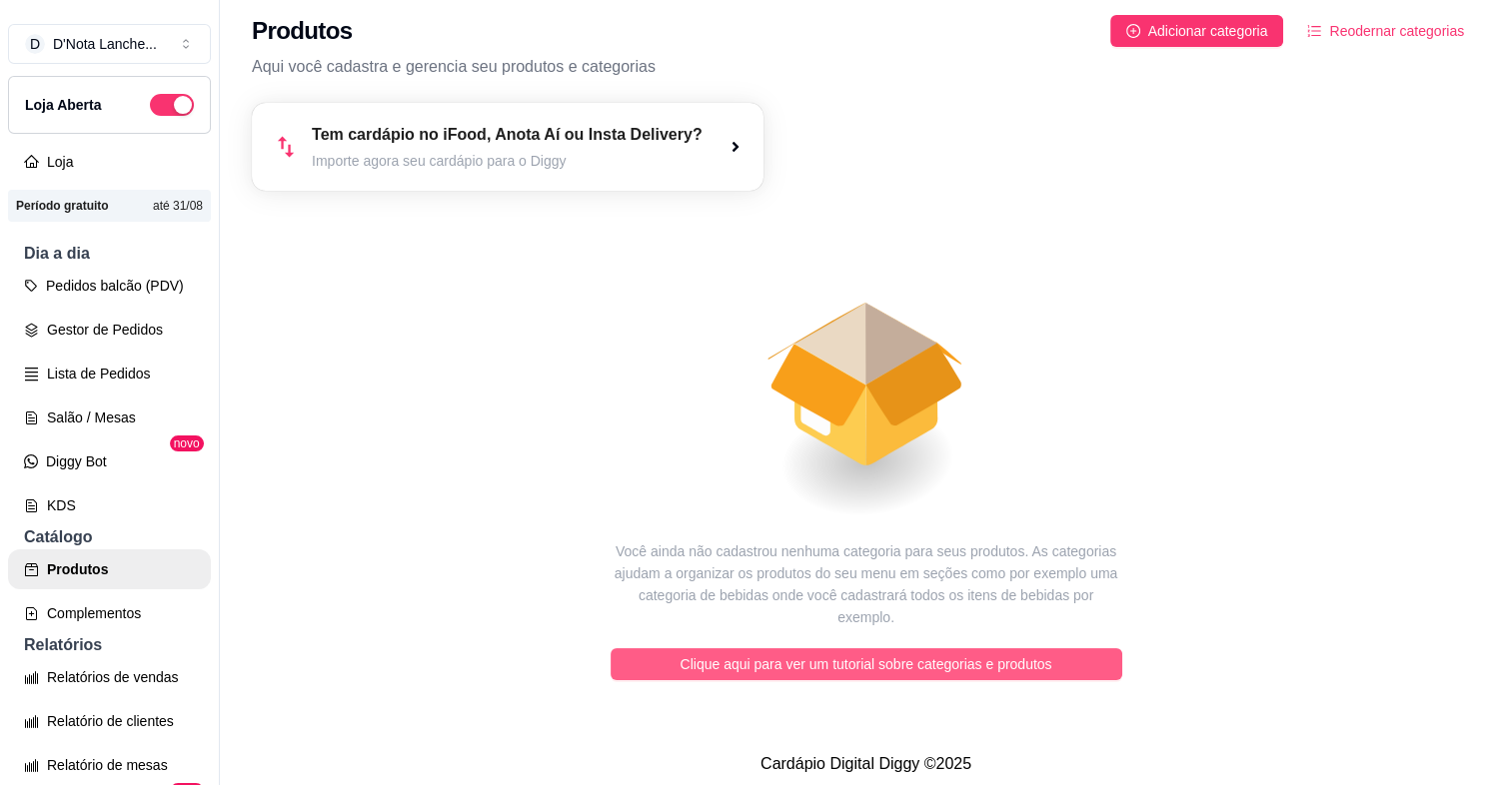 click on "Clique aqui para ver um tutorial sobre categorias e produtos" at bounding box center [866, 664] 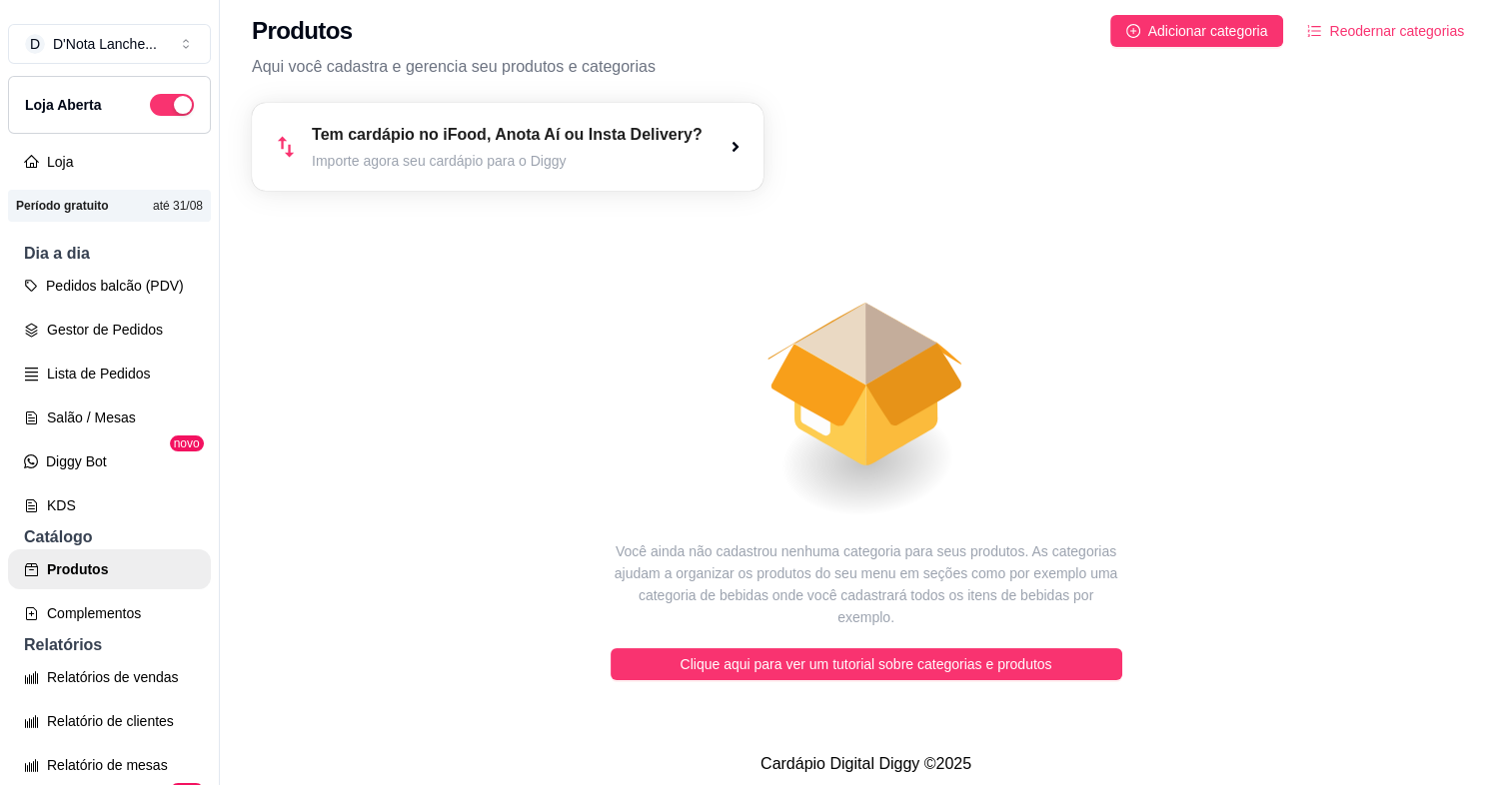 click on "Você ainda não cadastrou nenhuma categoria para seus produtos. As categorias ajudam a organizar os produtos do seu menu em seções como por exemplo uma categoria de bebidas onde você cadastrará todos os itens de bebidas por exemplo." at bounding box center (866, 584) 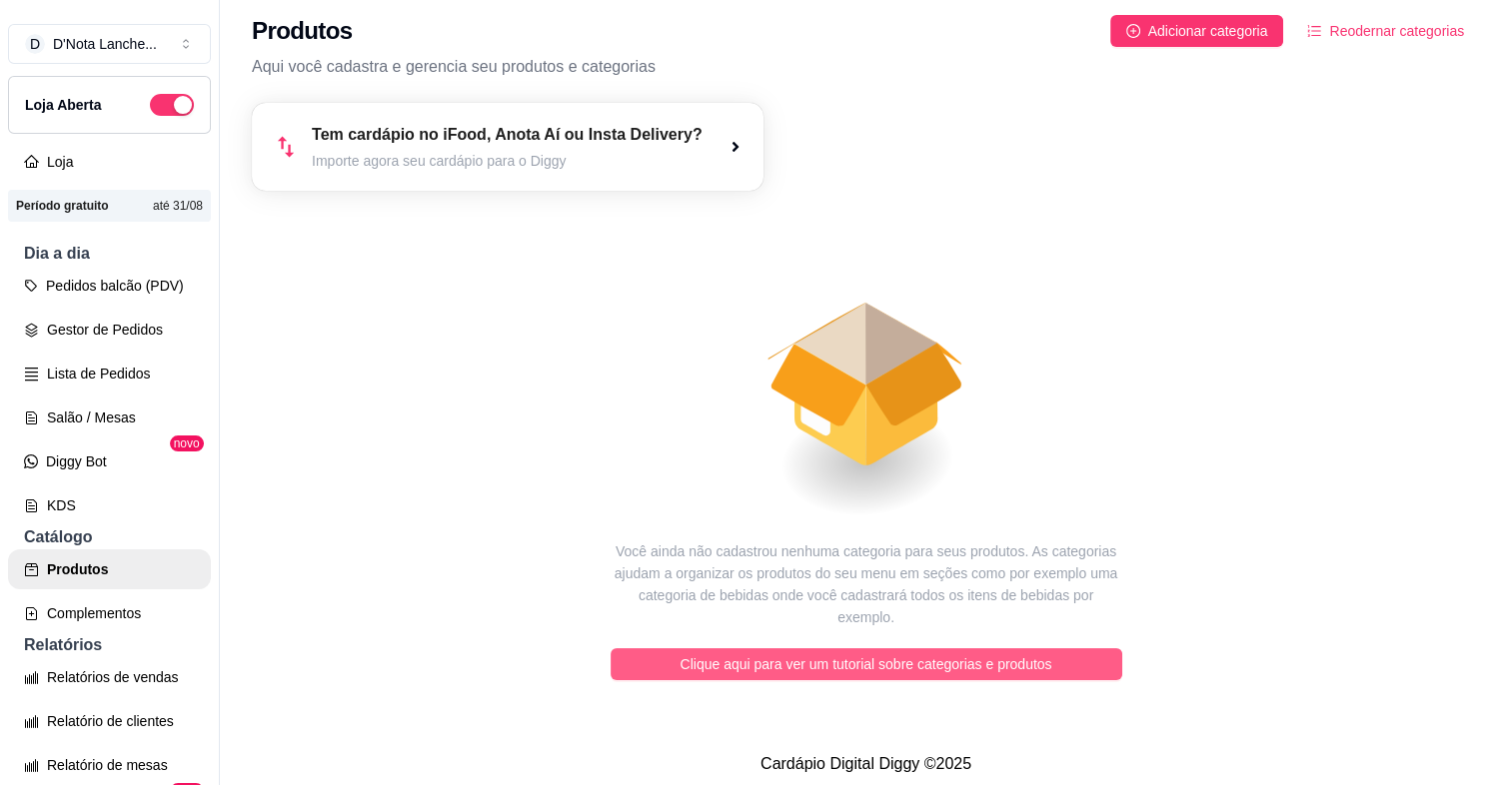 click on "Clique aqui para ver um tutorial sobre categorias e produtos" at bounding box center (866, 664) 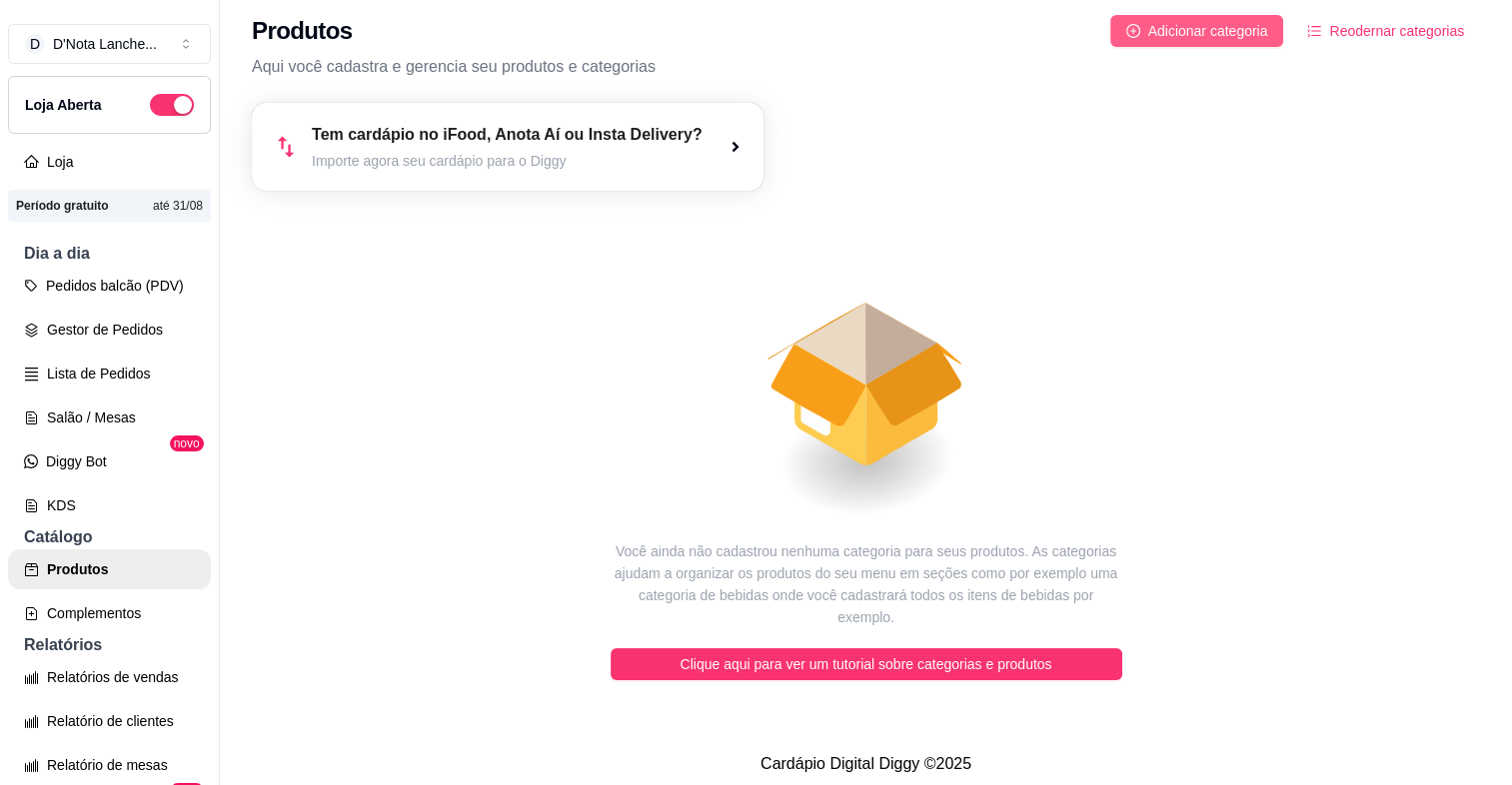 click on "Adicionar categoria" at bounding box center (1208, 31) 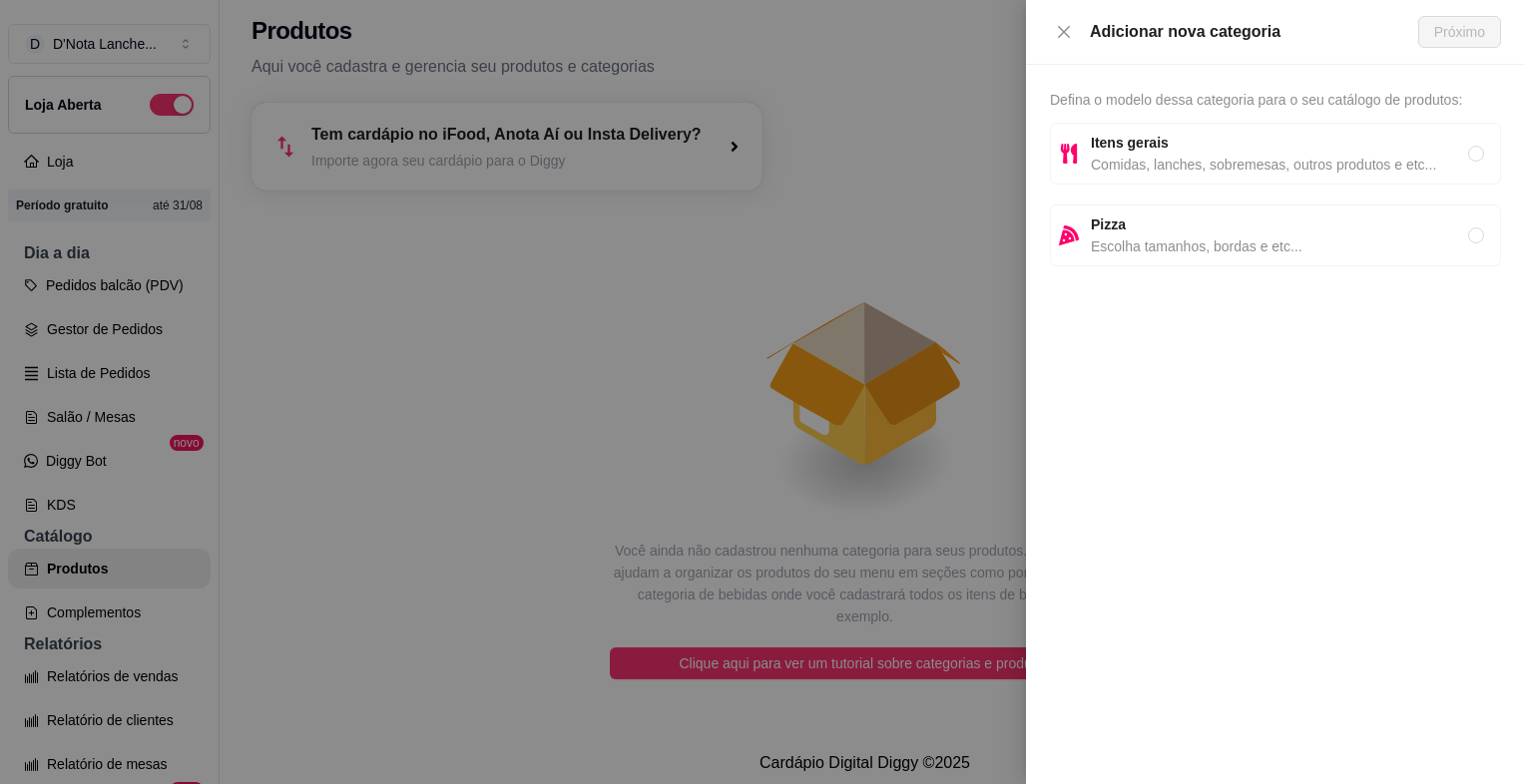 click on "Comidas, lanches, sobremesas, outros produtos e etc..." at bounding box center [1279, 165] 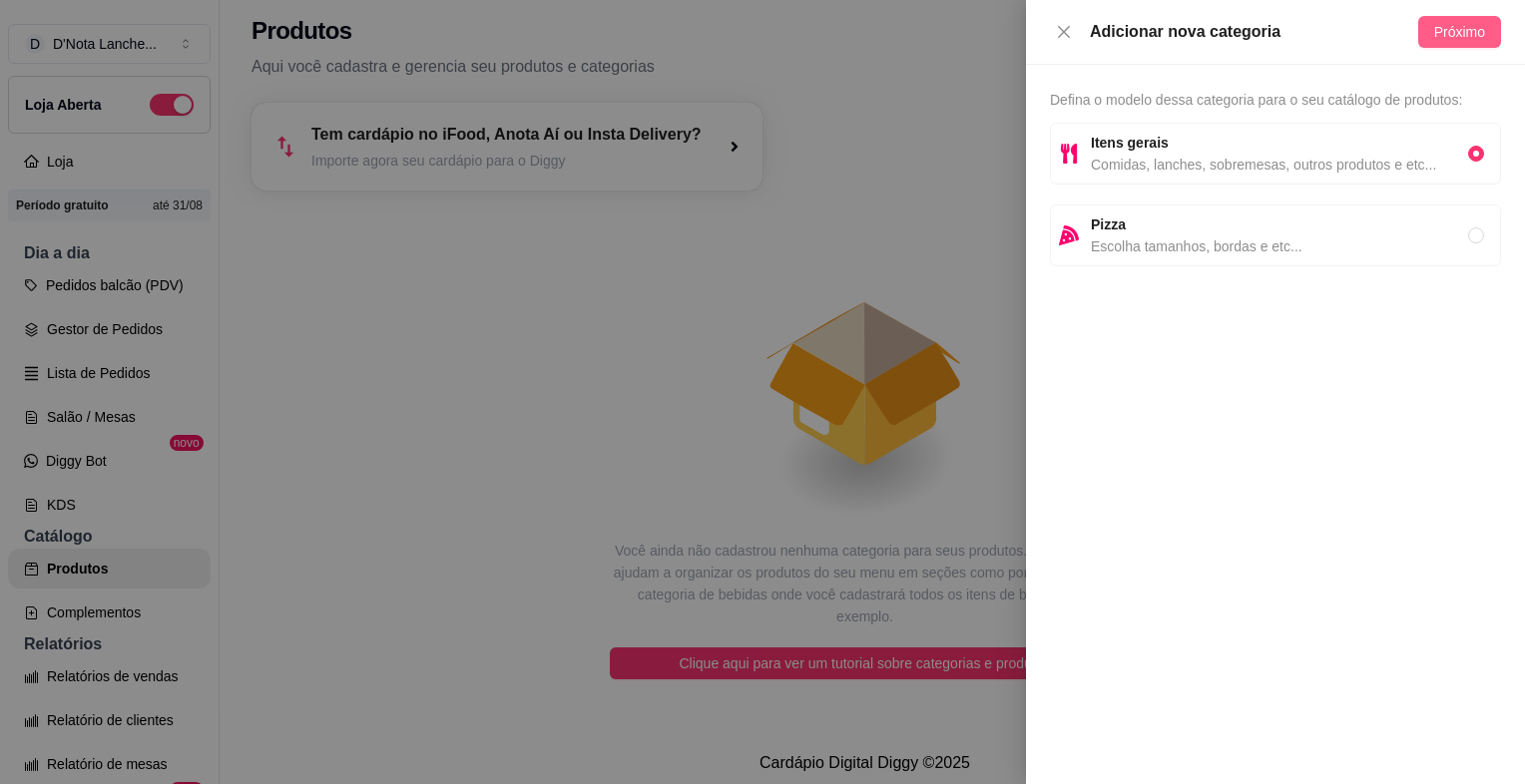 click on "Próximo" at bounding box center (1459, 32) 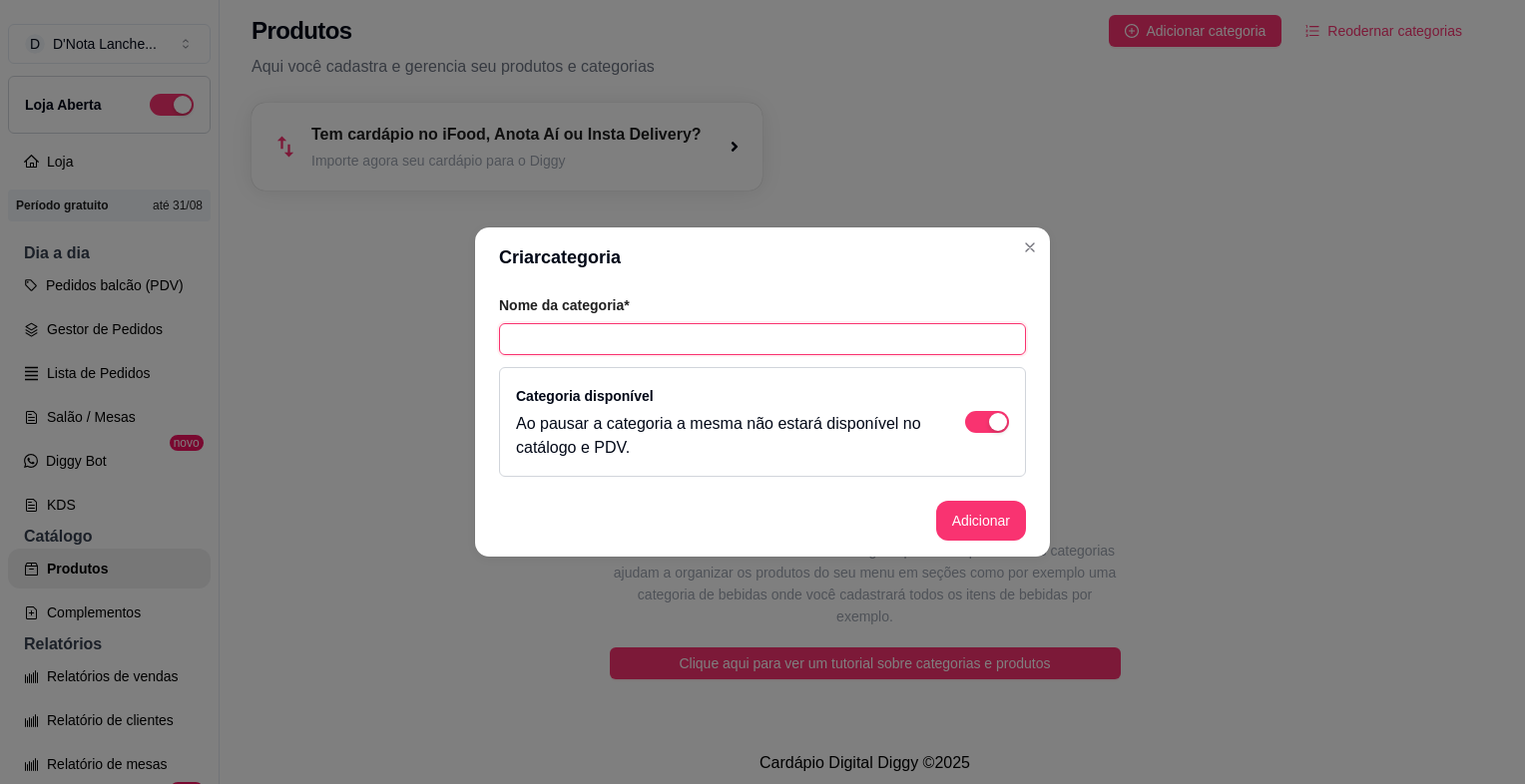 click at bounding box center (762, 339) 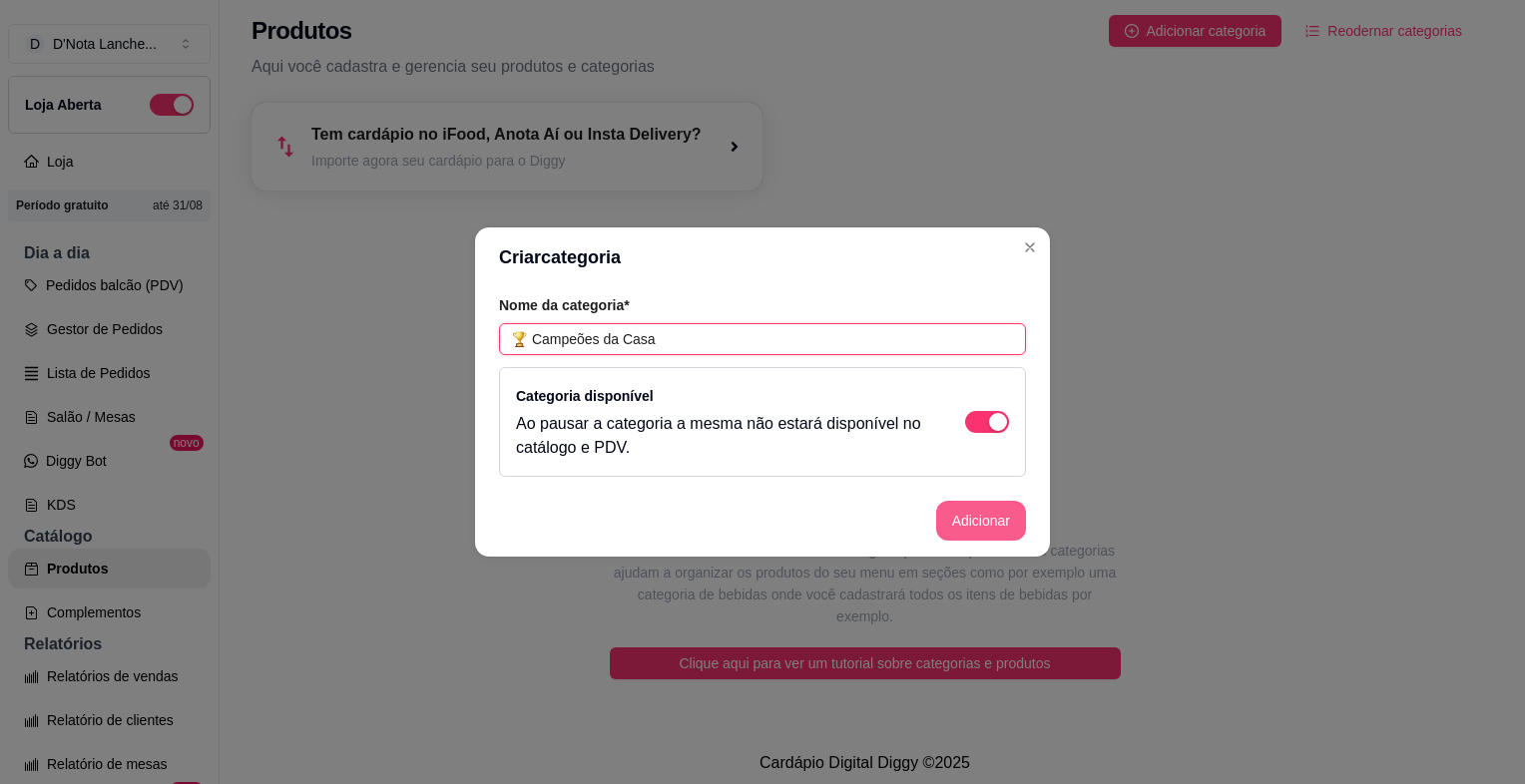 type on "🏆 Campeões da Casa" 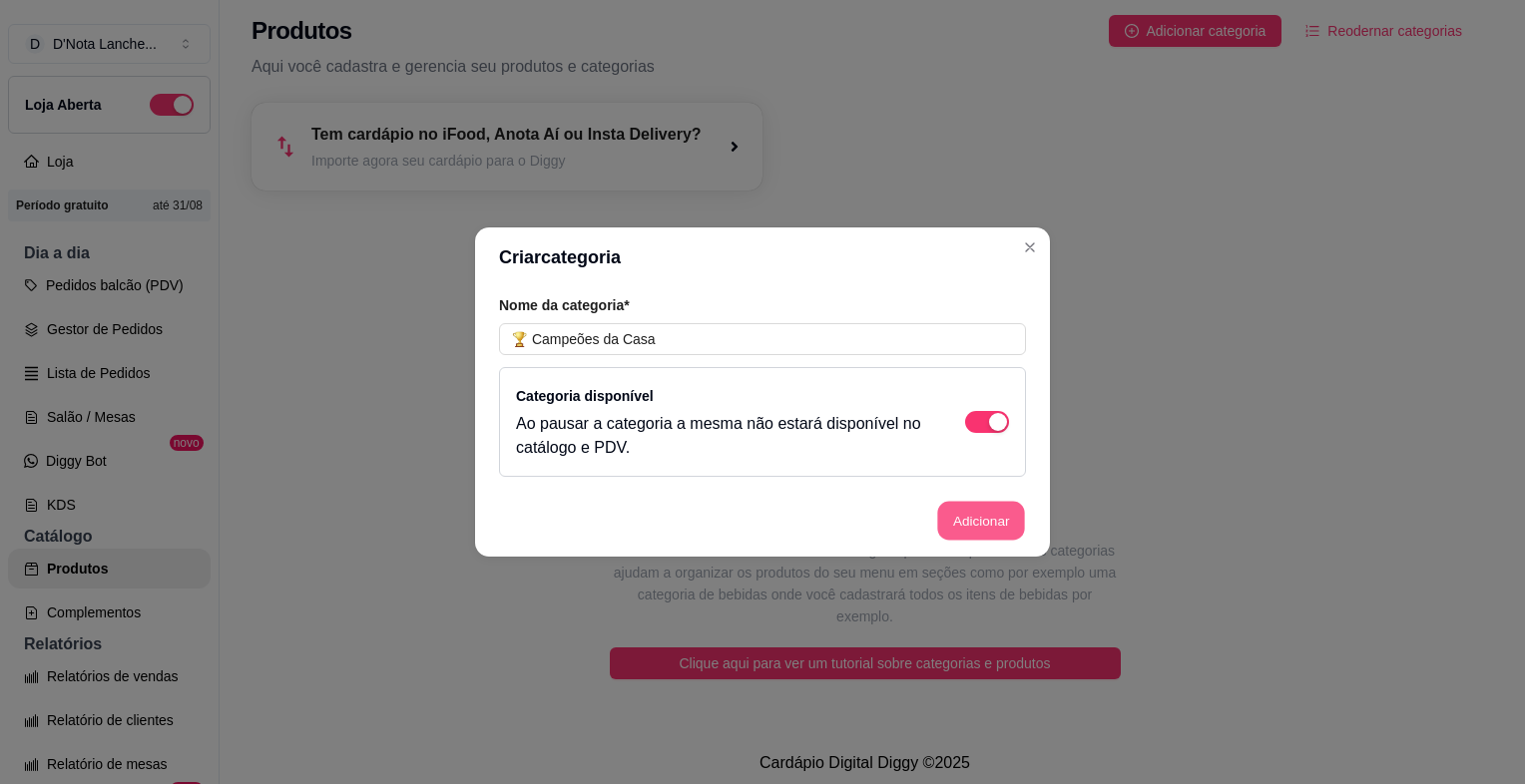 click on "Adicionar" at bounding box center (981, 521) 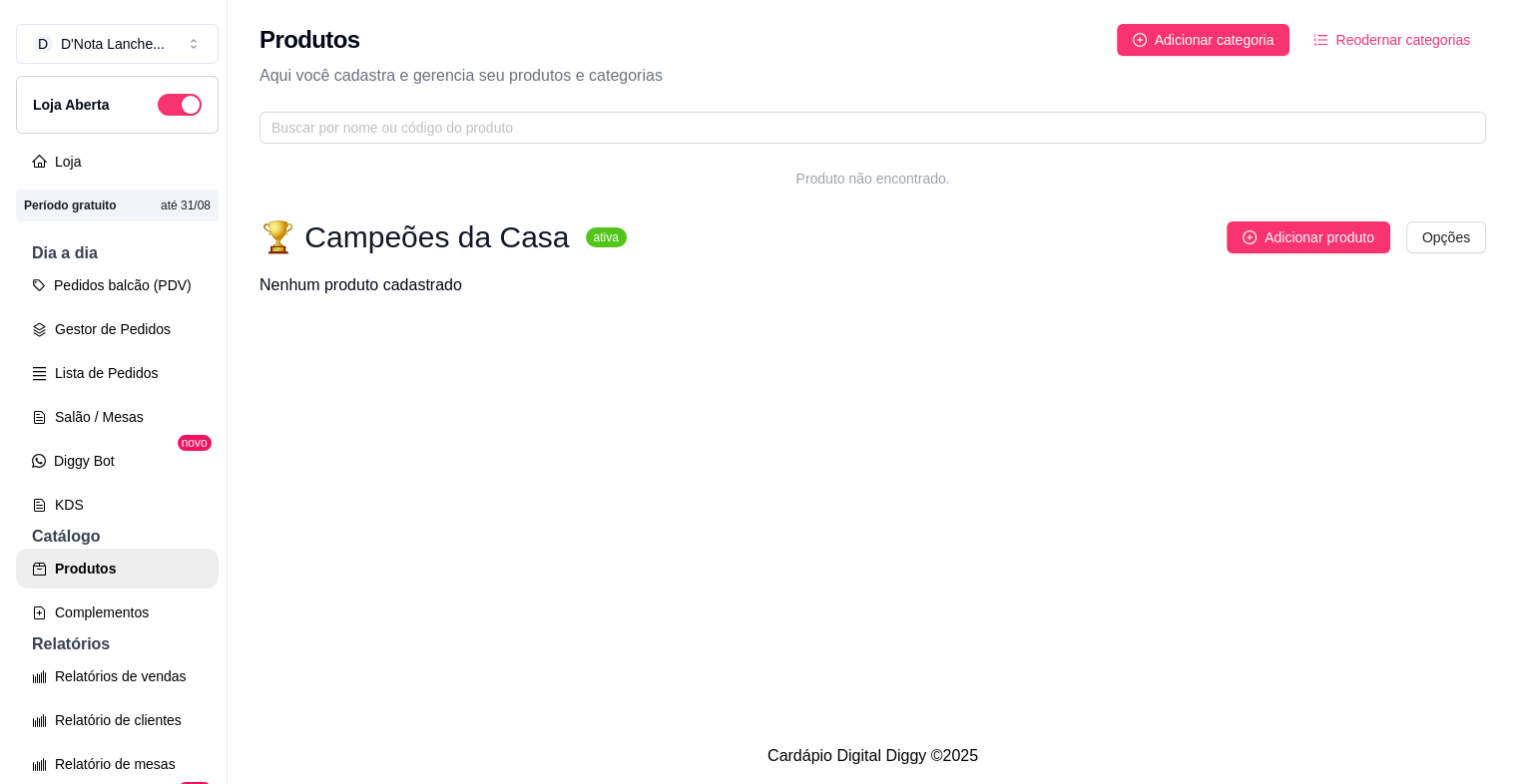 scroll, scrollTop: 0, scrollLeft: 0, axis: both 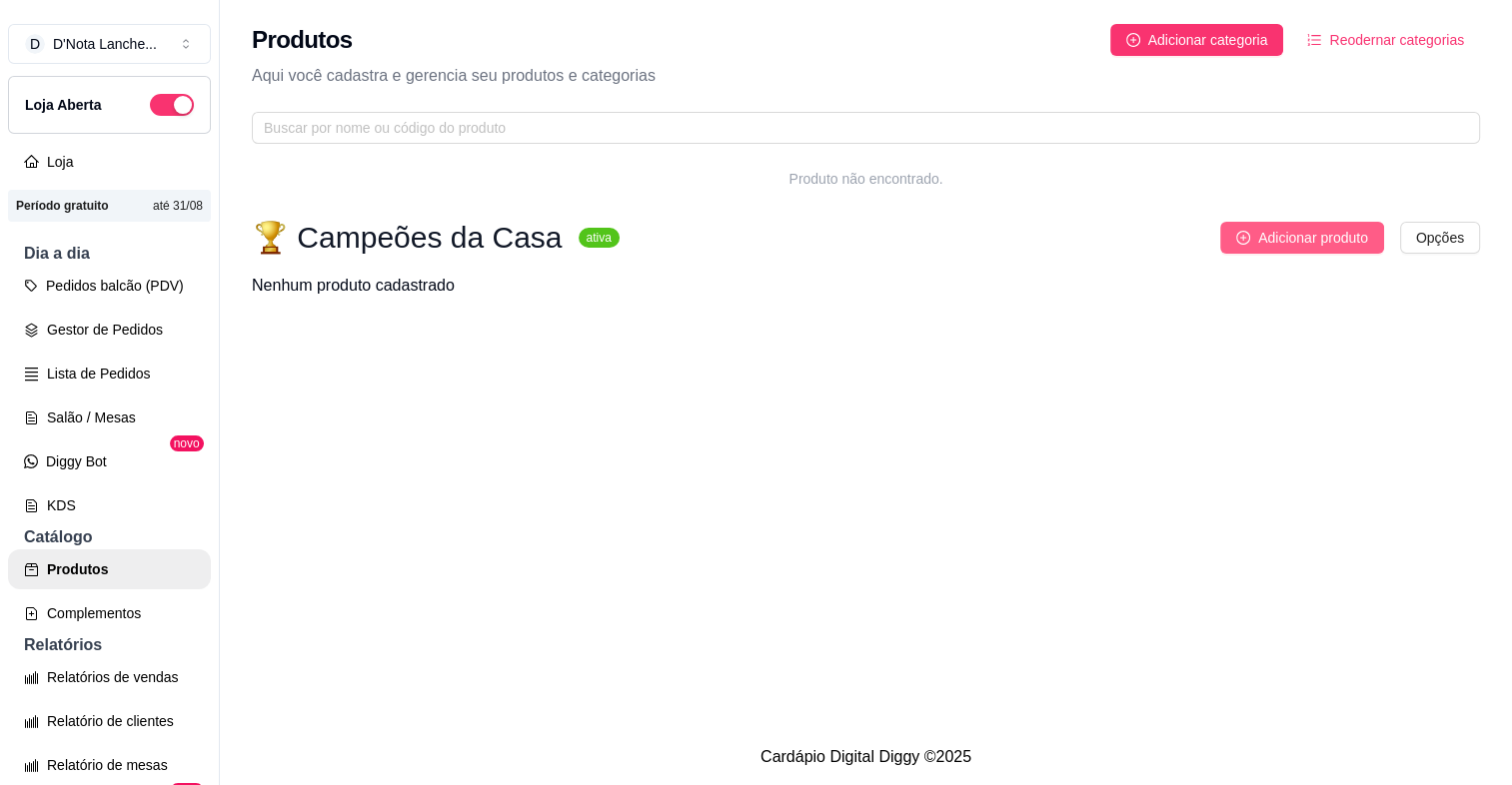 click on "Adicionar produto" at bounding box center (1313, 238) 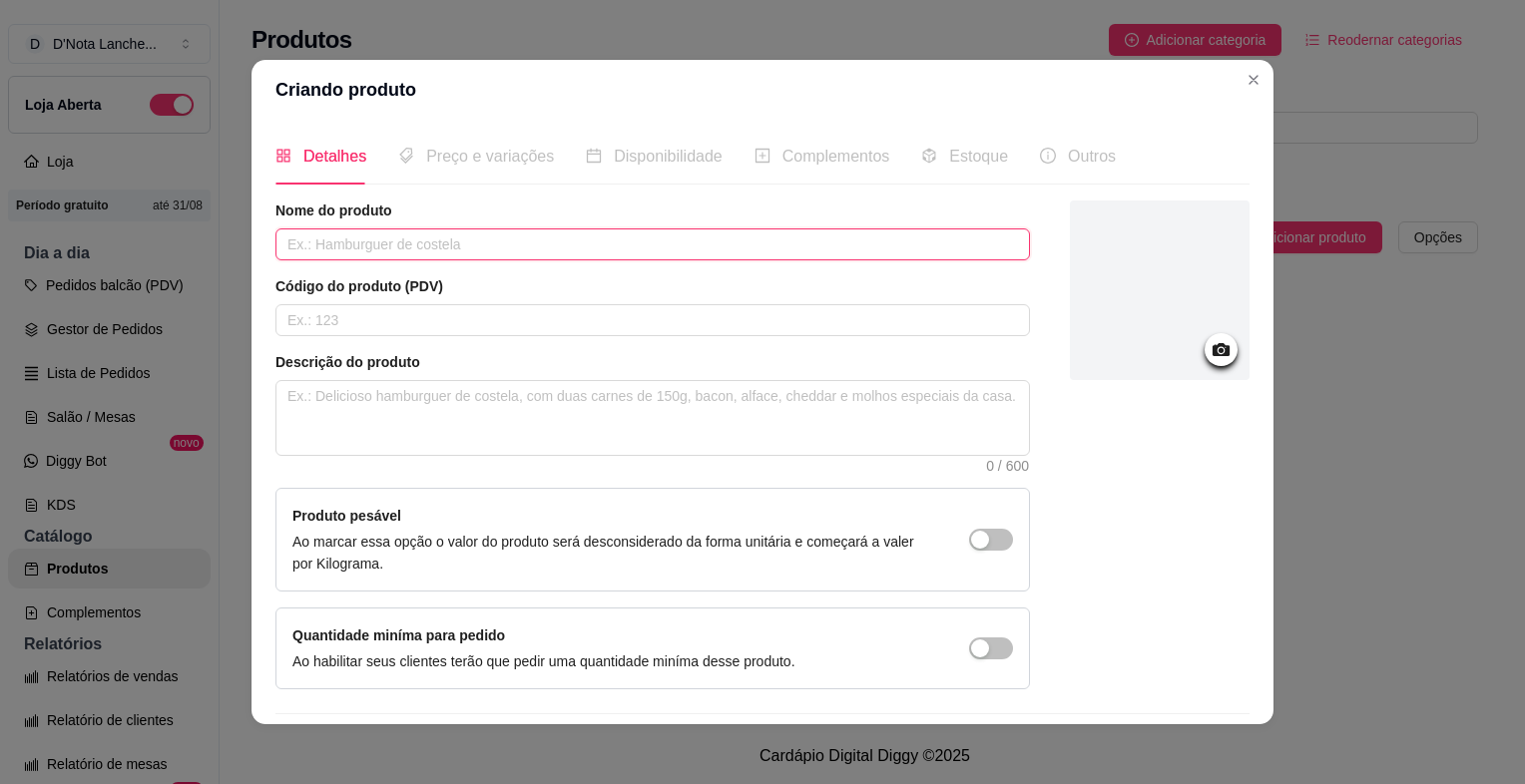 click at bounding box center (653, 244) 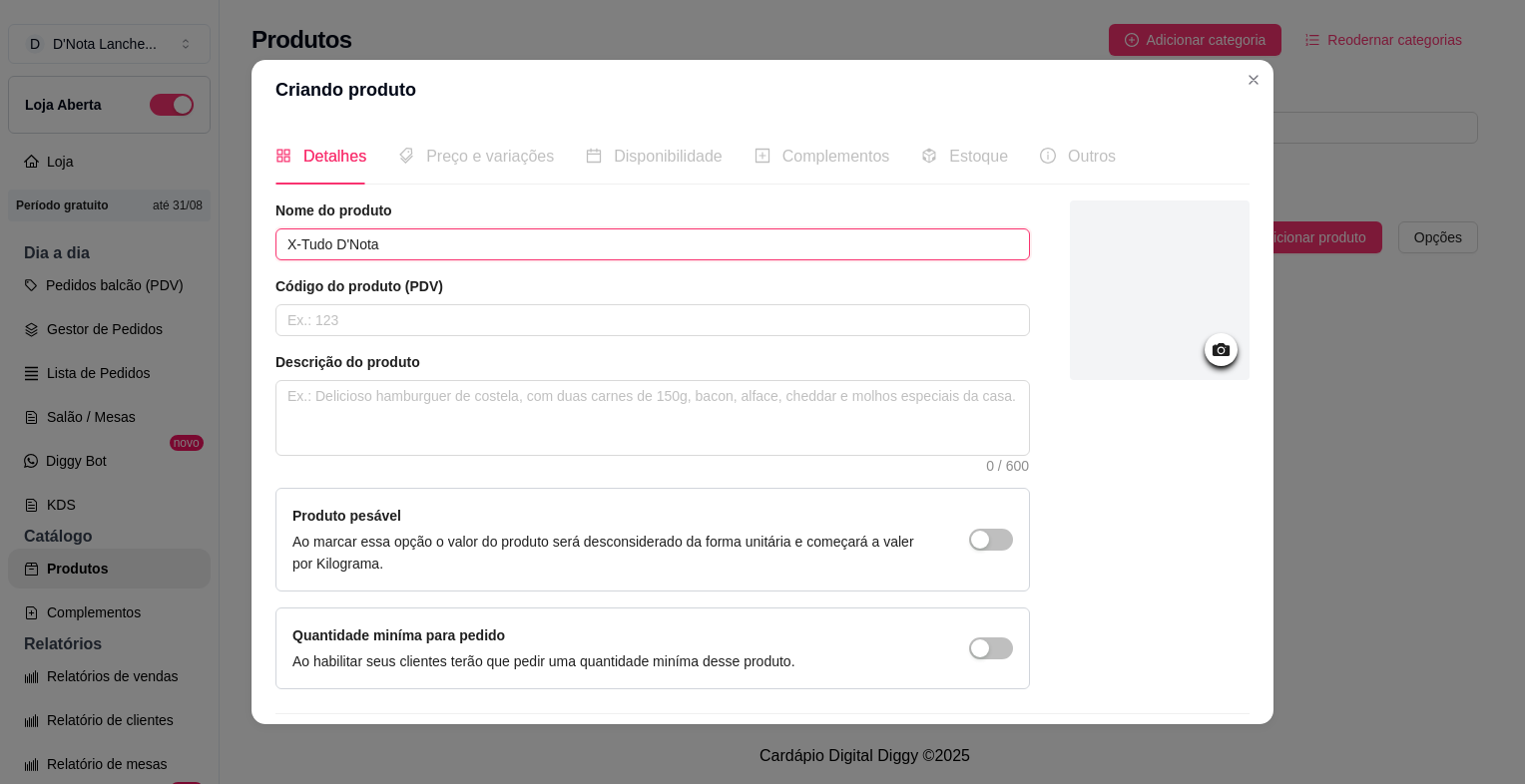 type on "X-Tudo D'Nota" 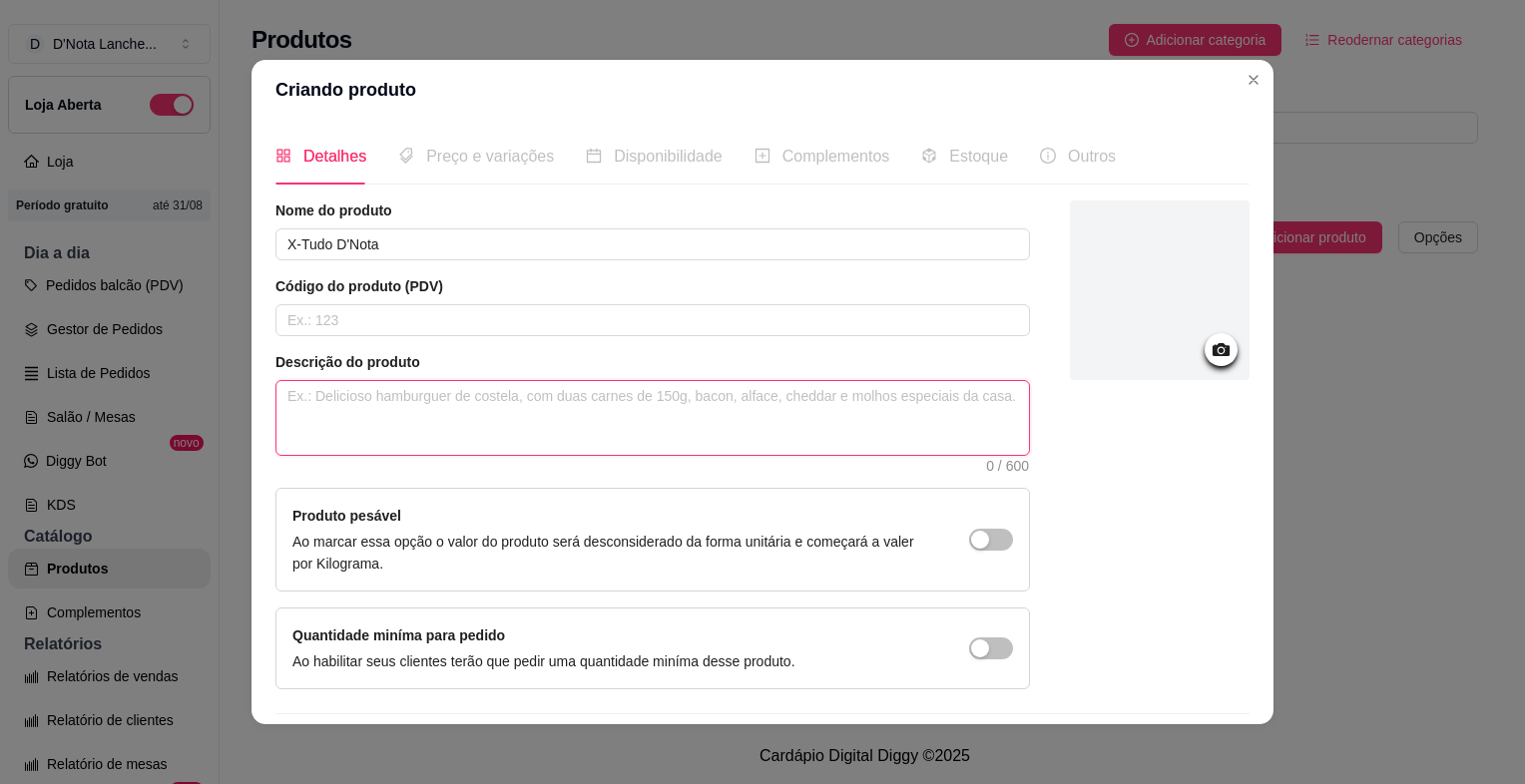 paste on "Sem frescura e do tamanho da sua fome. Este é o nosso campeão de vendas, o lanche tradicional que une gerações e mata a fome de verdade. Montado no pão macio com tudo que tem direito:
Hambúrguer, bacon, presunto, ovo, queijo, calabresa, linguiça guanabara, salsicha, milho, ervilha, tomate, alface, picles, azeitona, batata palha, ovo de codorna, cenoura e batata cozida." 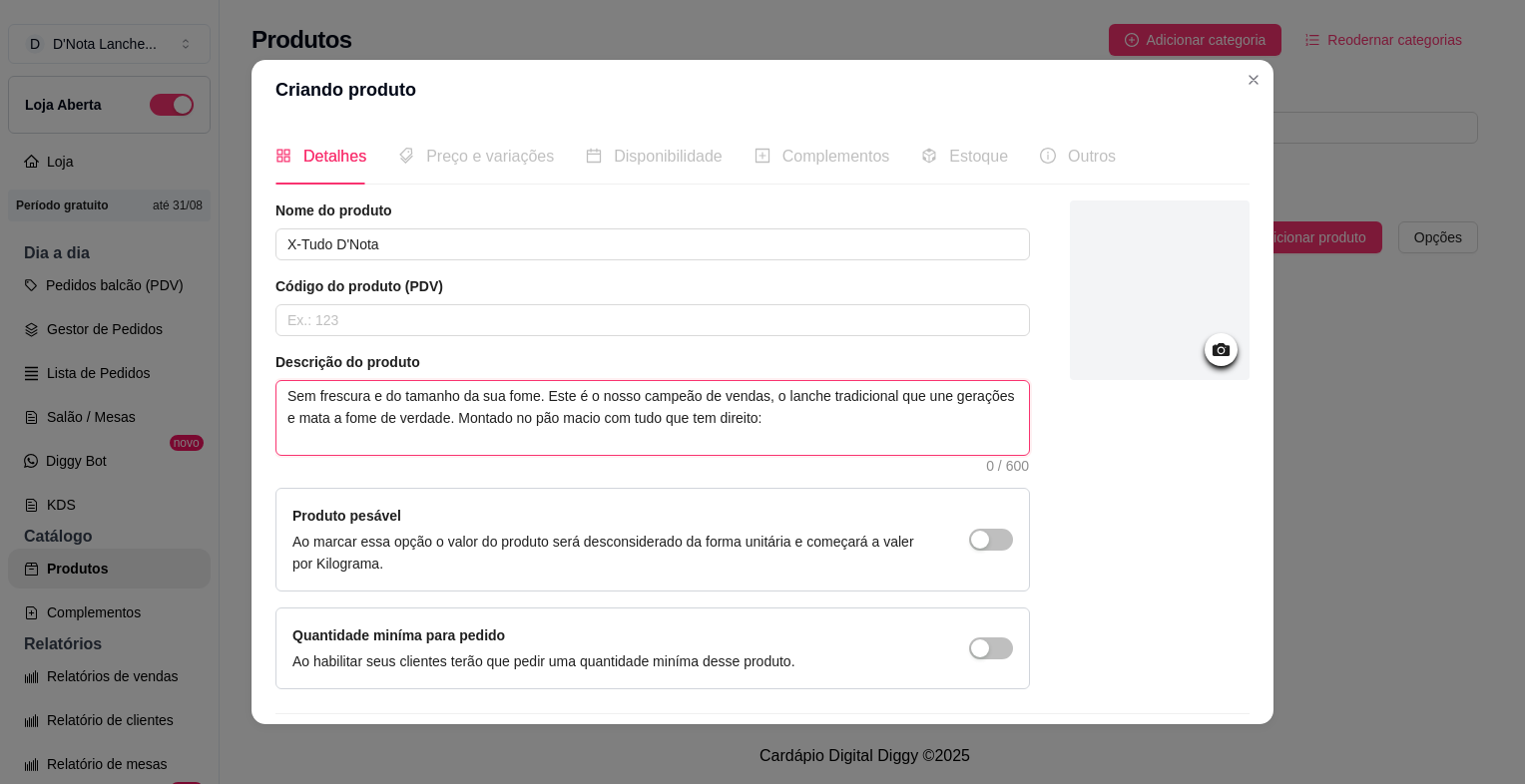 type 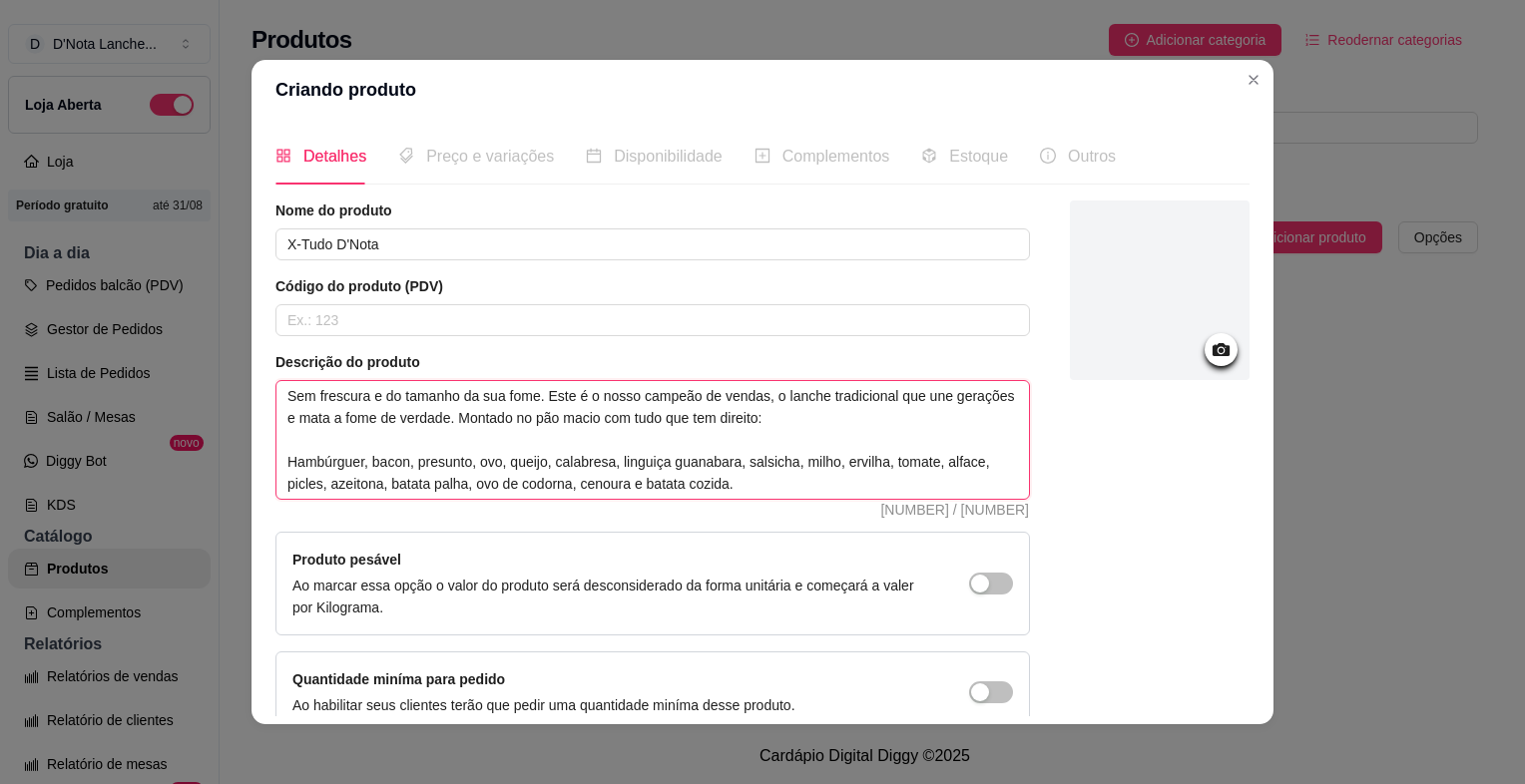 scroll, scrollTop: 104, scrollLeft: 0, axis: vertical 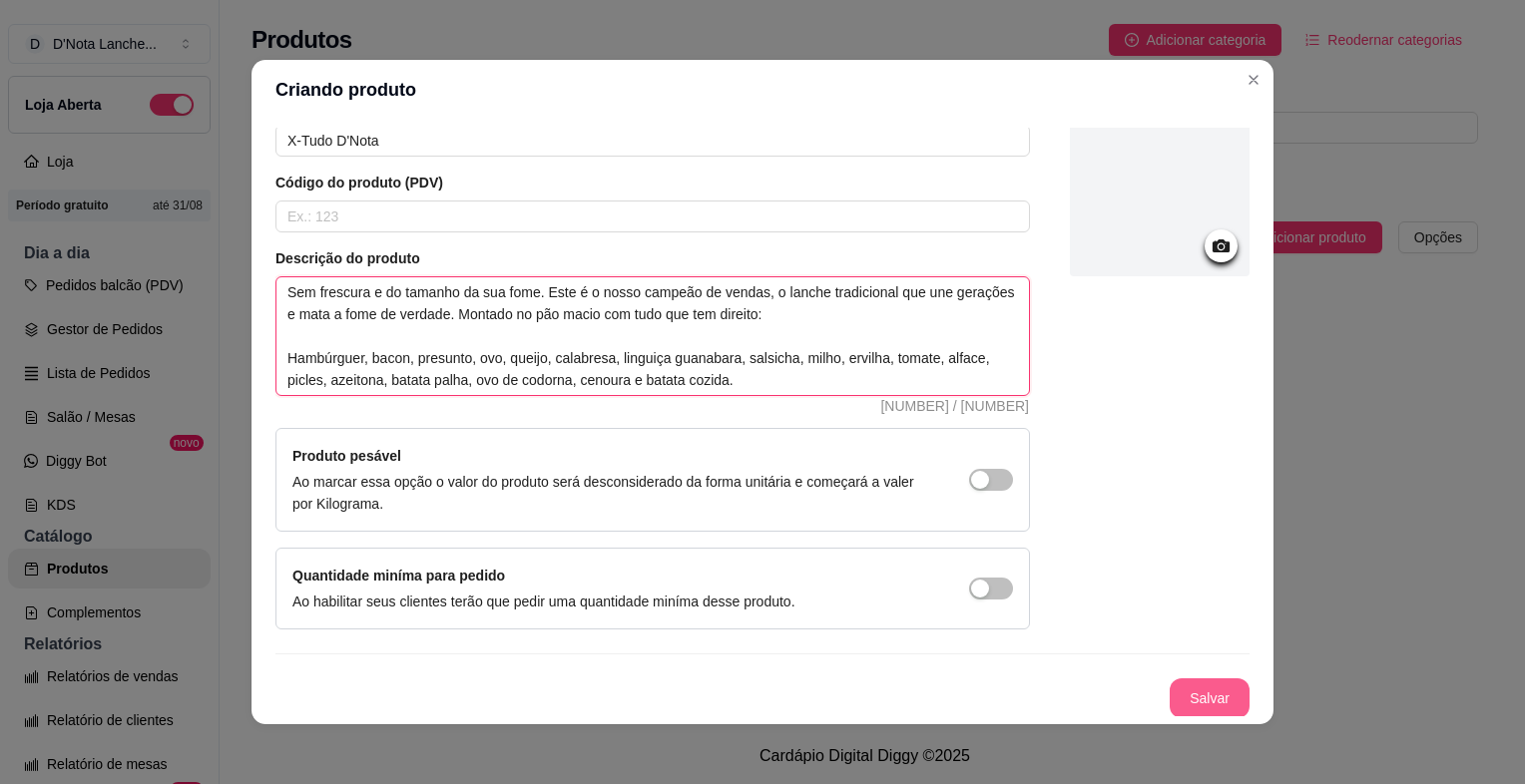 type on "Sem frescura e do tamanho da sua fome. Este é o nosso campeão de vendas, o lanche tradicional que une gerações e mata a fome de verdade. Montado no pão macio com tudo que tem direito:
Hambúrguer, bacon, presunto, ovo, queijo, calabresa, linguiça guanabara, salsicha, milho, ervilha, tomate, alface, picles, azeitona, batata palha, ovo de codorna, cenoura e batata cozida." 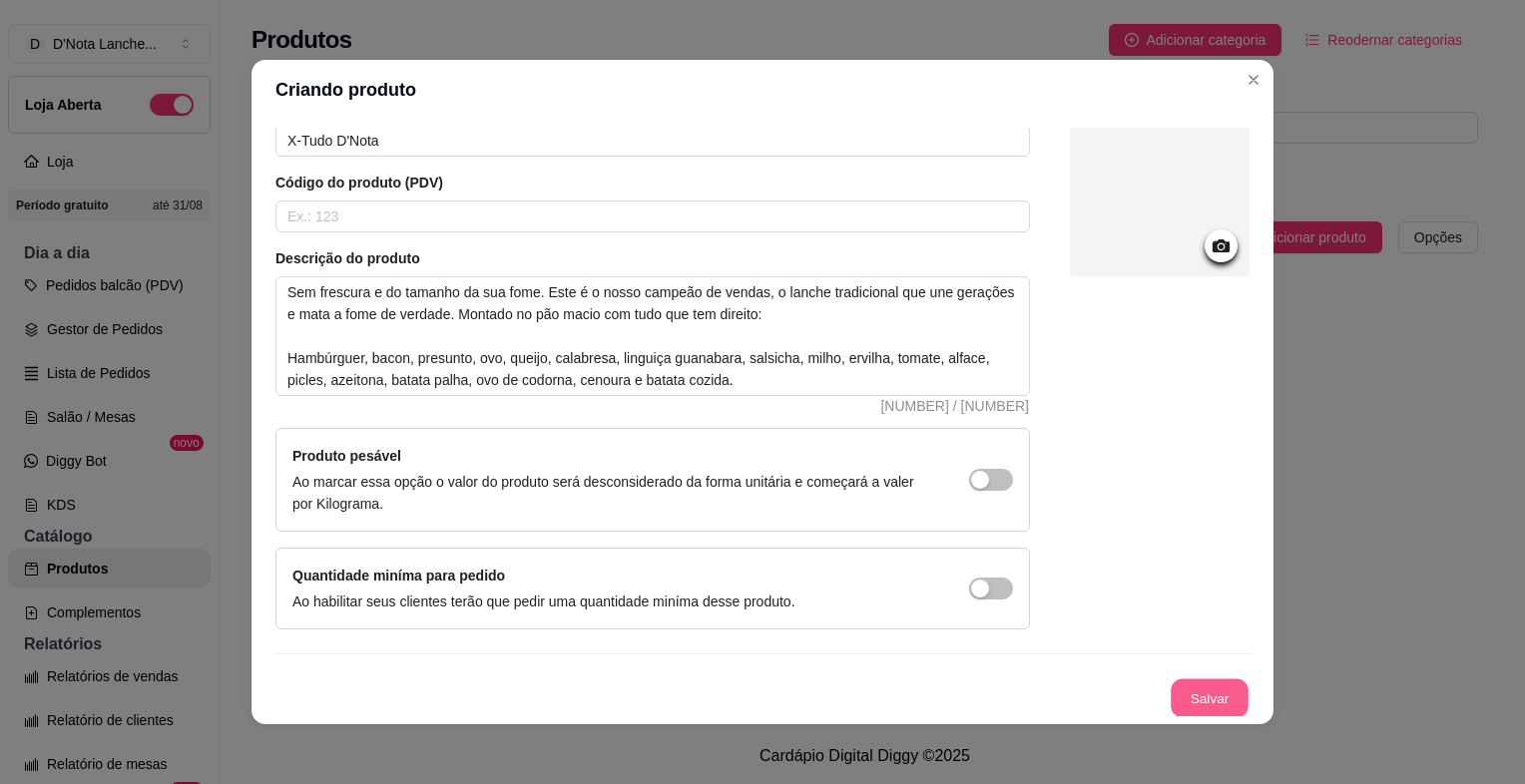 click on "Salvar" at bounding box center (1210, 698) 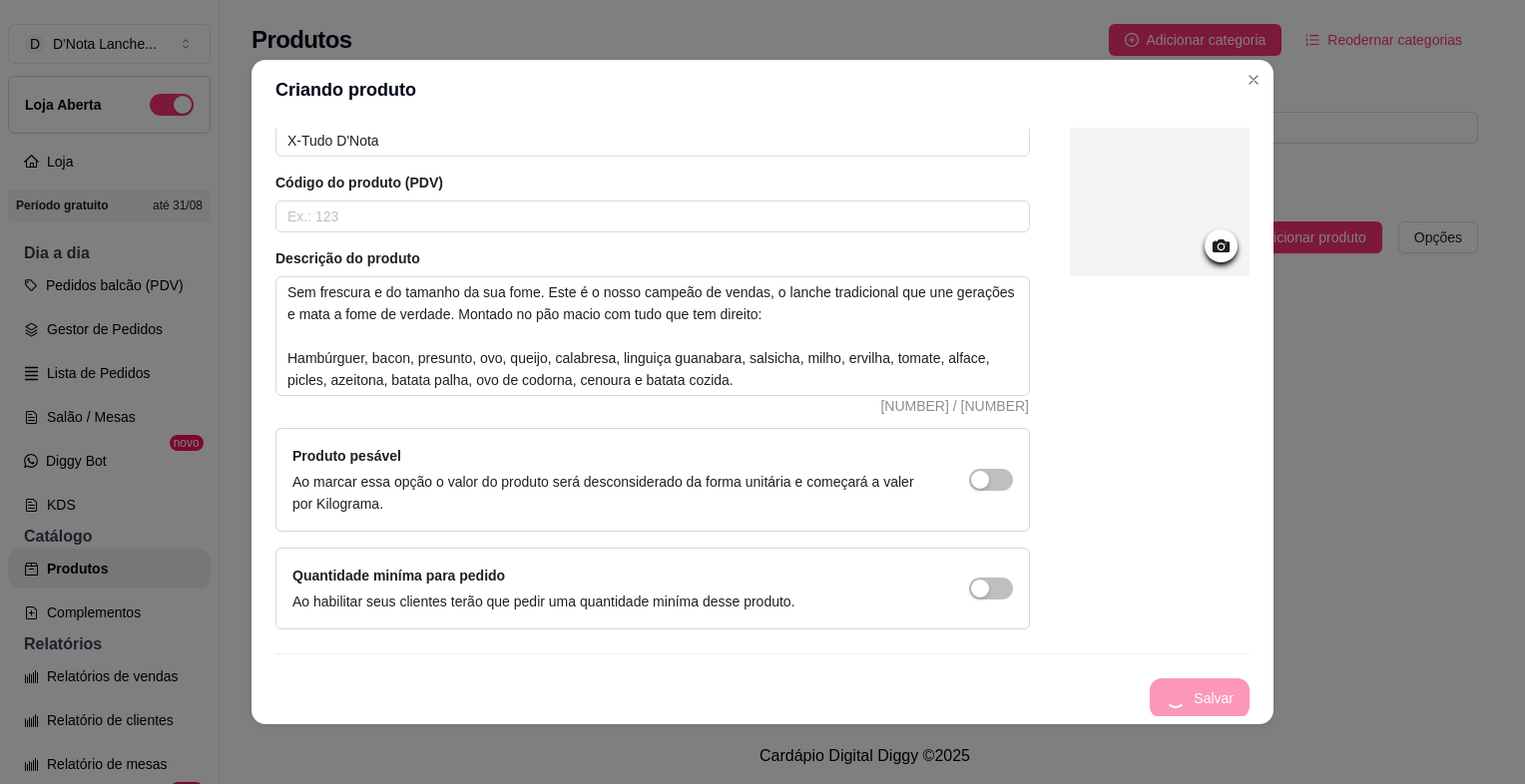 scroll, scrollTop: 0, scrollLeft: 0, axis: both 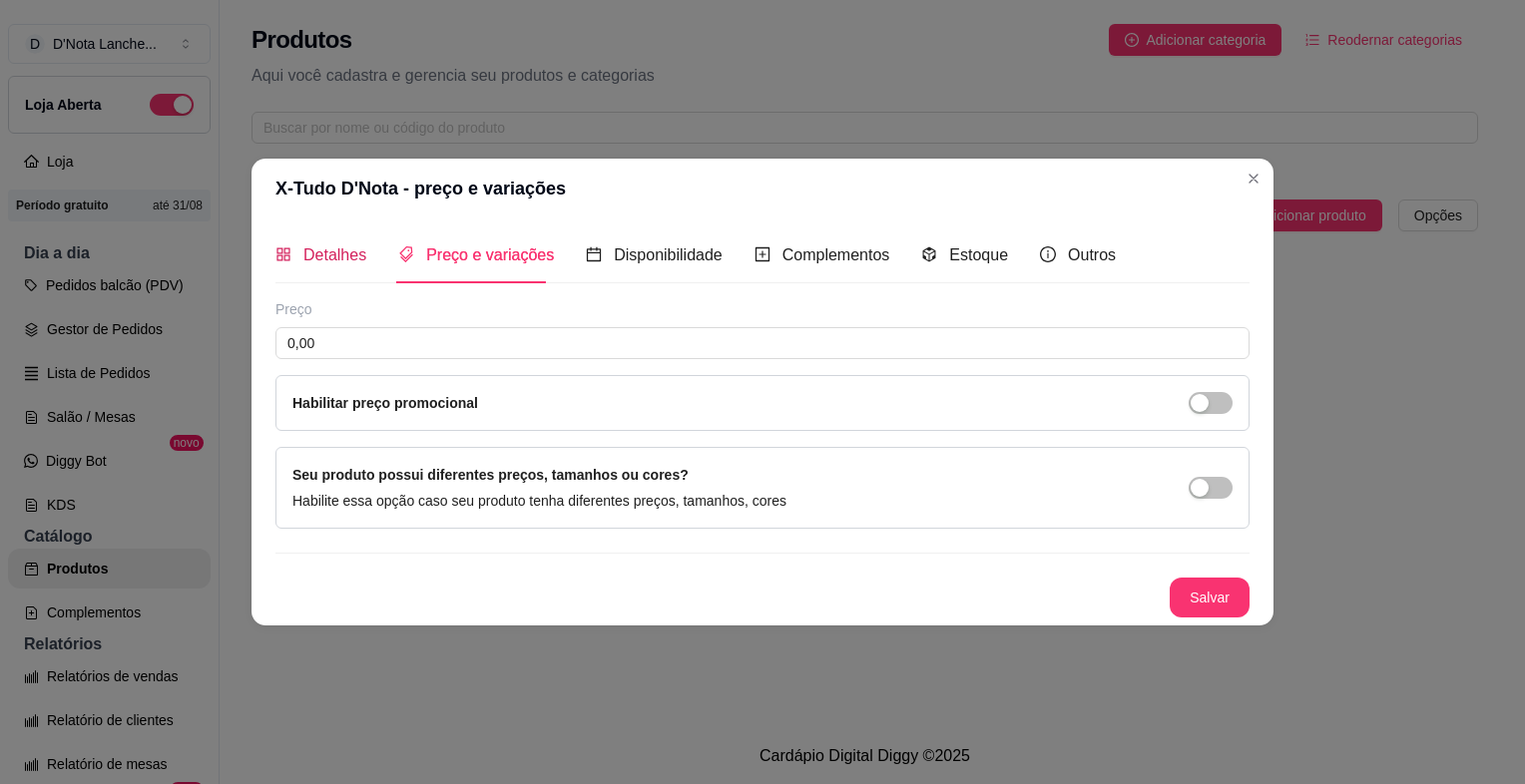click on "Detalhes" at bounding box center [320, 254] 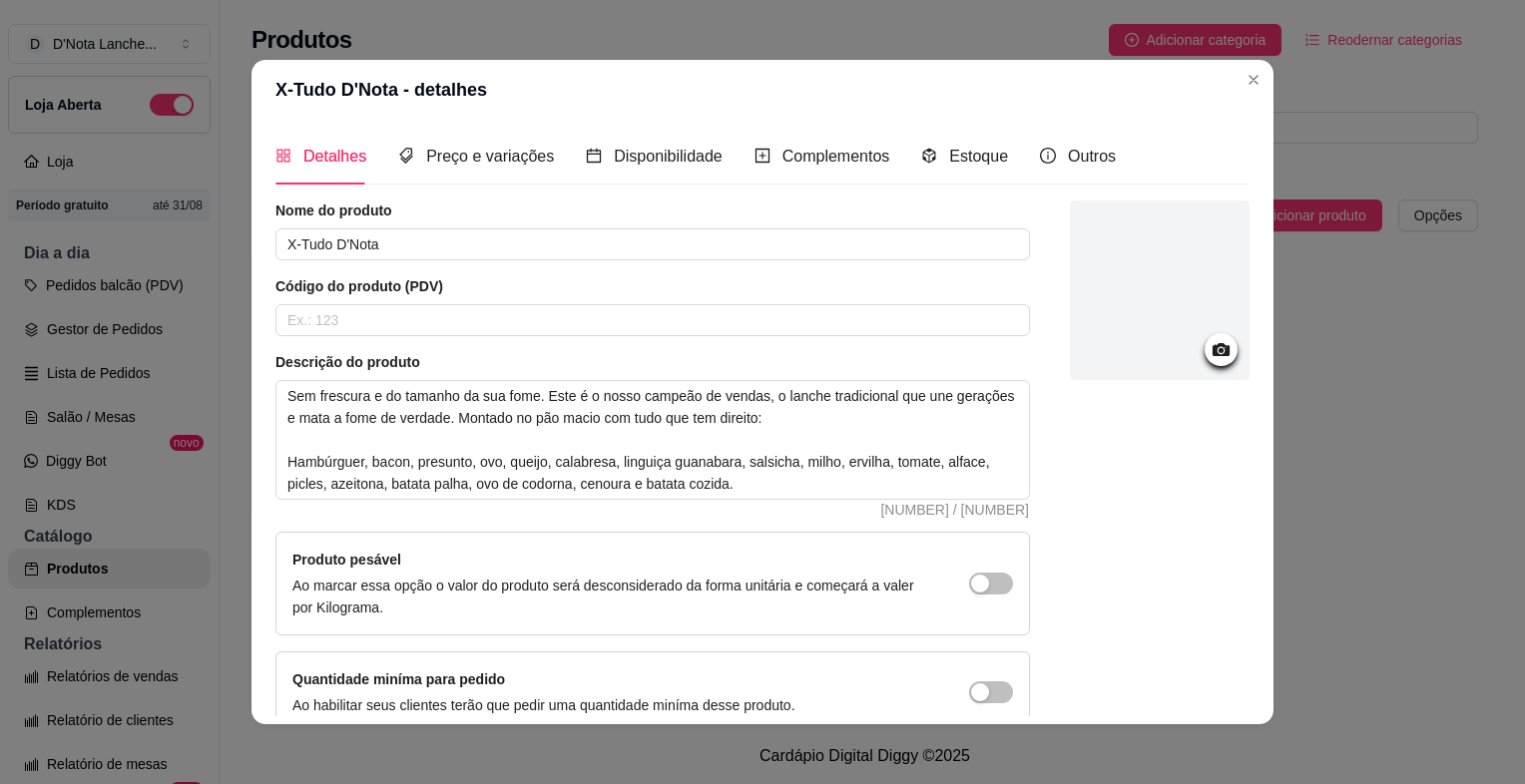 click 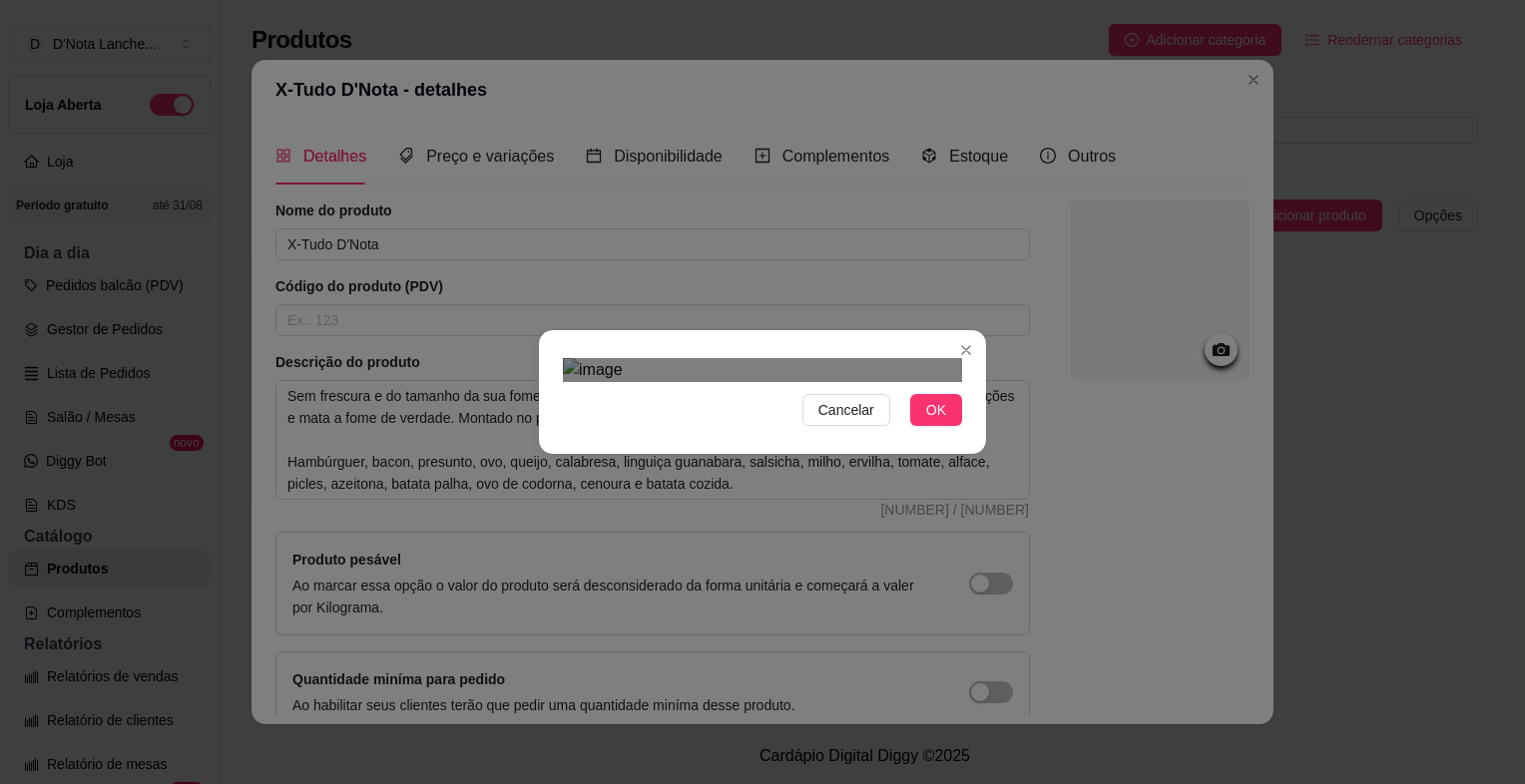 click at bounding box center (756, 704) 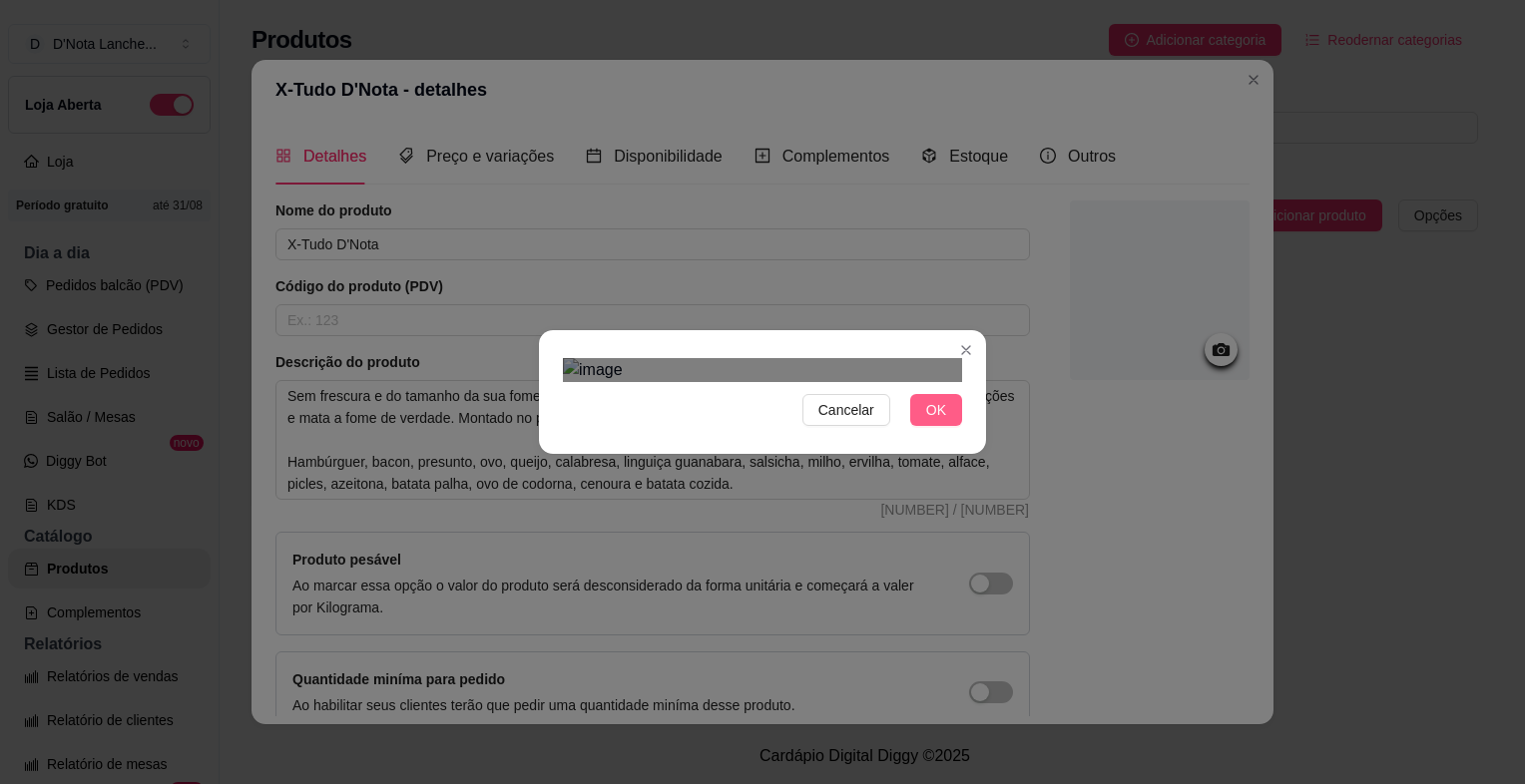 click on "OK" at bounding box center [936, 410] 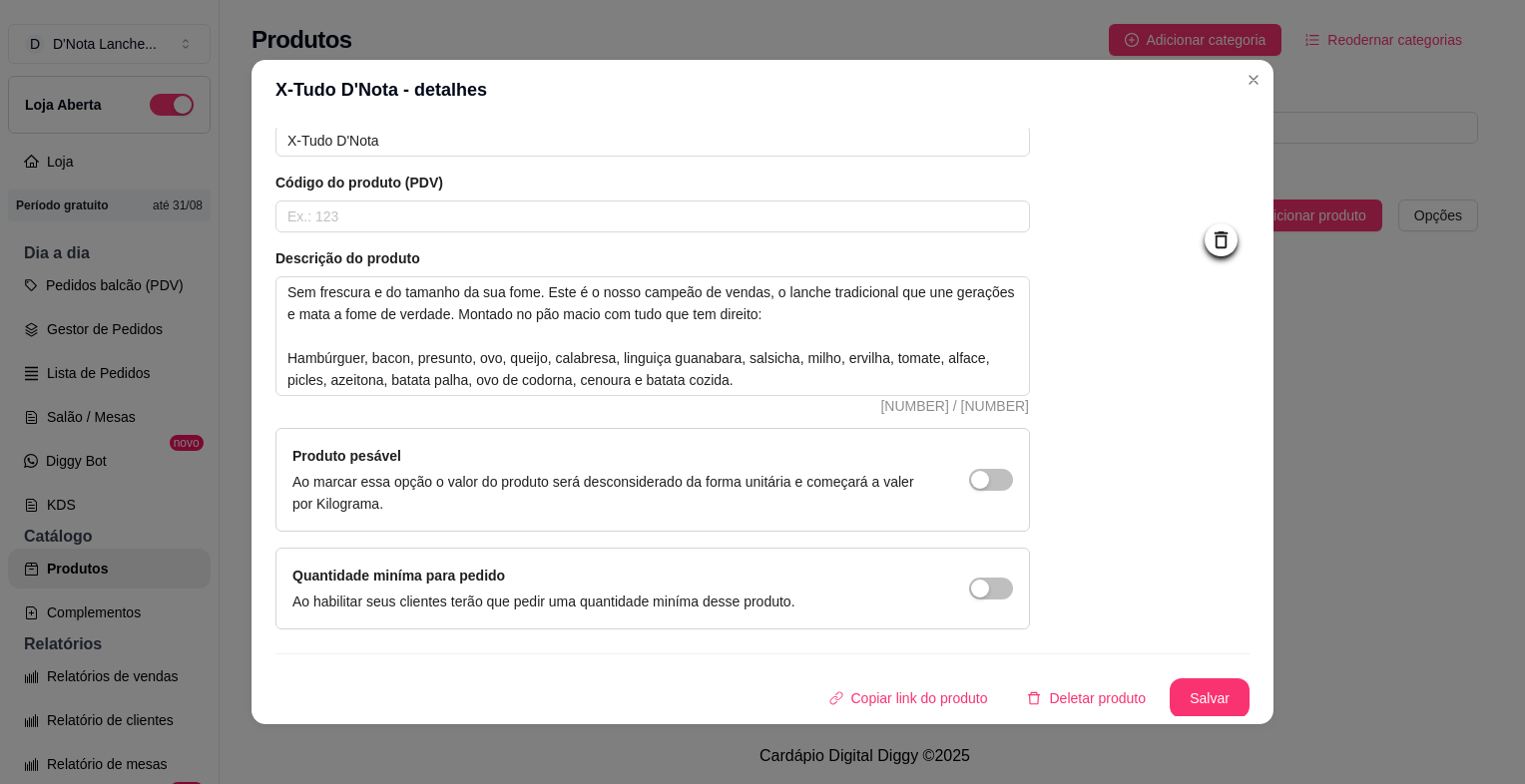 scroll, scrollTop: 103, scrollLeft: 0, axis: vertical 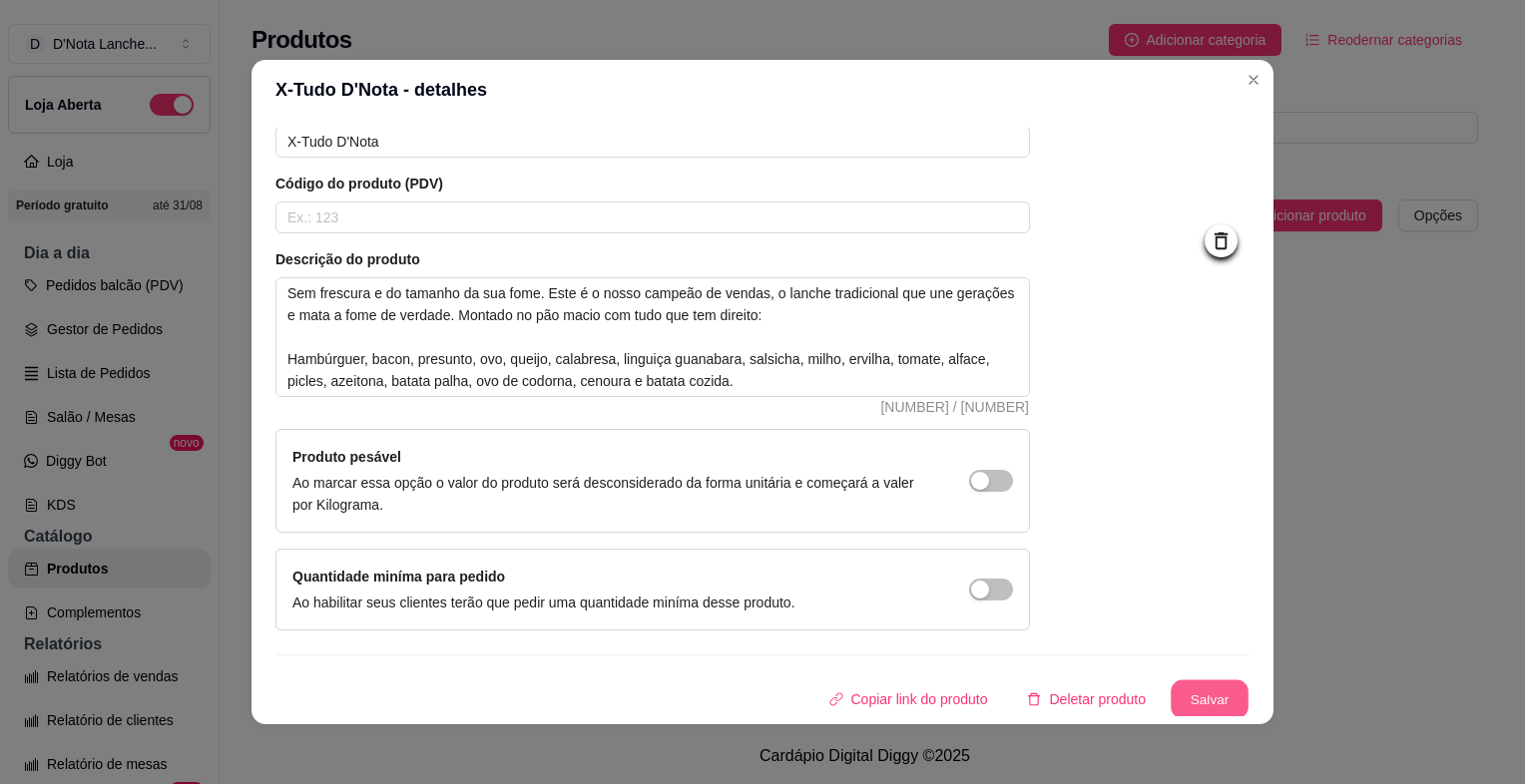click on "Salvar" at bounding box center [1210, 699] 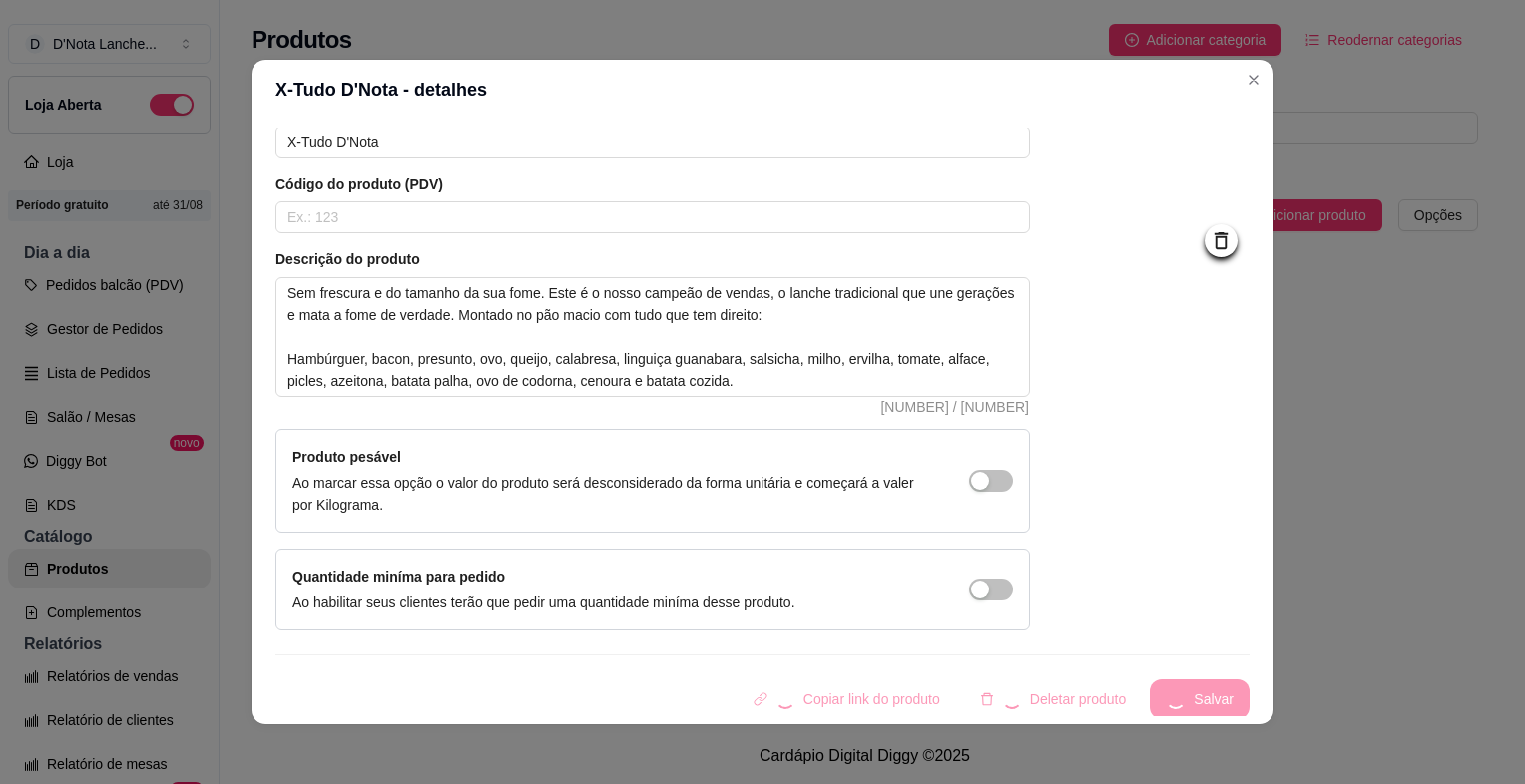 type 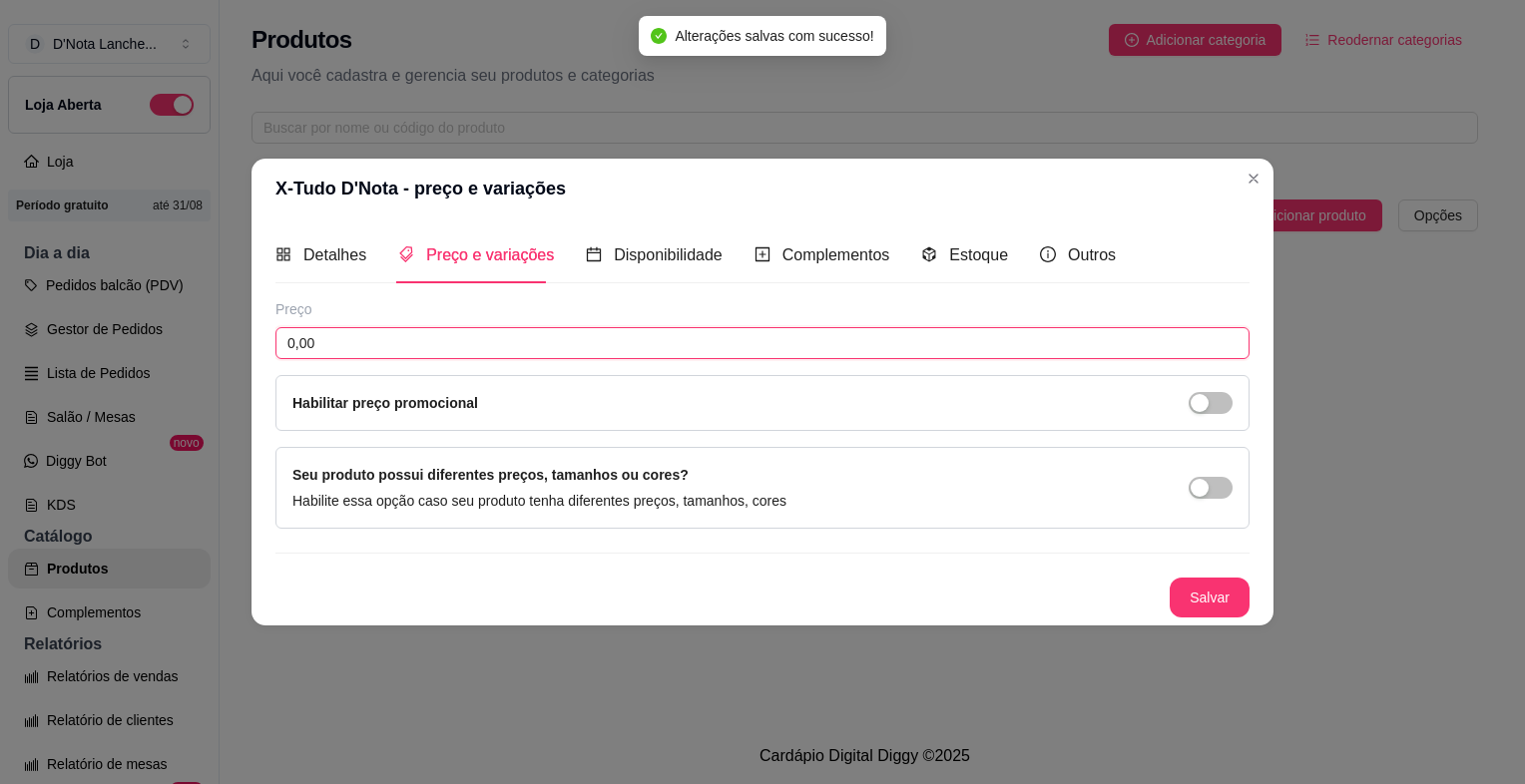 click on "0,00" at bounding box center [762, 343] 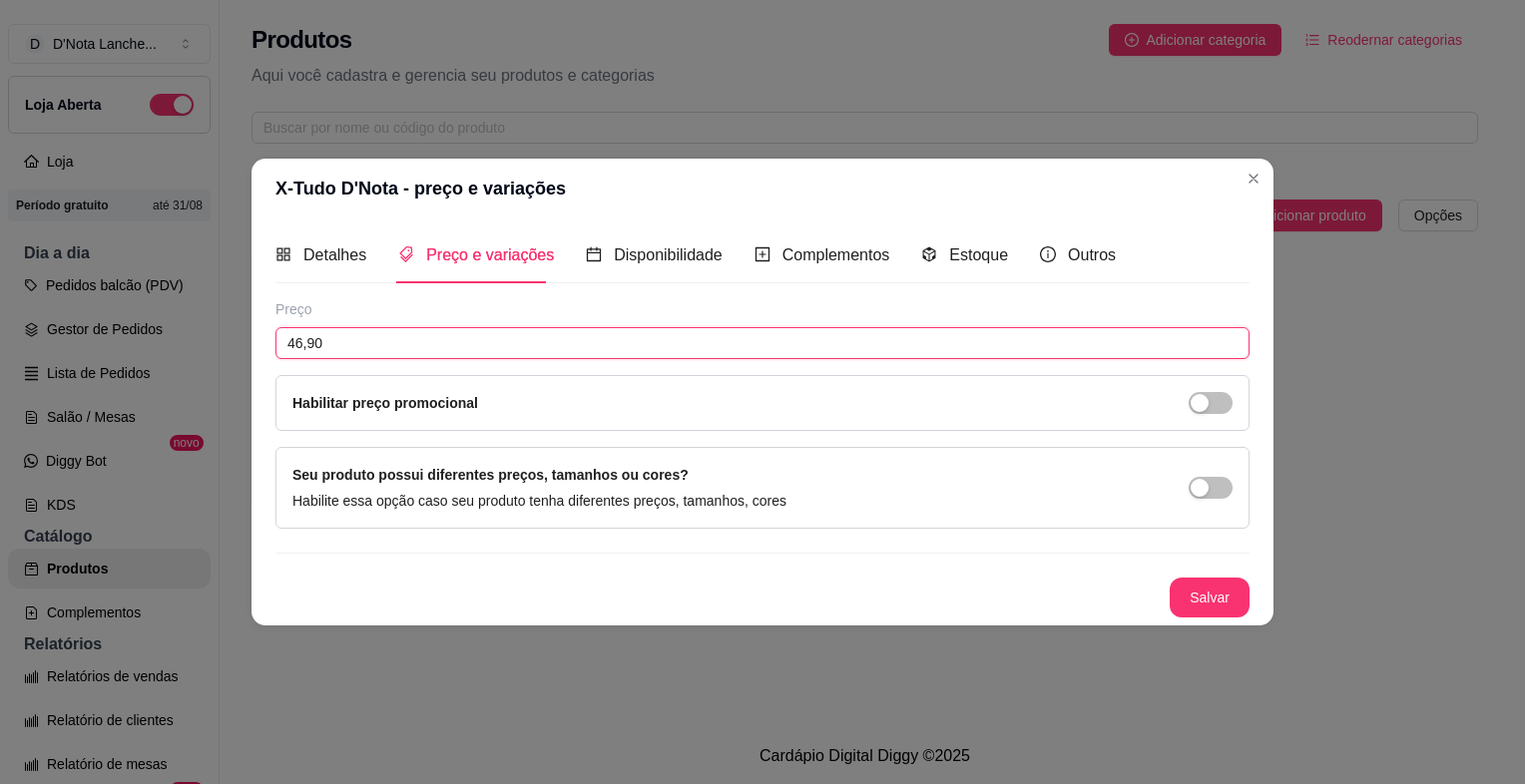type on "46,90" 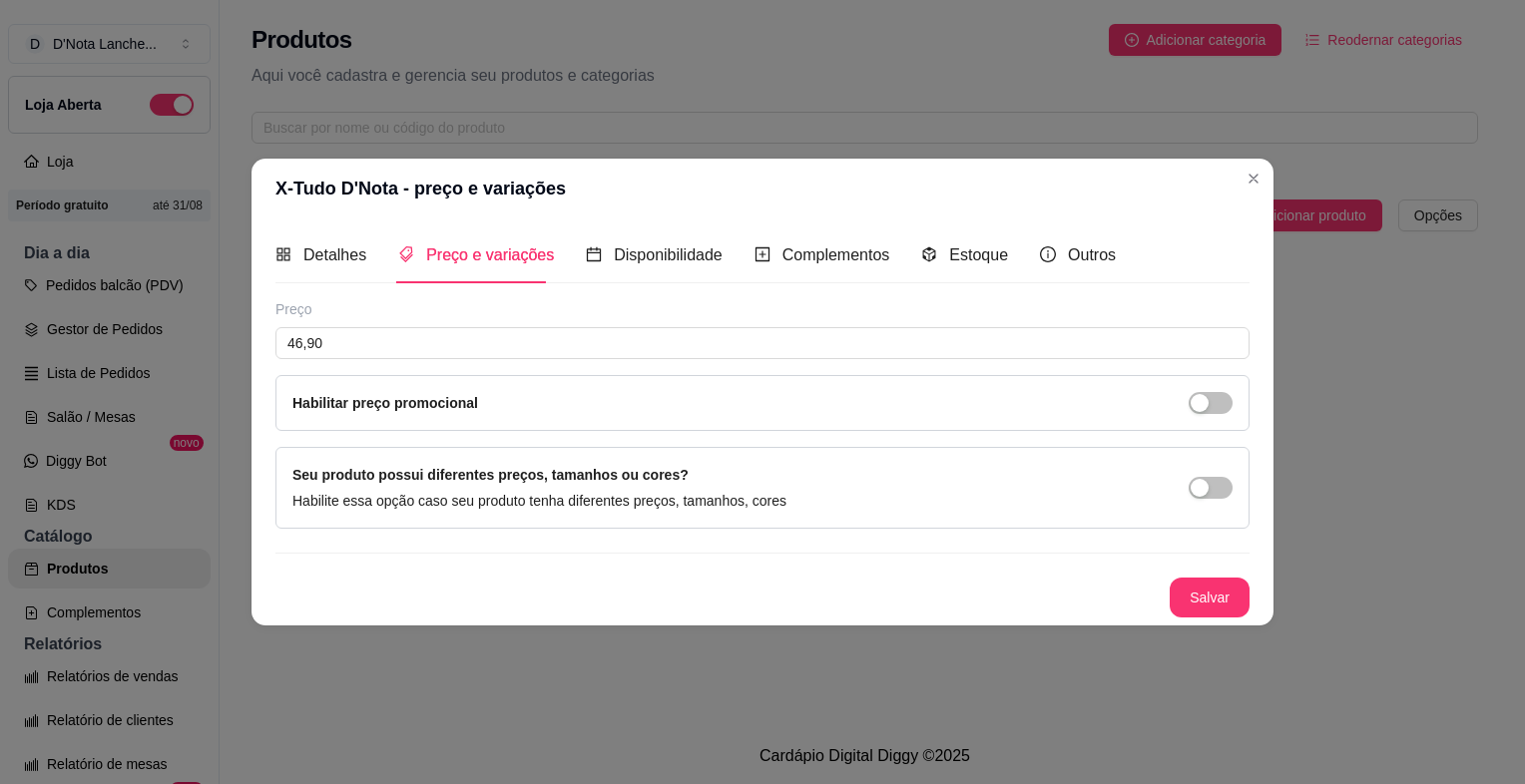 click on "Preço  46,90 Habilitar preço promocional Seu produto possui diferentes preços, tamanhos ou cores? Habilite essa opção caso seu produto tenha diferentes preços, tamanhos, cores Salvar" at bounding box center (762, 458) 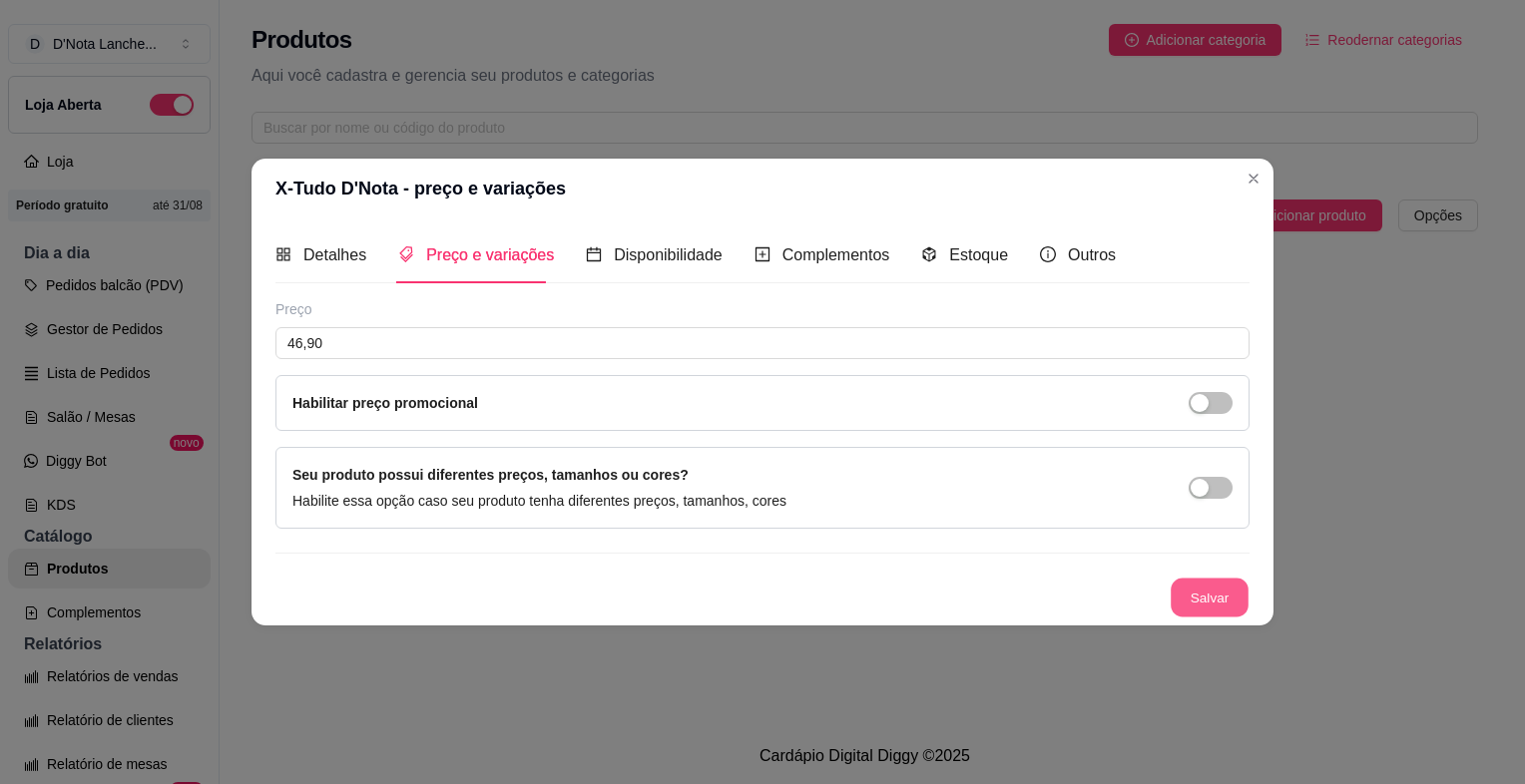 click on "Salvar" at bounding box center (1210, 597) 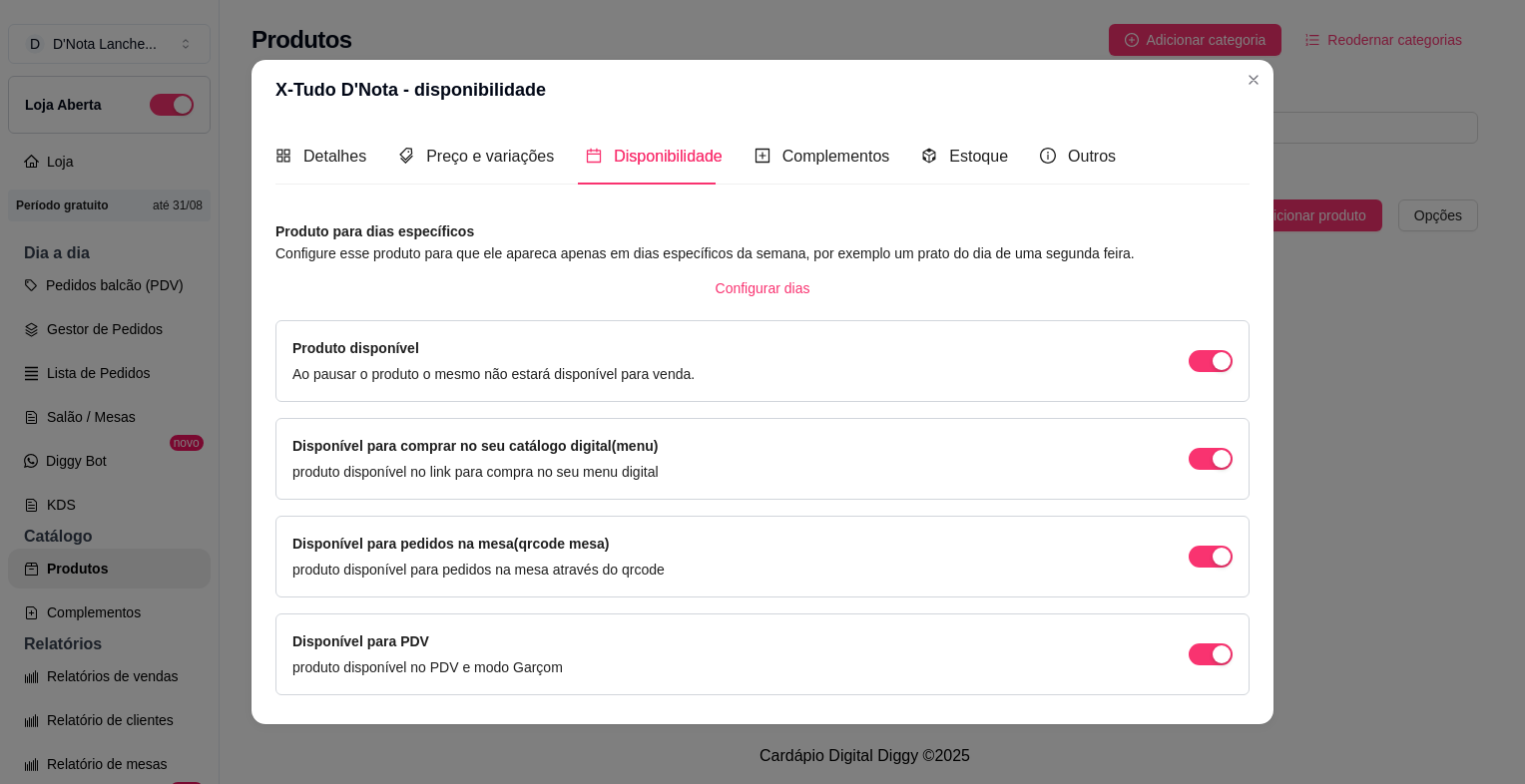 scroll, scrollTop: 58, scrollLeft: 0, axis: vertical 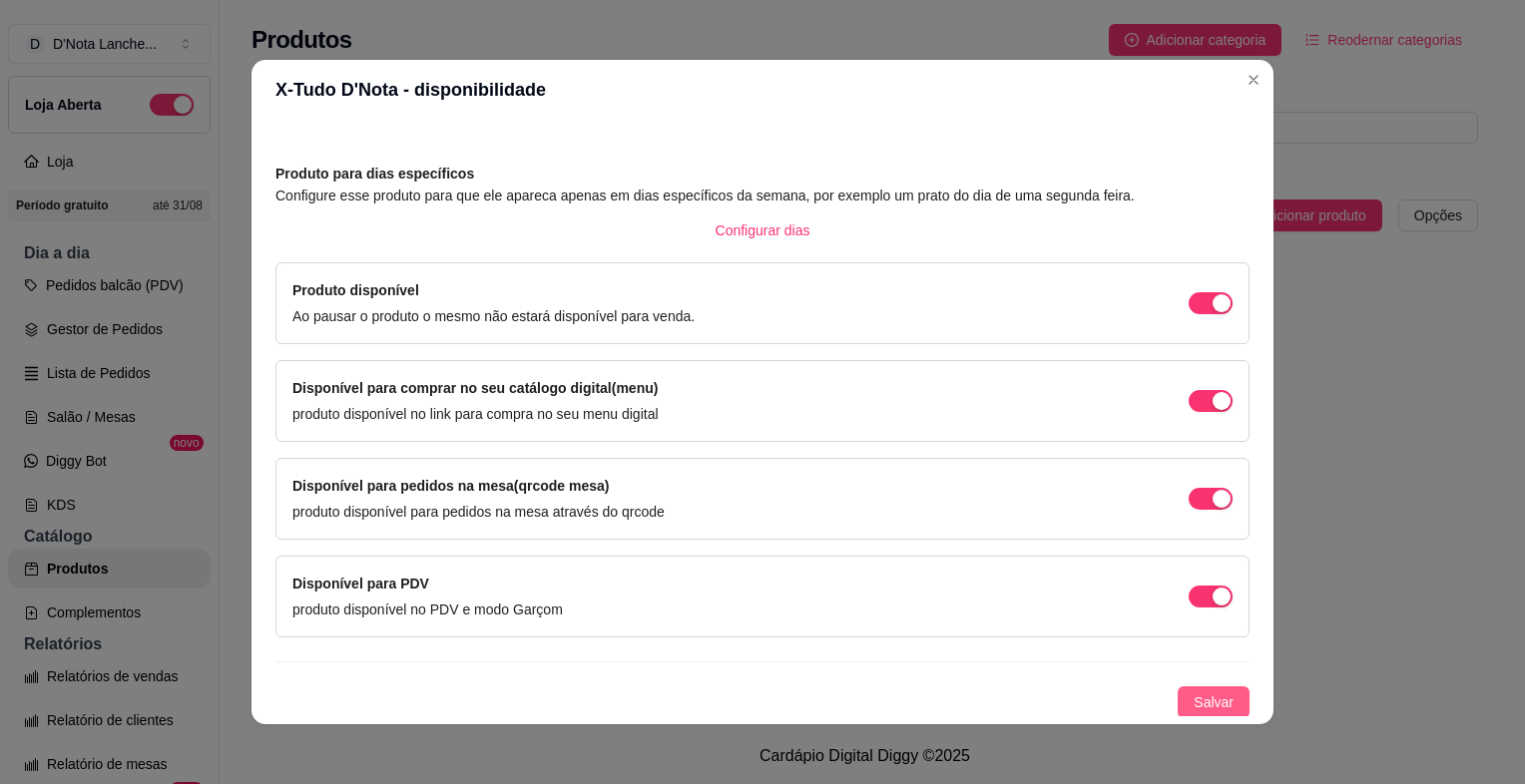 click on "Salvar" at bounding box center (1214, 702) 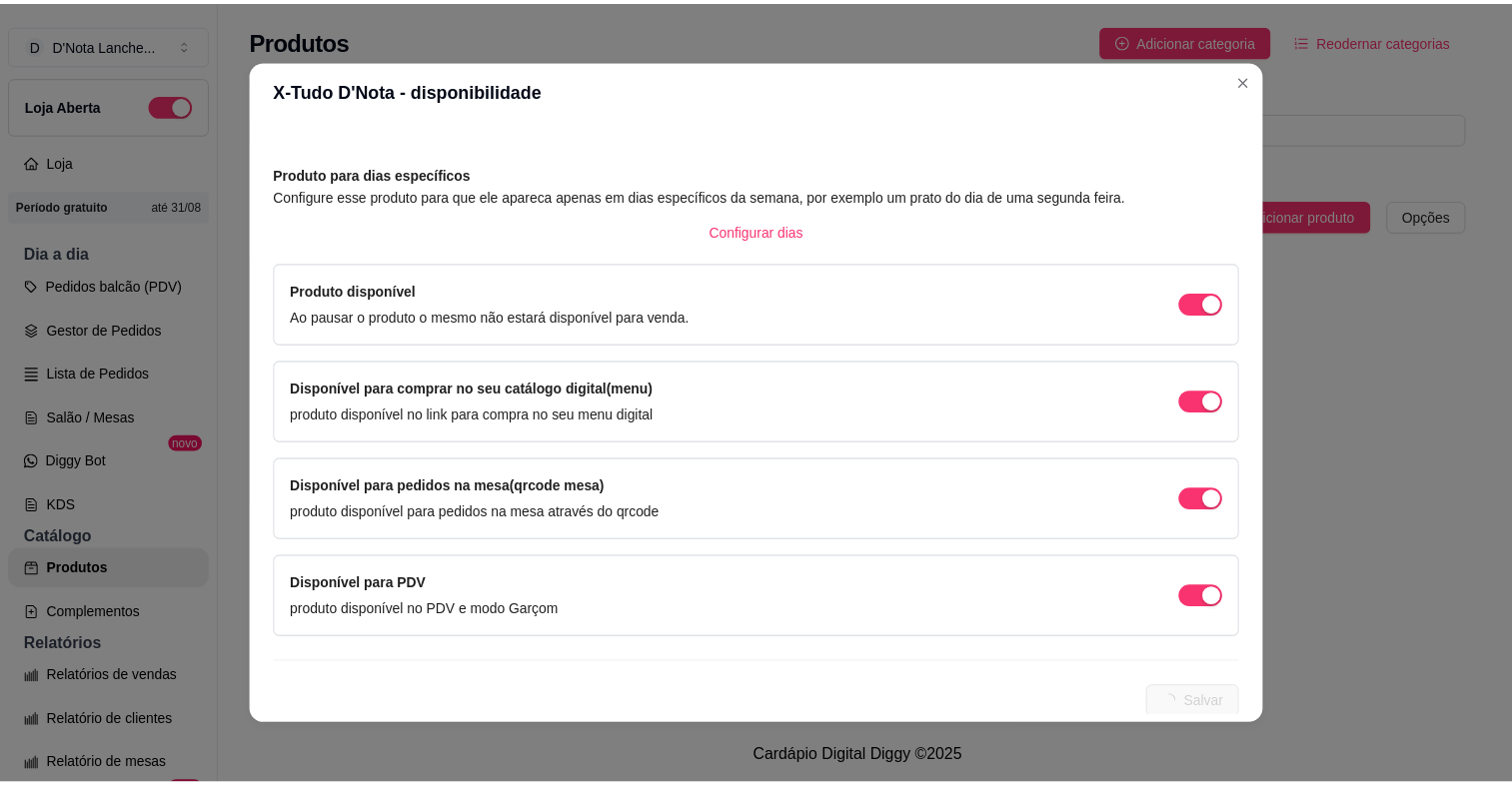 scroll, scrollTop: 0, scrollLeft: 0, axis: both 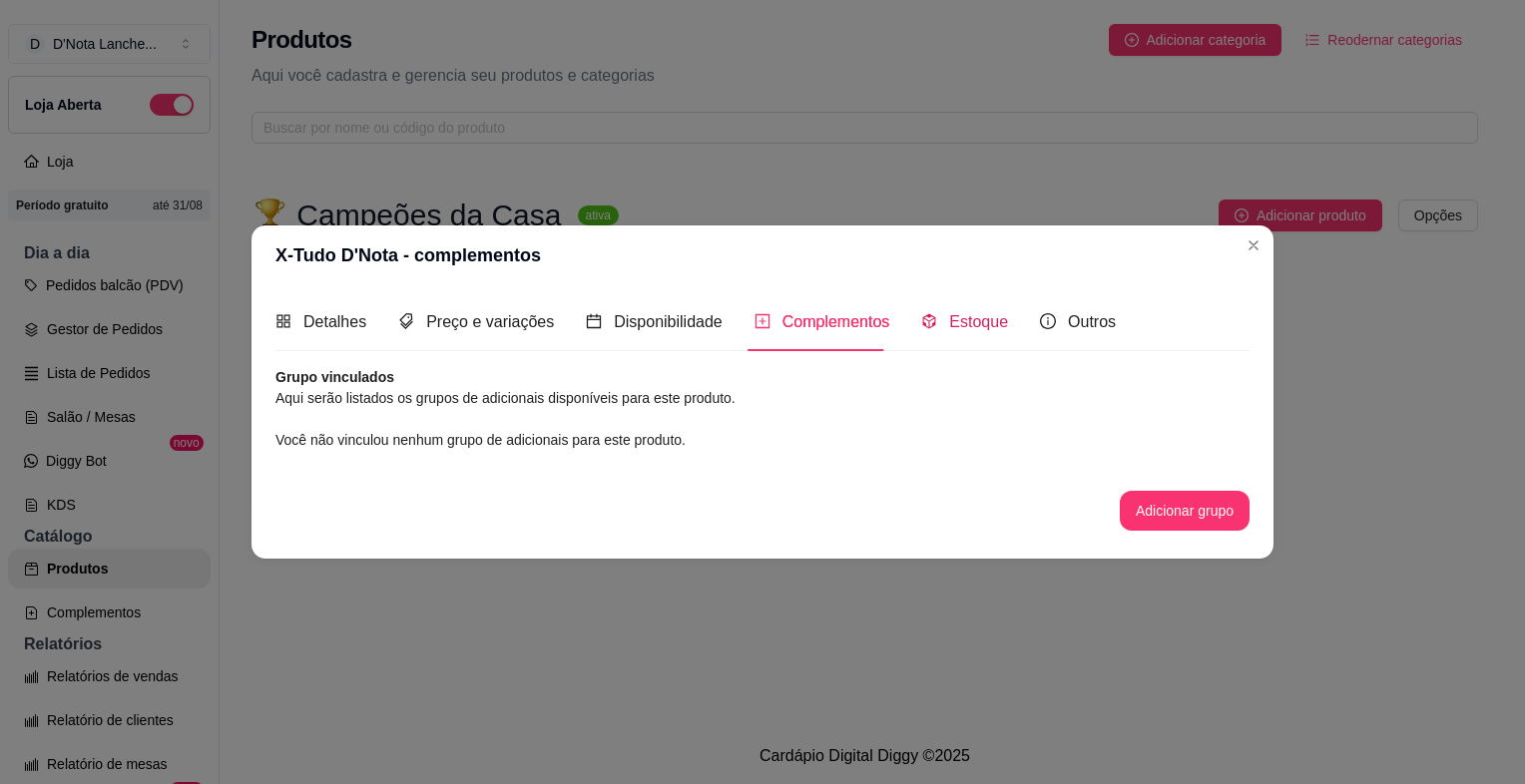 click on "Estoque" at bounding box center (964, 321) 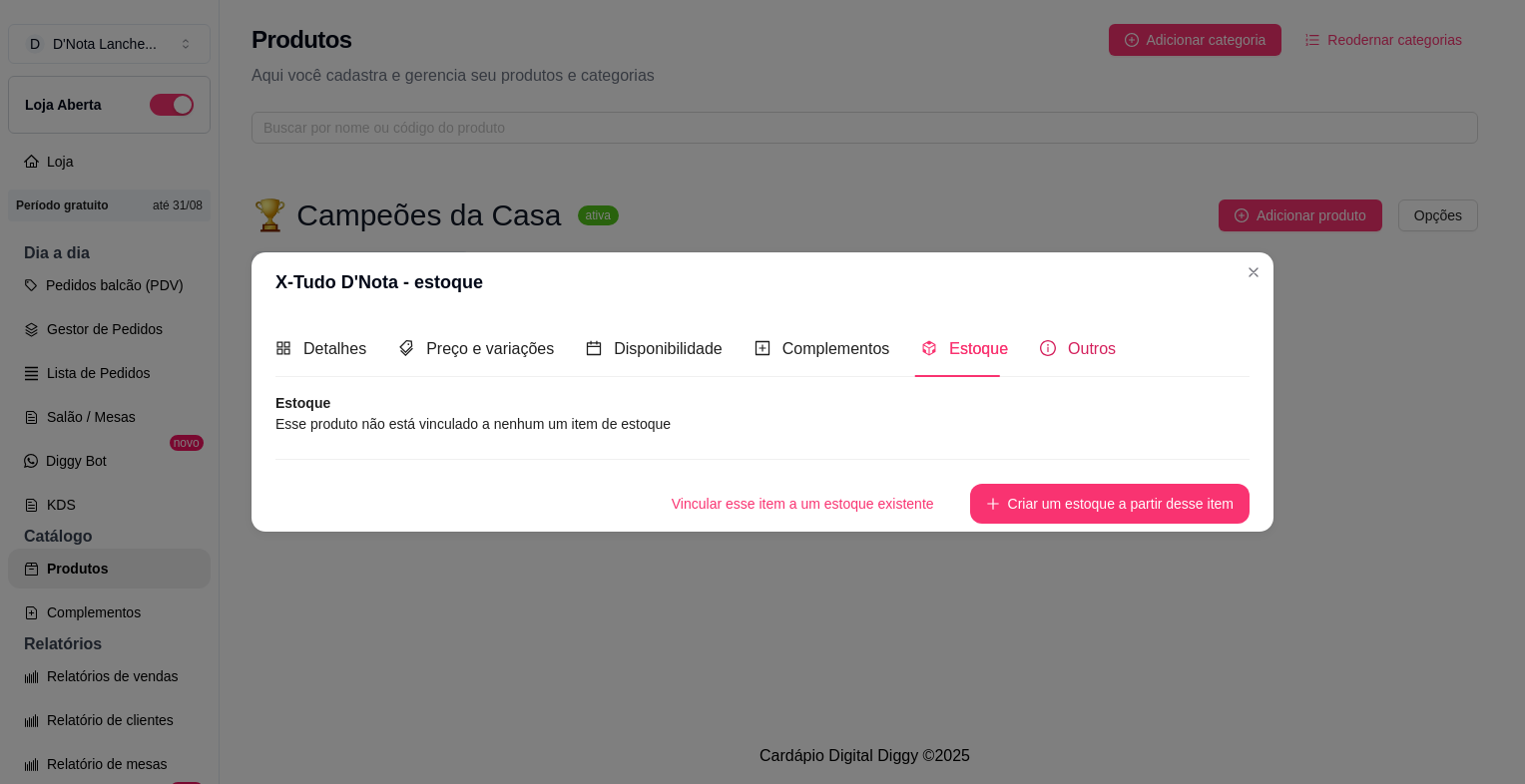 click on "Outros" at bounding box center (1092, 348) 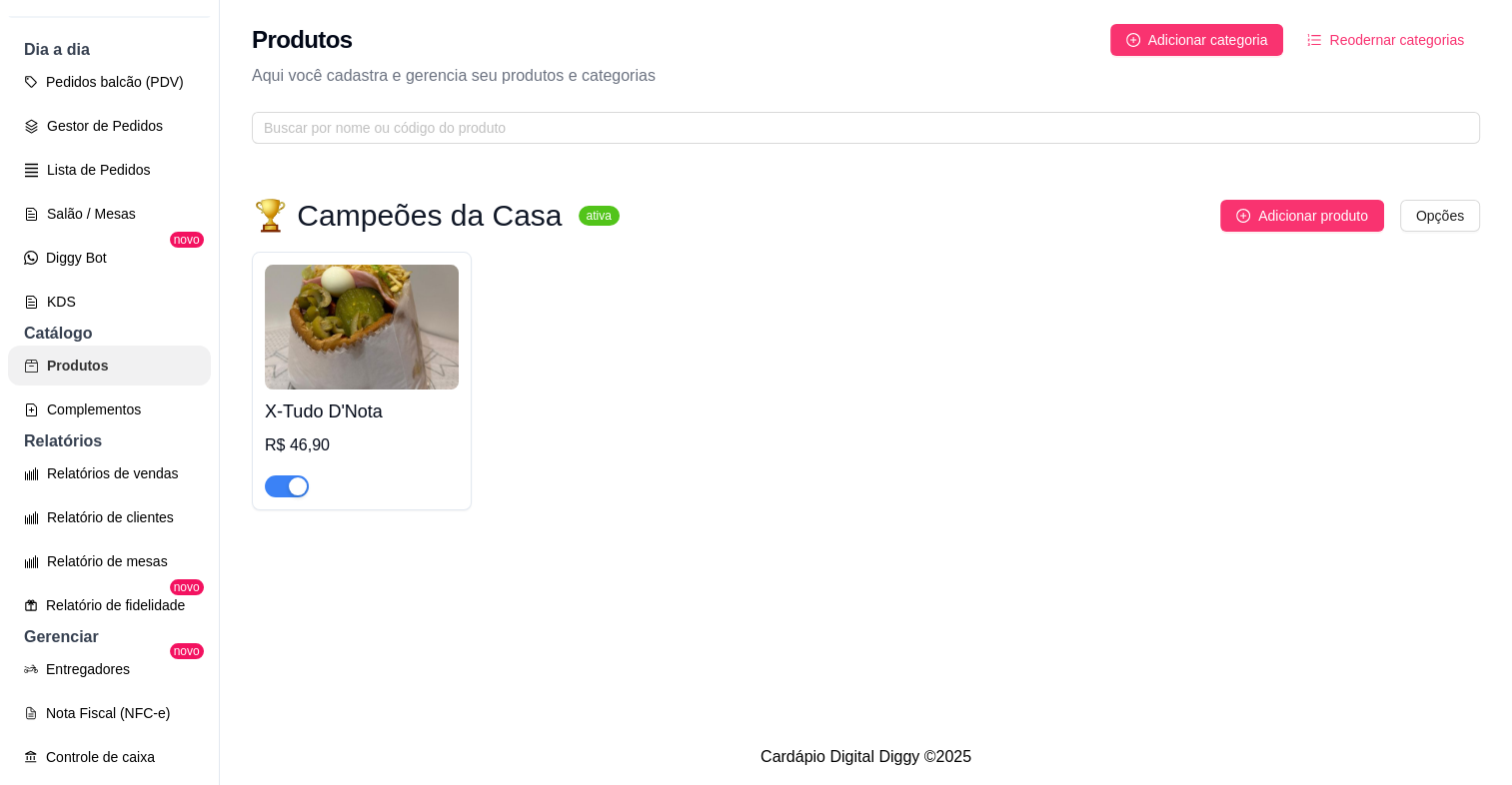 scroll, scrollTop: 206, scrollLeft: 0, axis: vertical 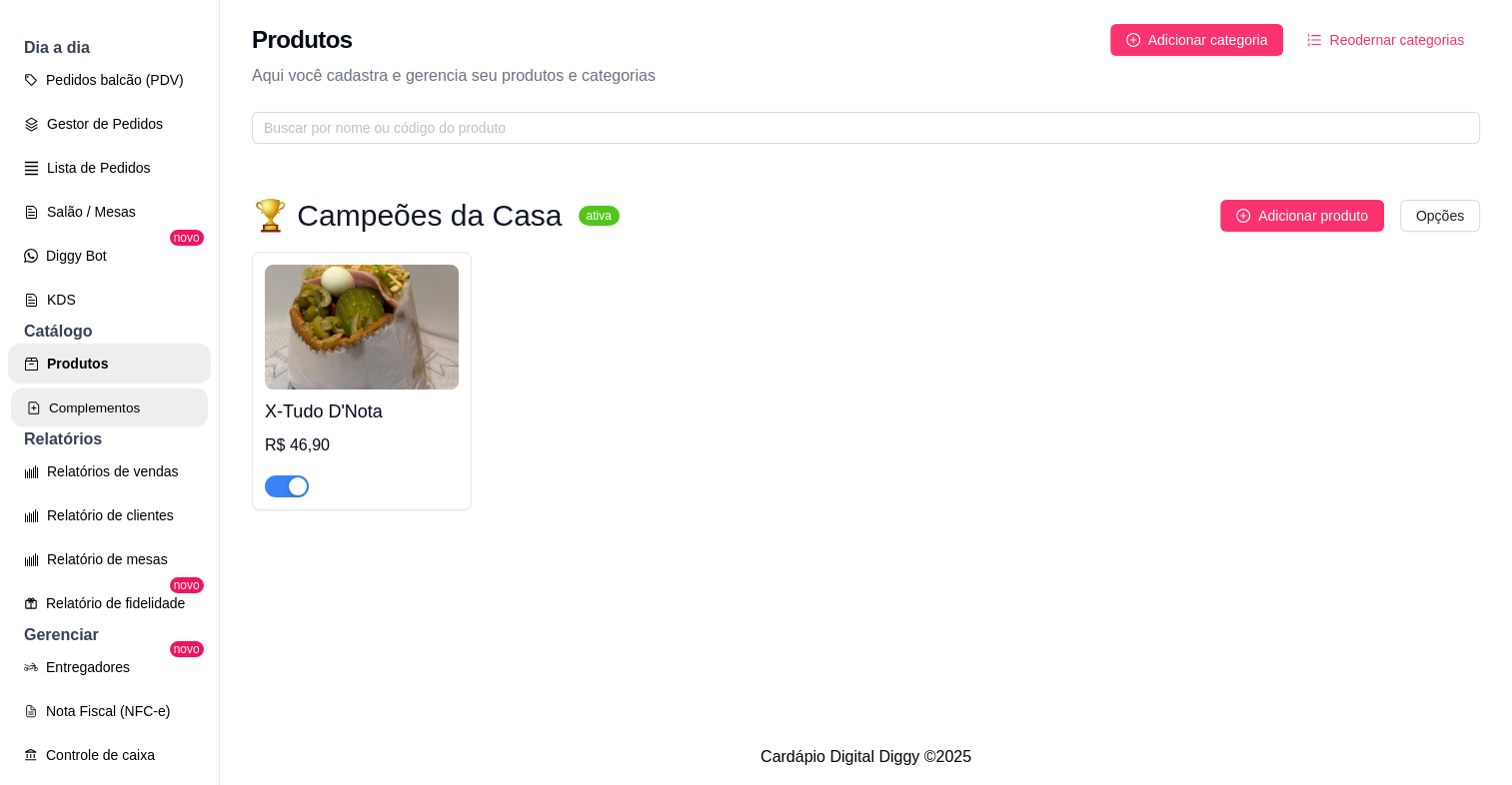 click on "Complementos" at bounding box center [109, 407] 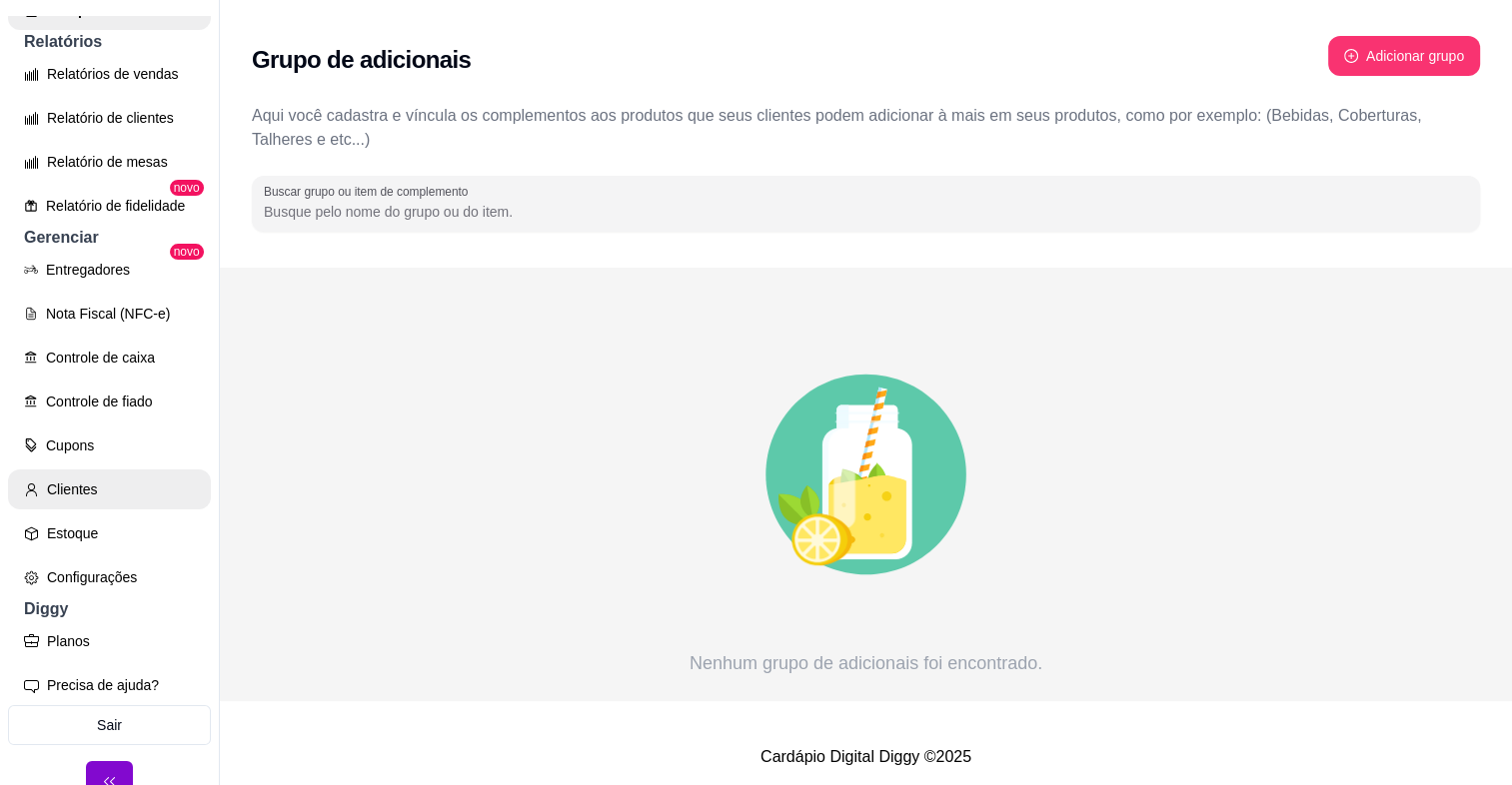 scroll, scrollTop: 627, scrollLeft: 0, axis: vertical 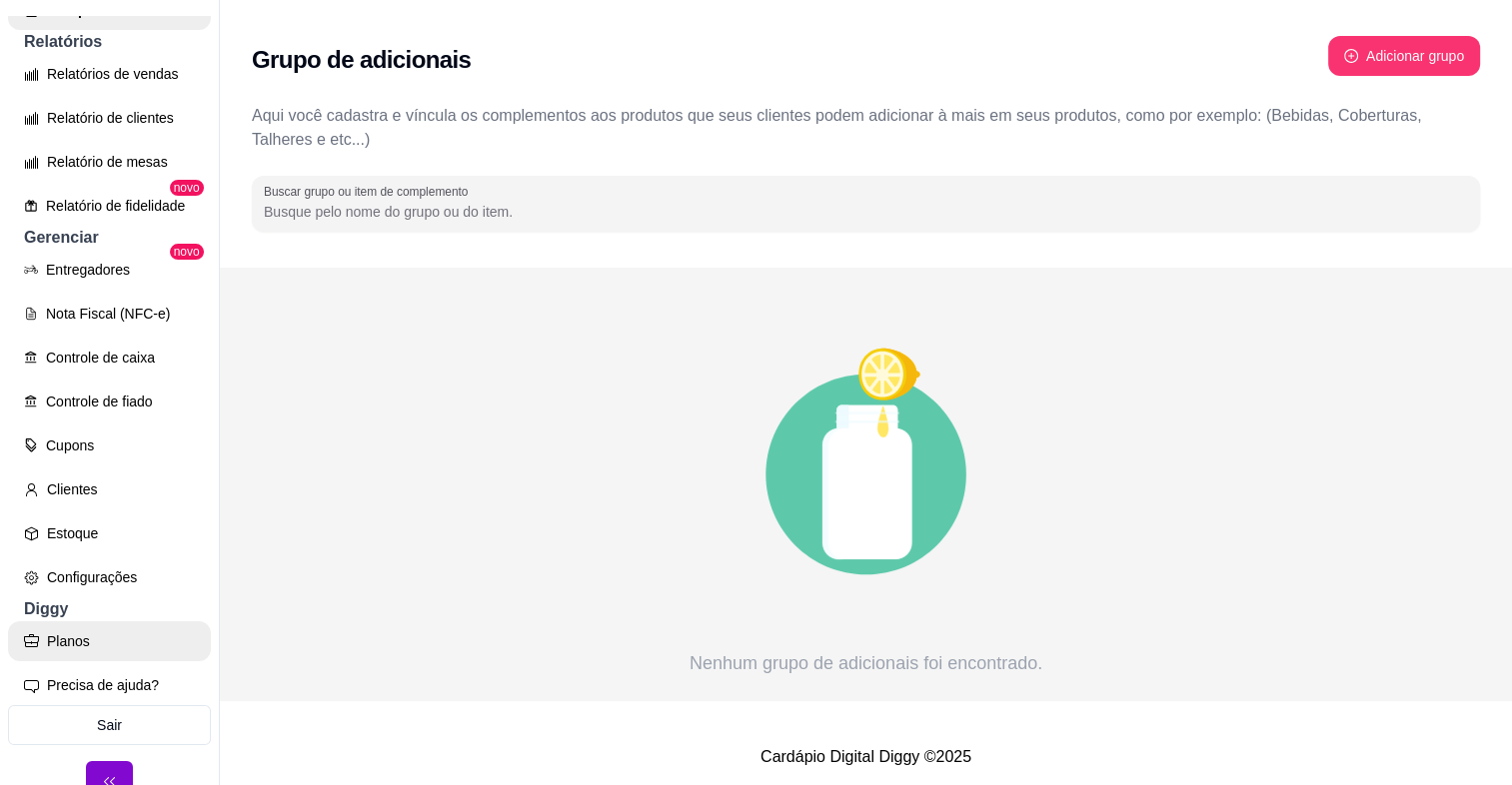 click on "Planos" at bounding box center [109, 641] 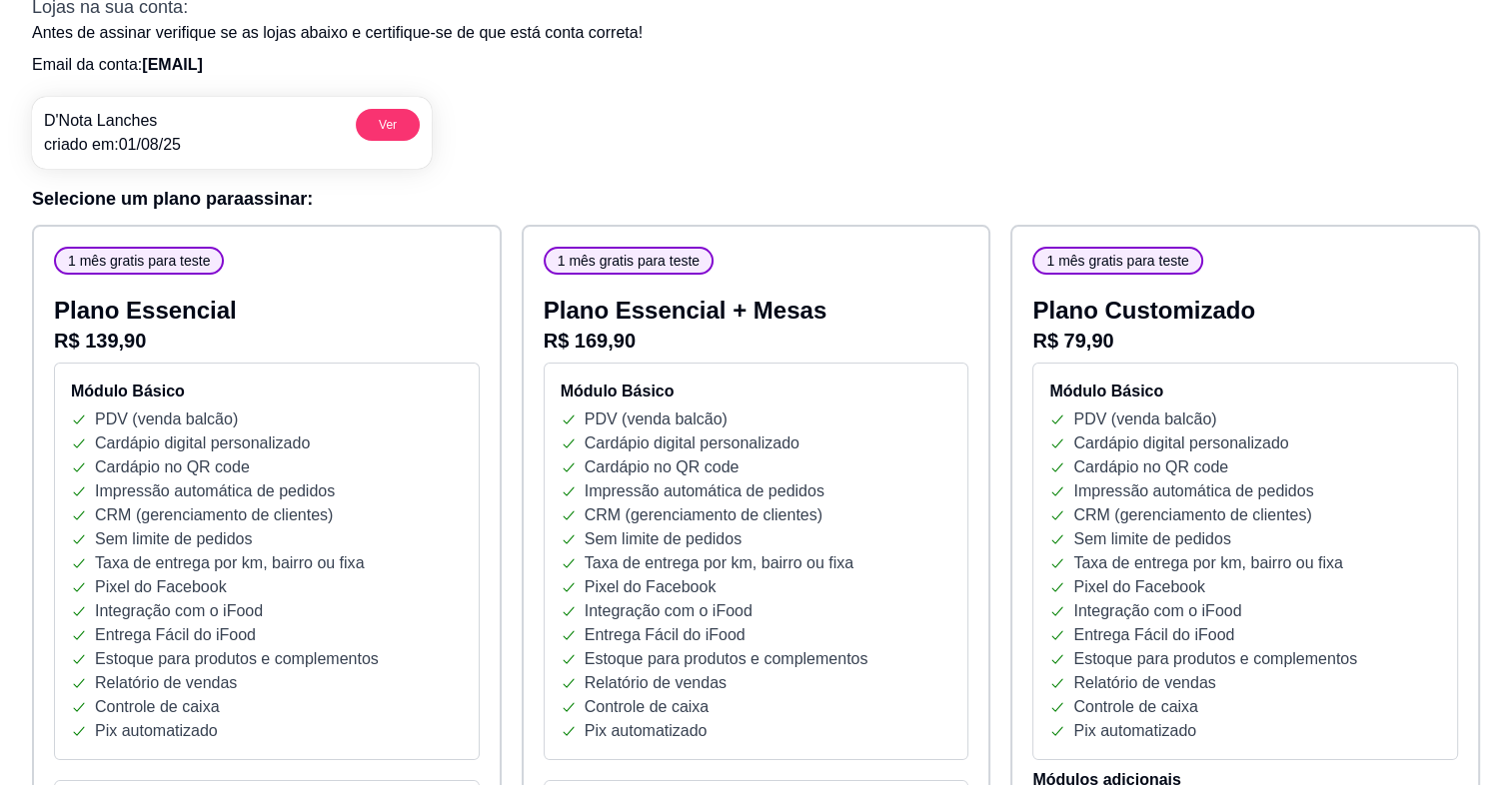 scroll, scrollTop: 0, scrollLeft: 0, axis: both 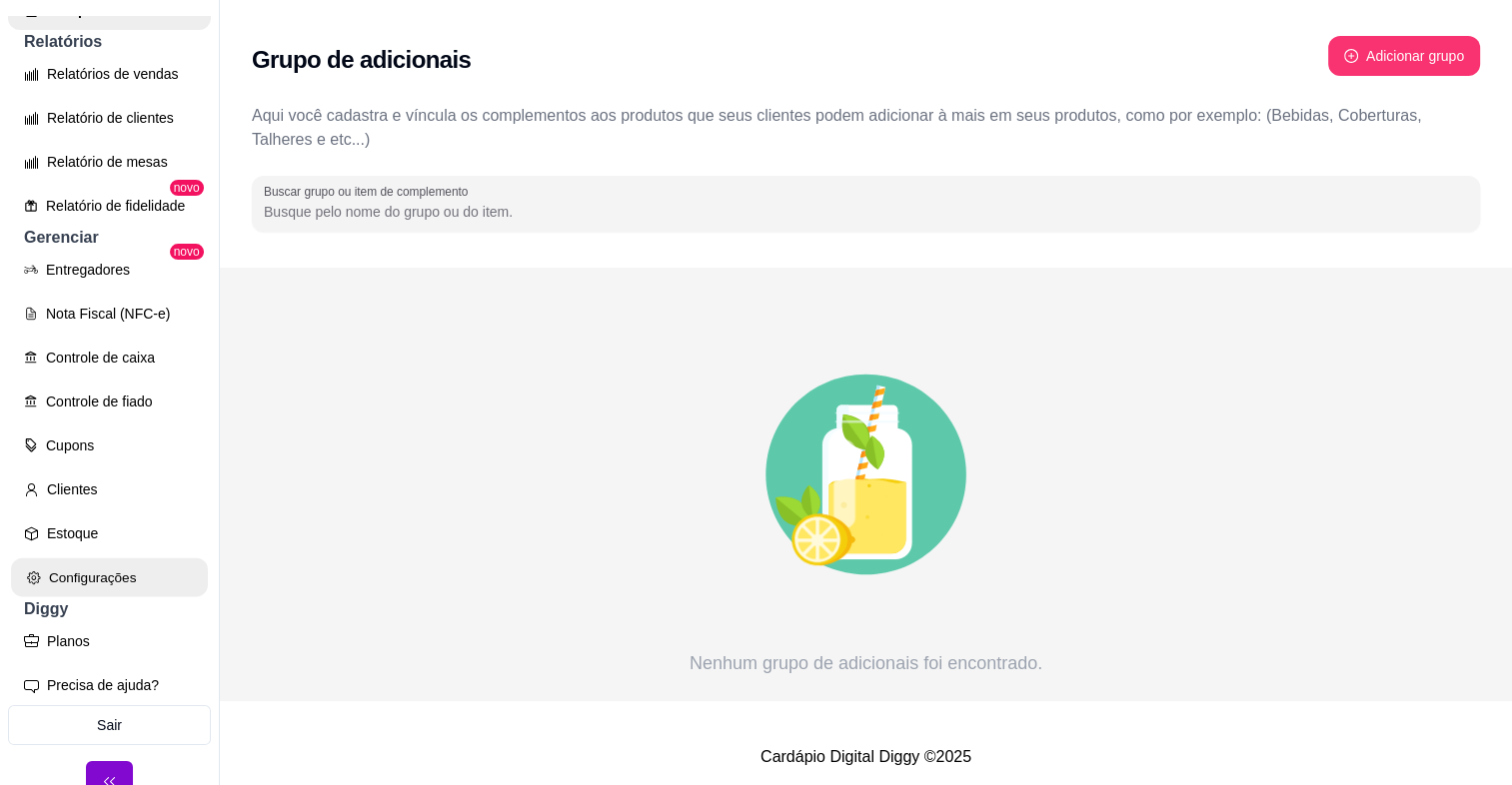 click on "Configurações" at bounding box center (109, 577) 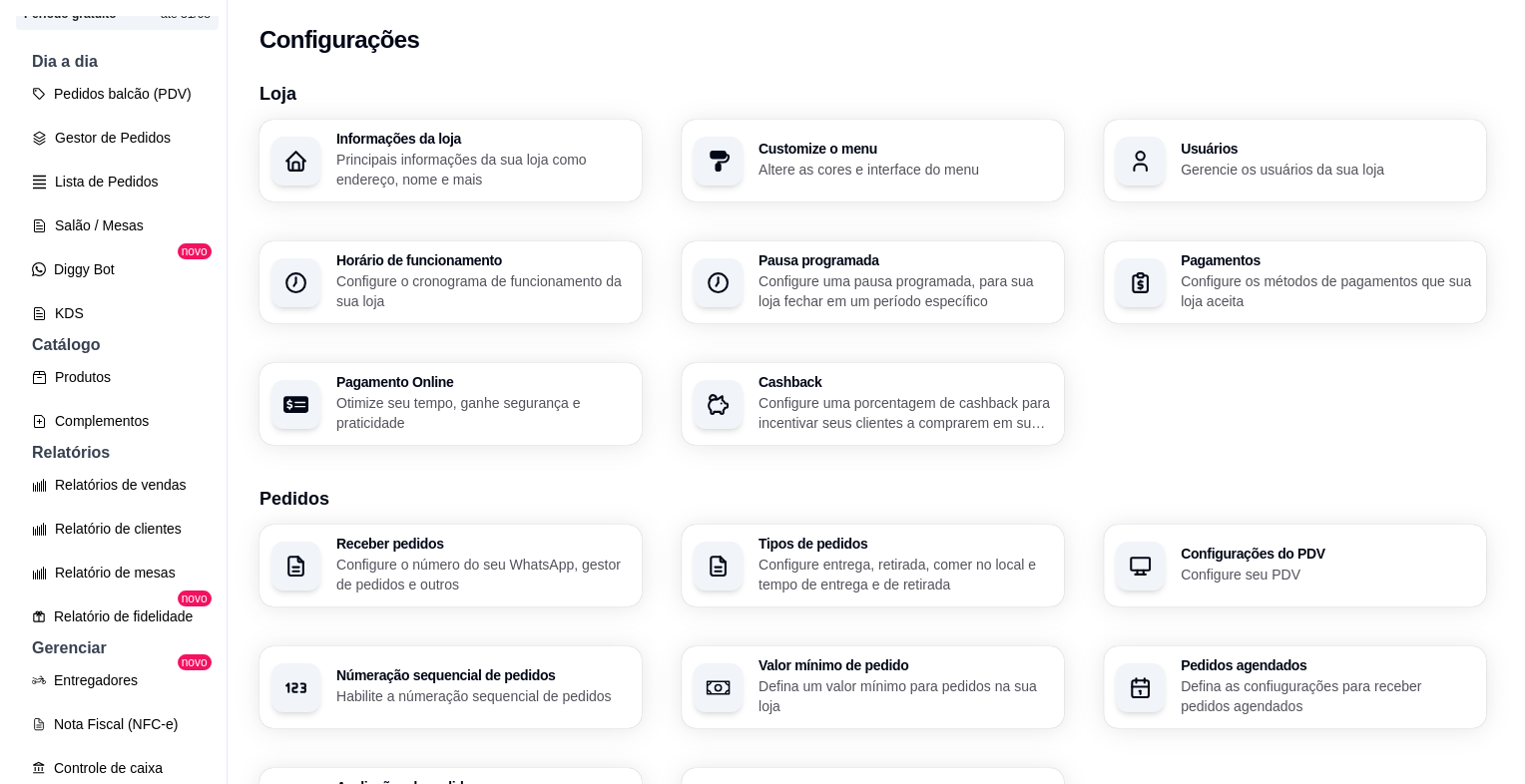scroll, scrollTop: 0, scrollLeft: 0, axis: both 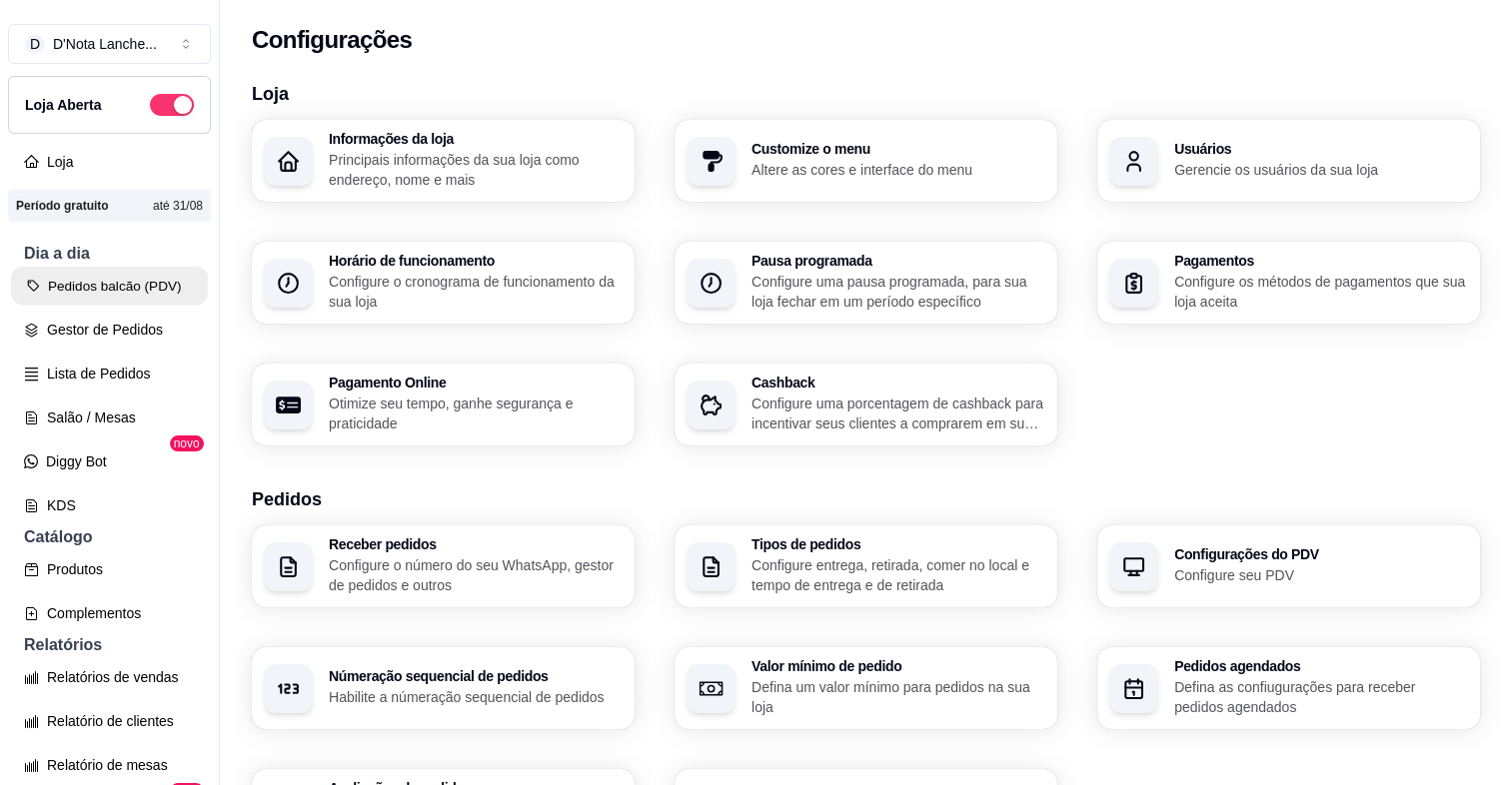 click on "Pedidos balcão (PDV)" at bounding box center (109, 286) 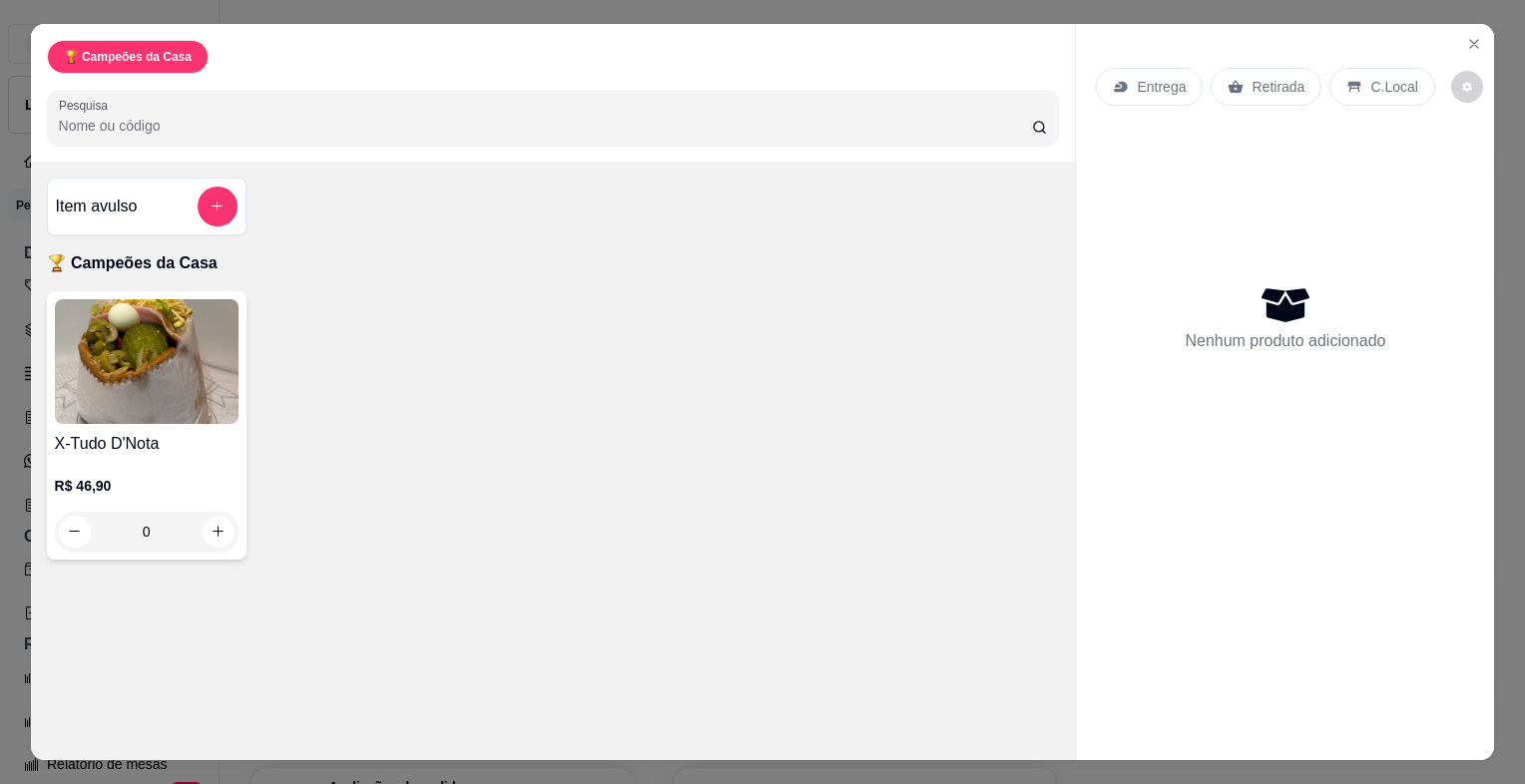 click on "Retirada" at bounding box center [1277, 87] 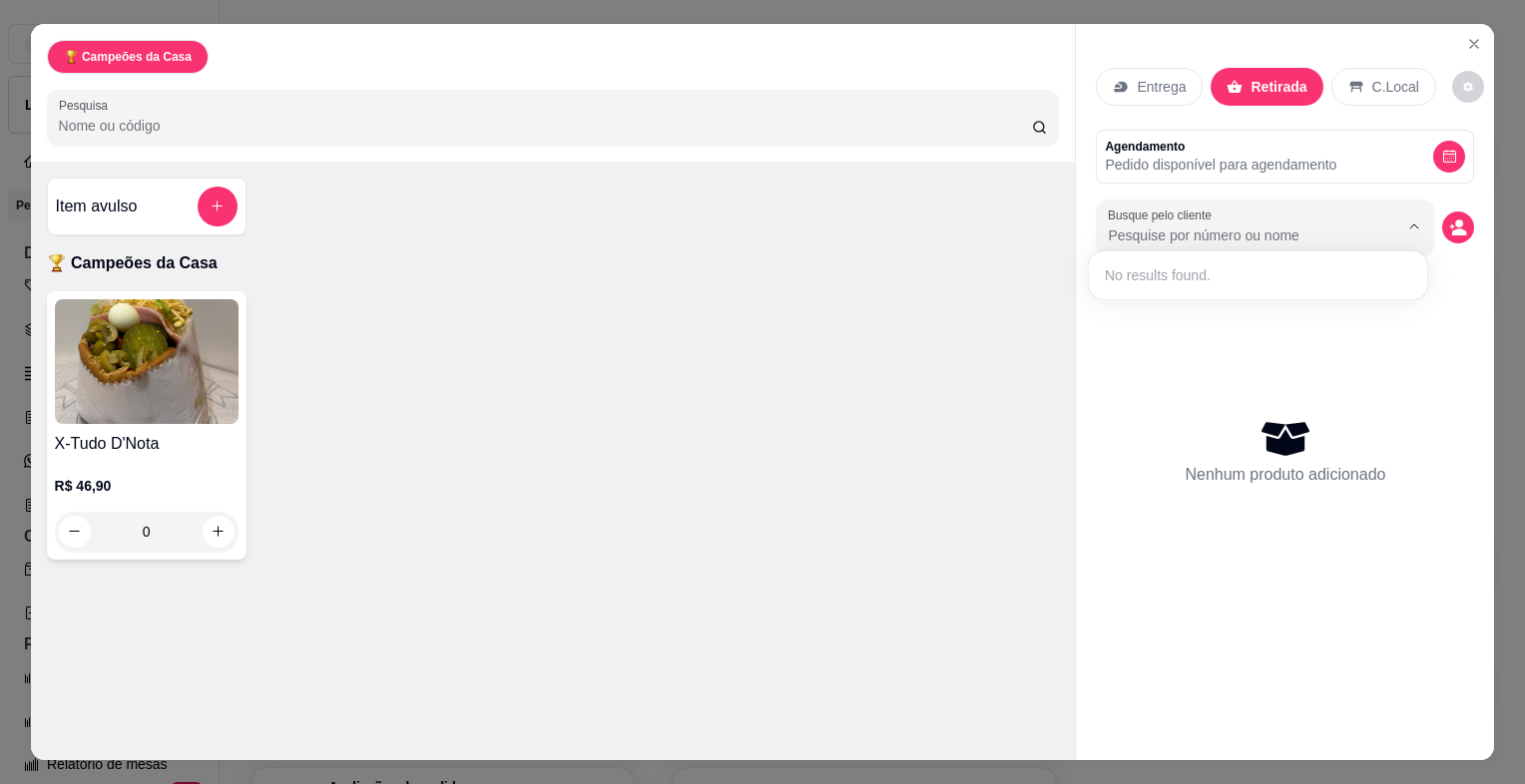 click on "Busque pelo cliente" at bounding box center [1237, 235] 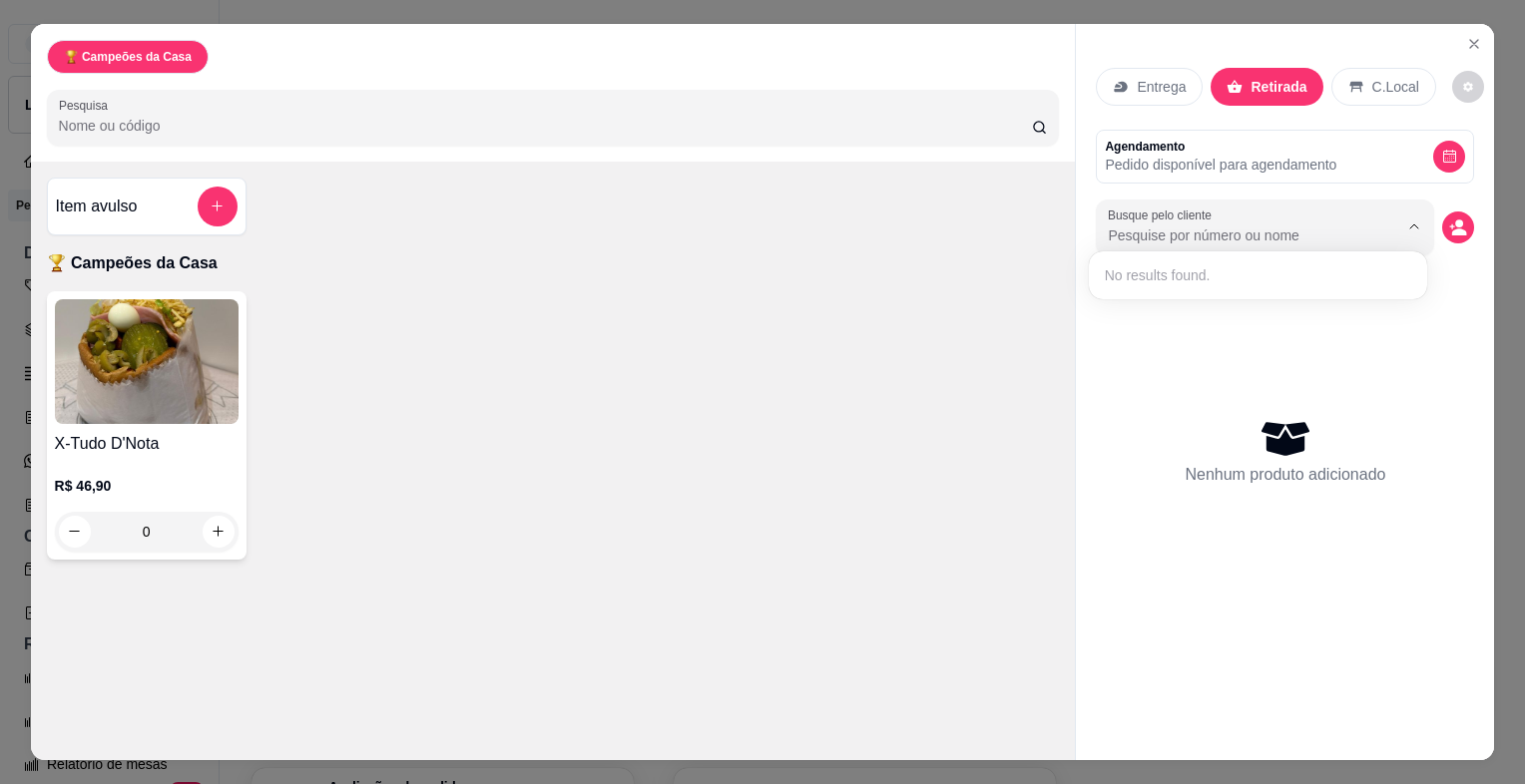 click on "Nenhum produto adicionado" at bounding box center (1284, 451) 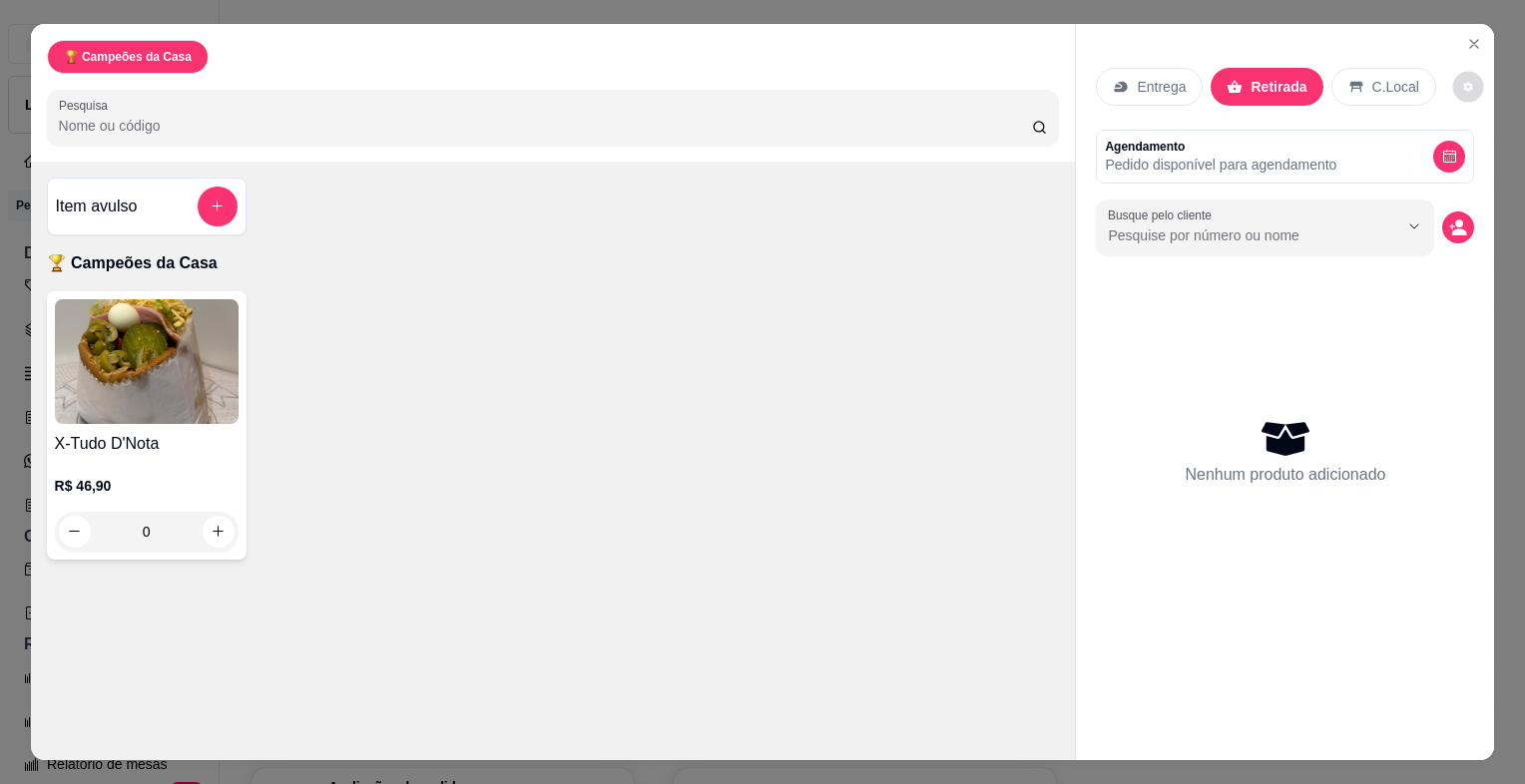 click 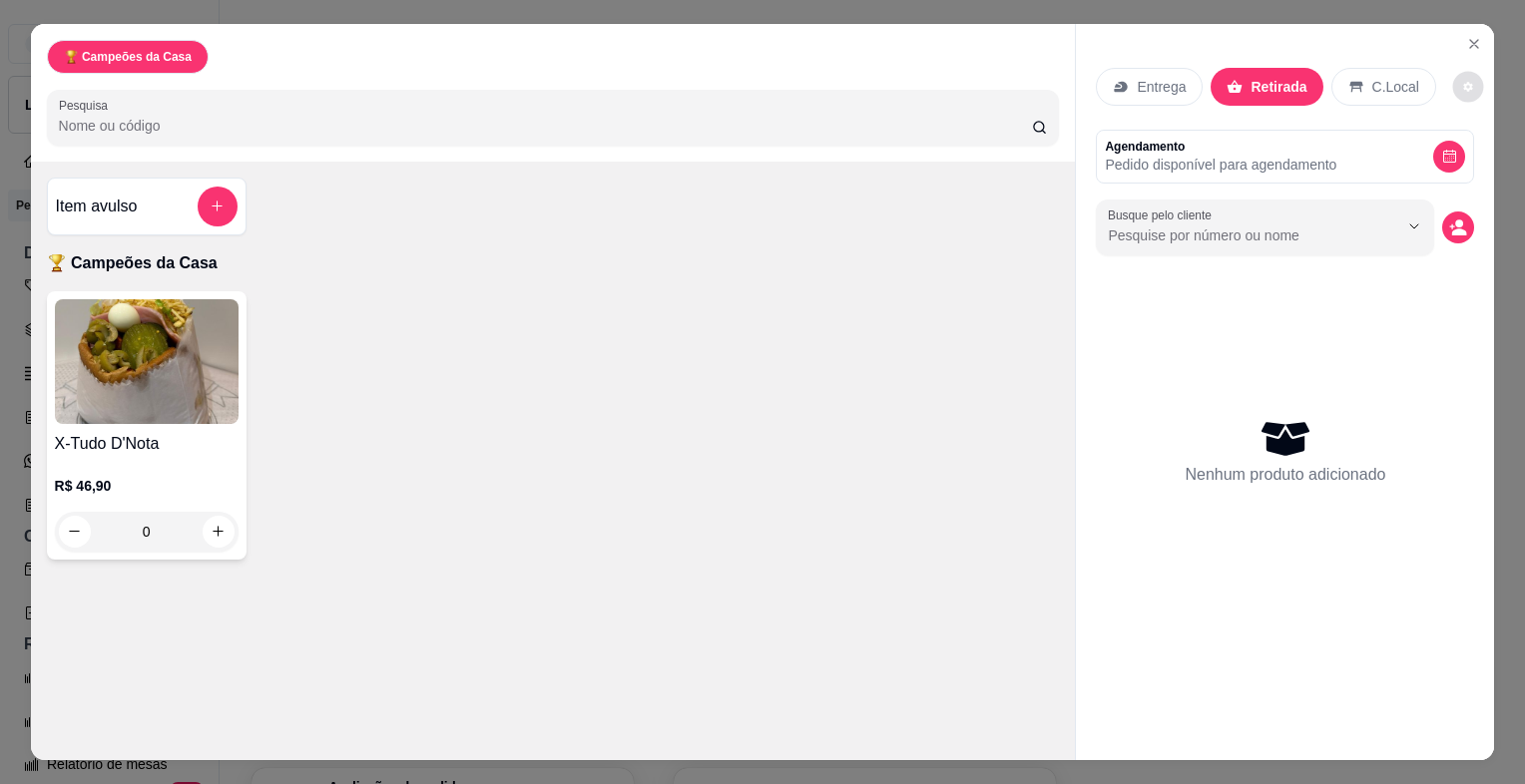 click on "Nenhum produto adicionado" at bounding box center (1284, 451) 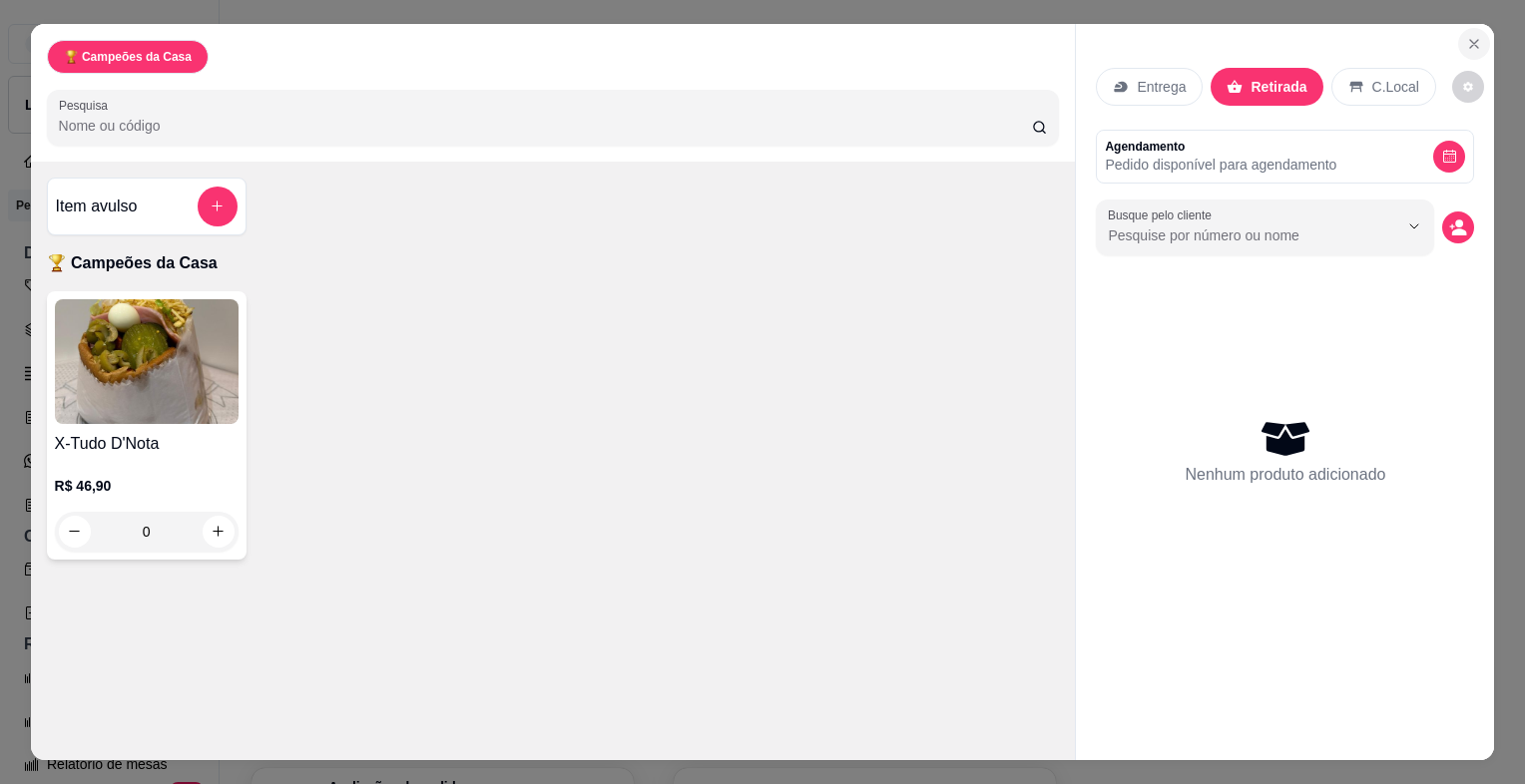 click at bounding box center [1474, 44] 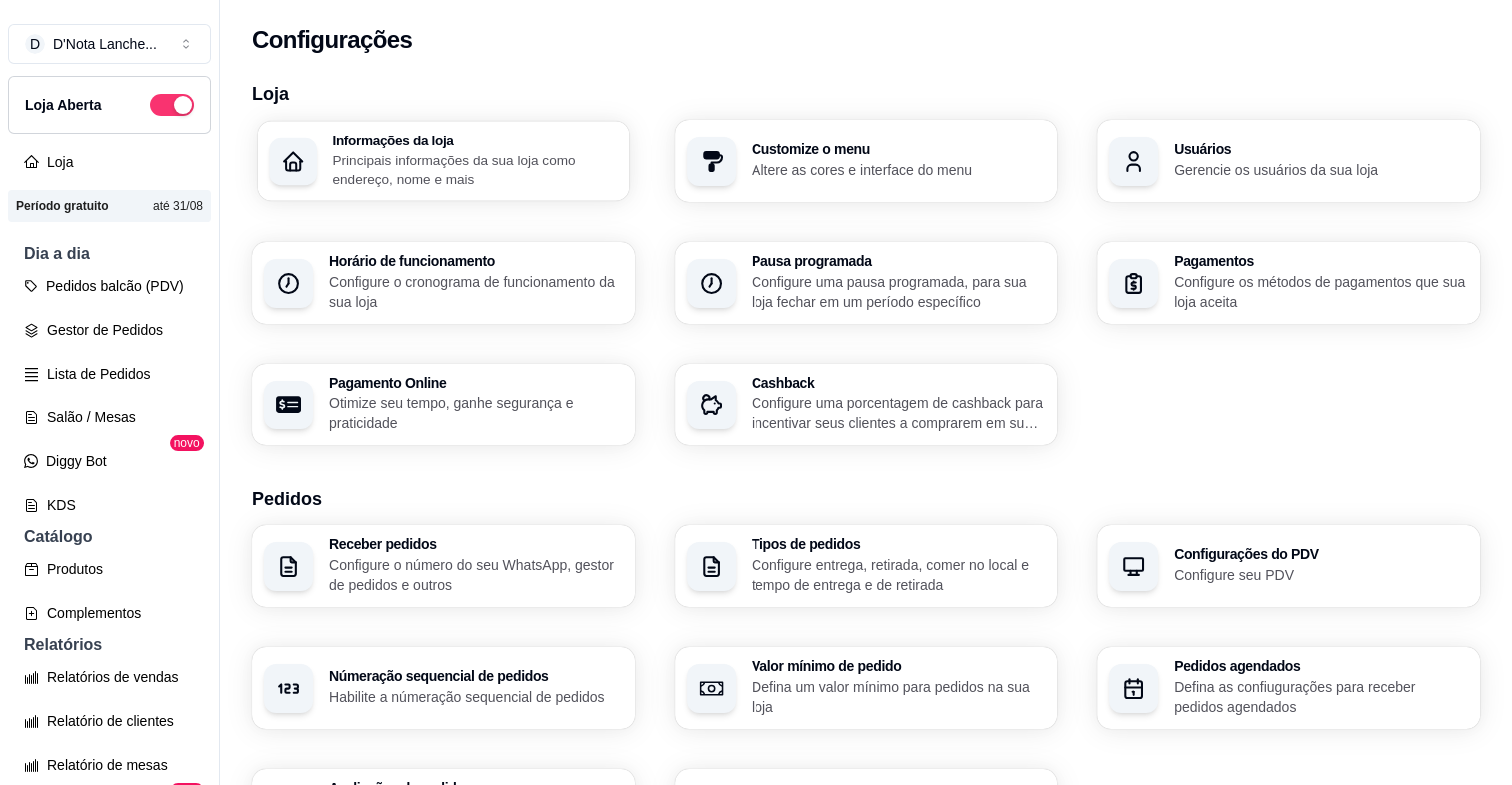 click on "Principais informações da sua loja como endereço, nome e mais" at bounding box center (474, 169) 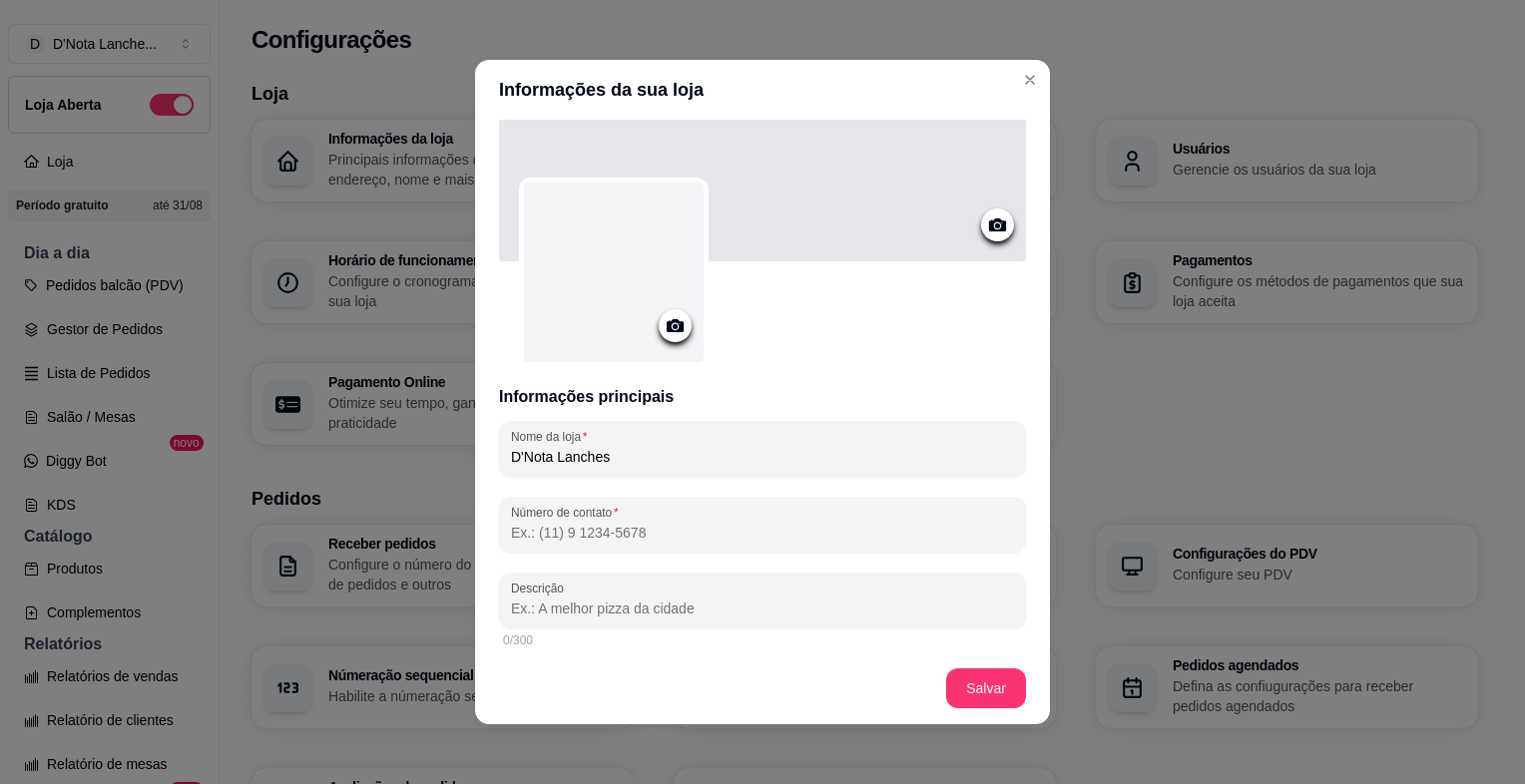 scroll, scrollTop: 0, scrollLeft: 0, axis: both 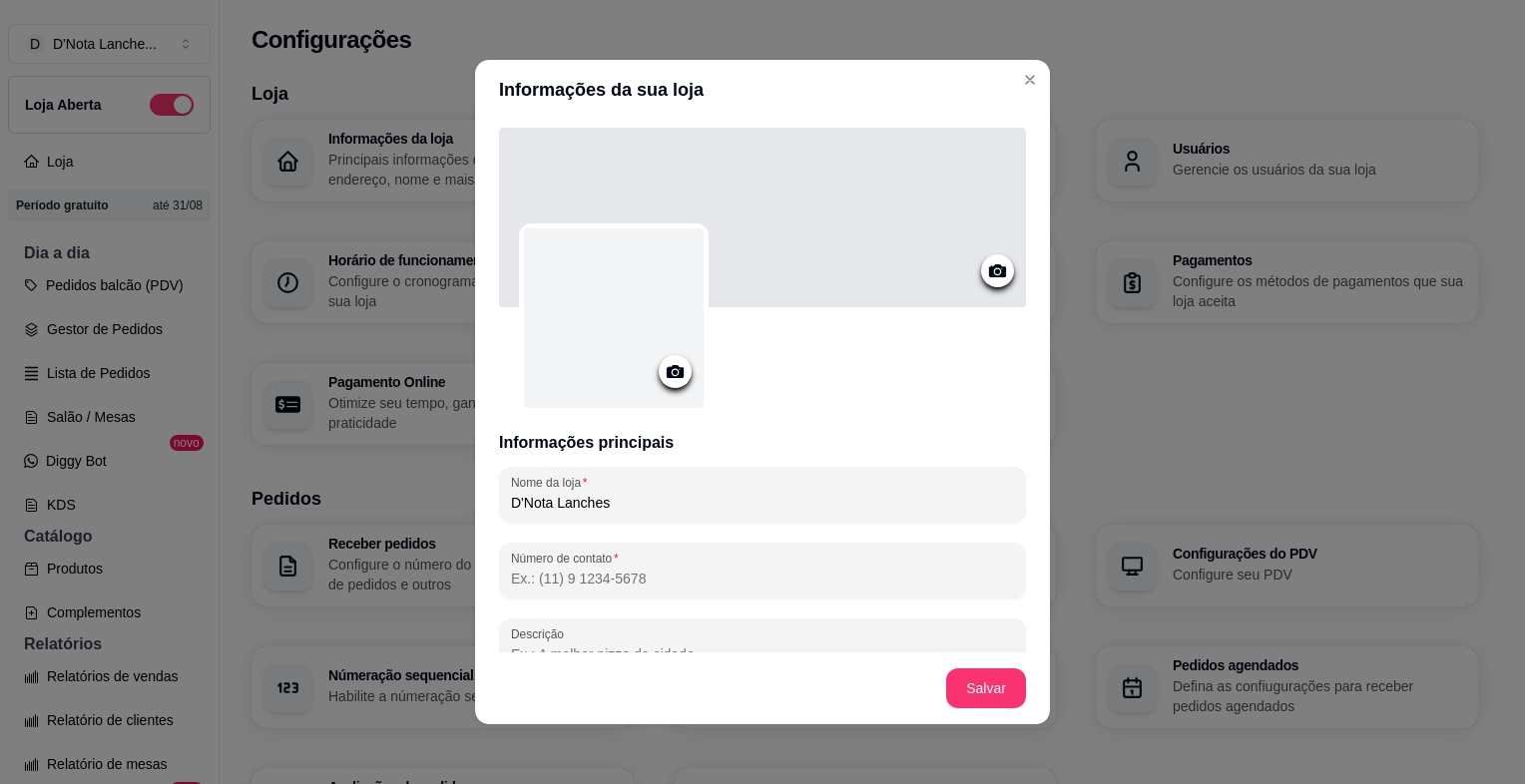 click 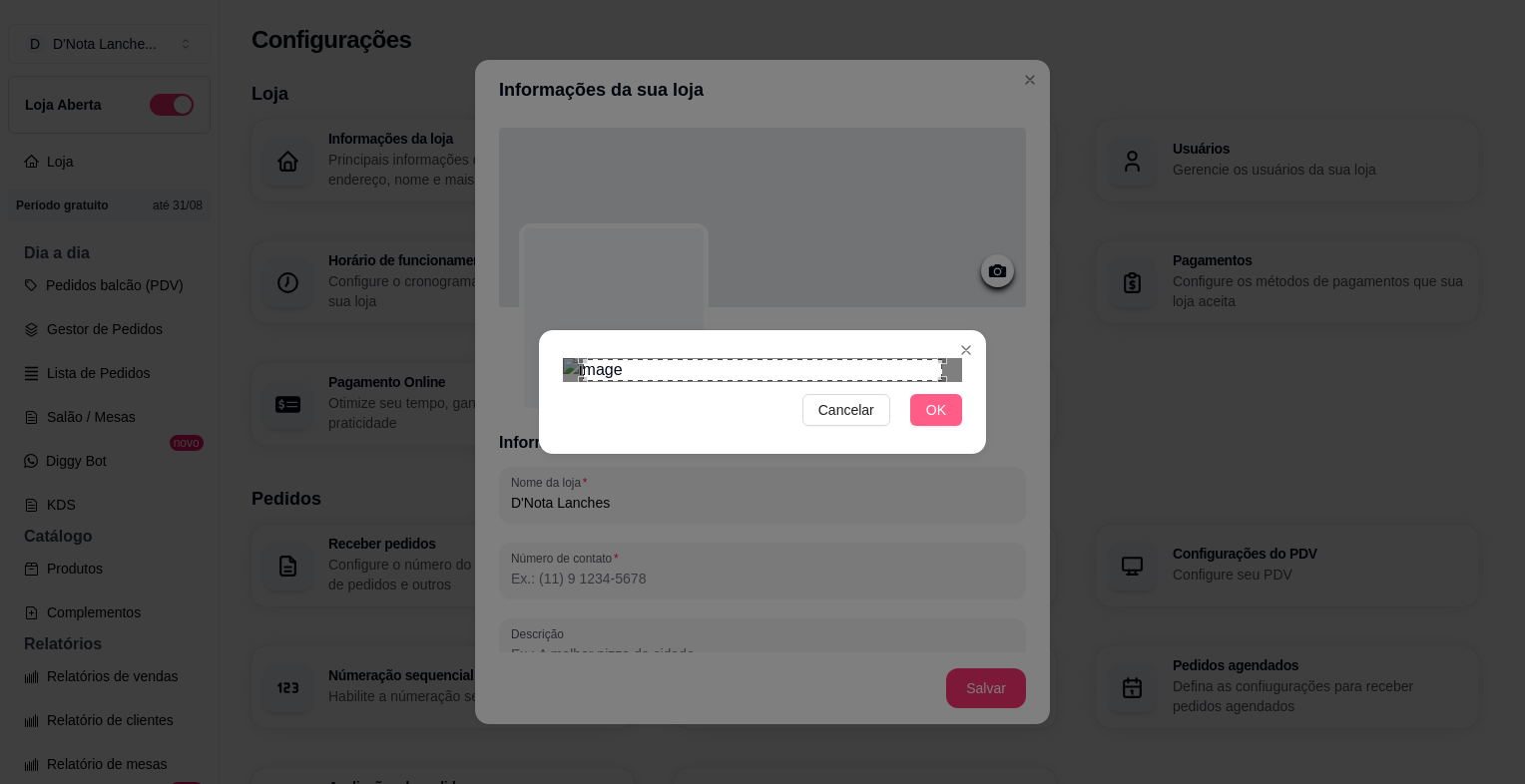 click on "OK" at bounding box center [936, 410] 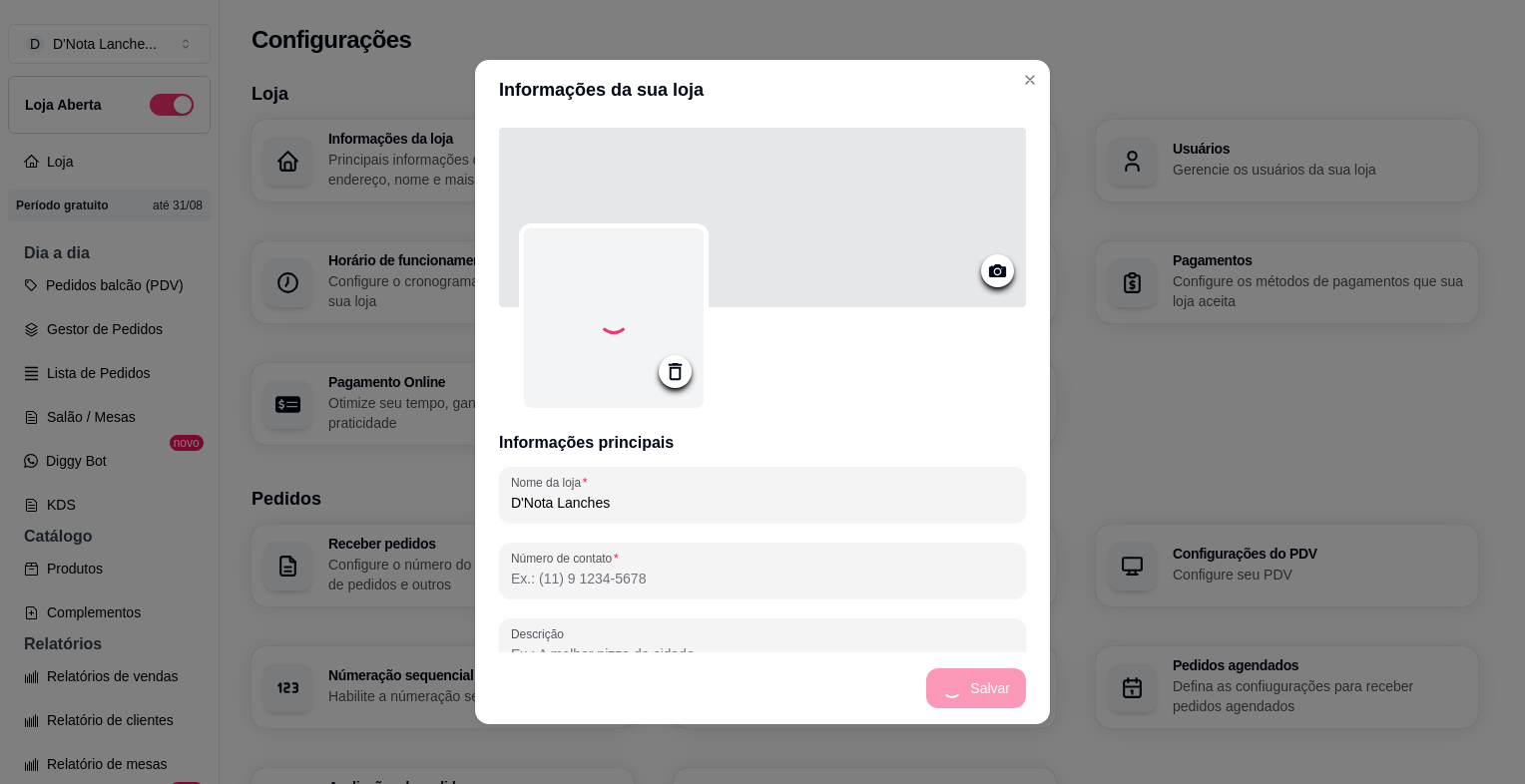 click 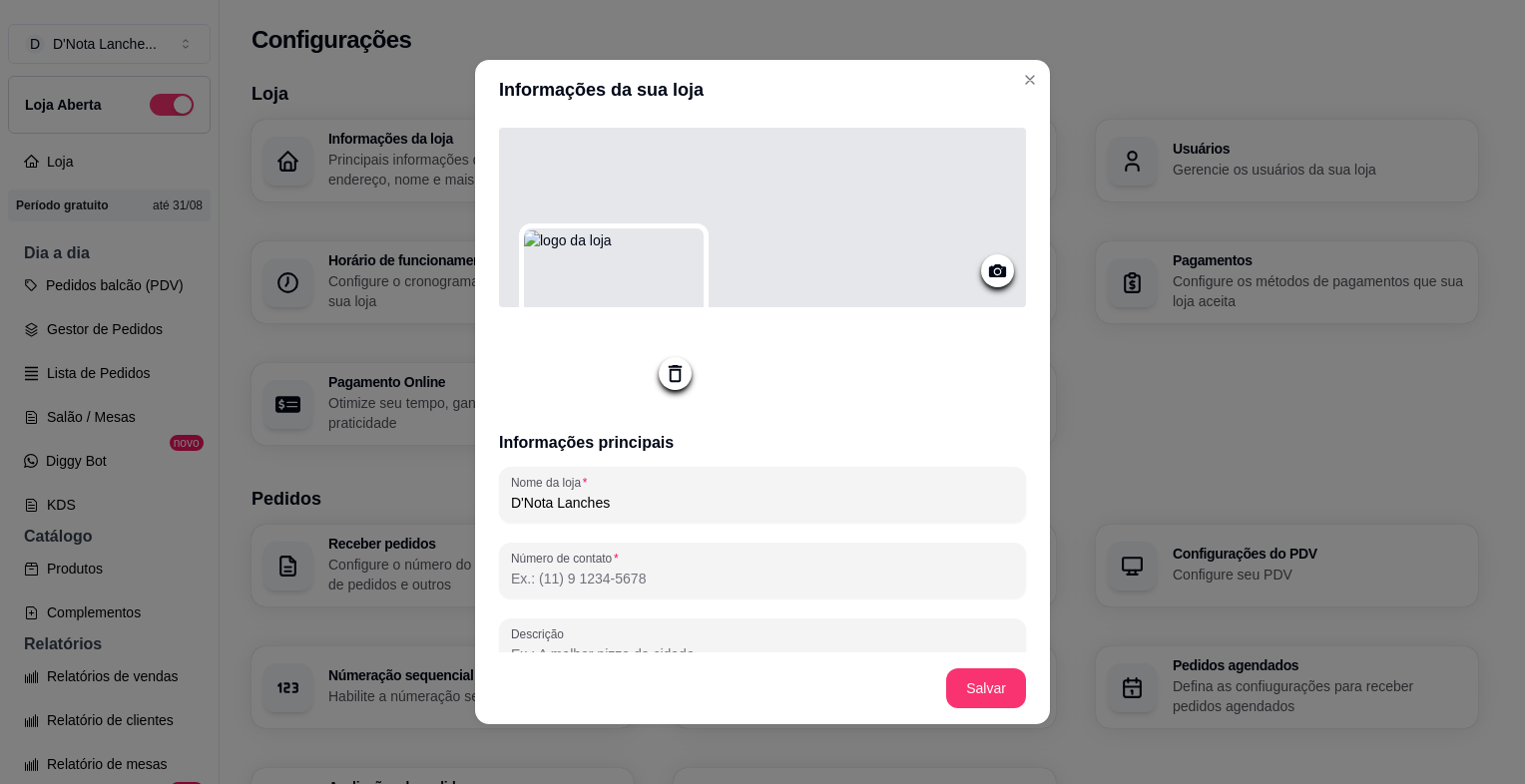 click 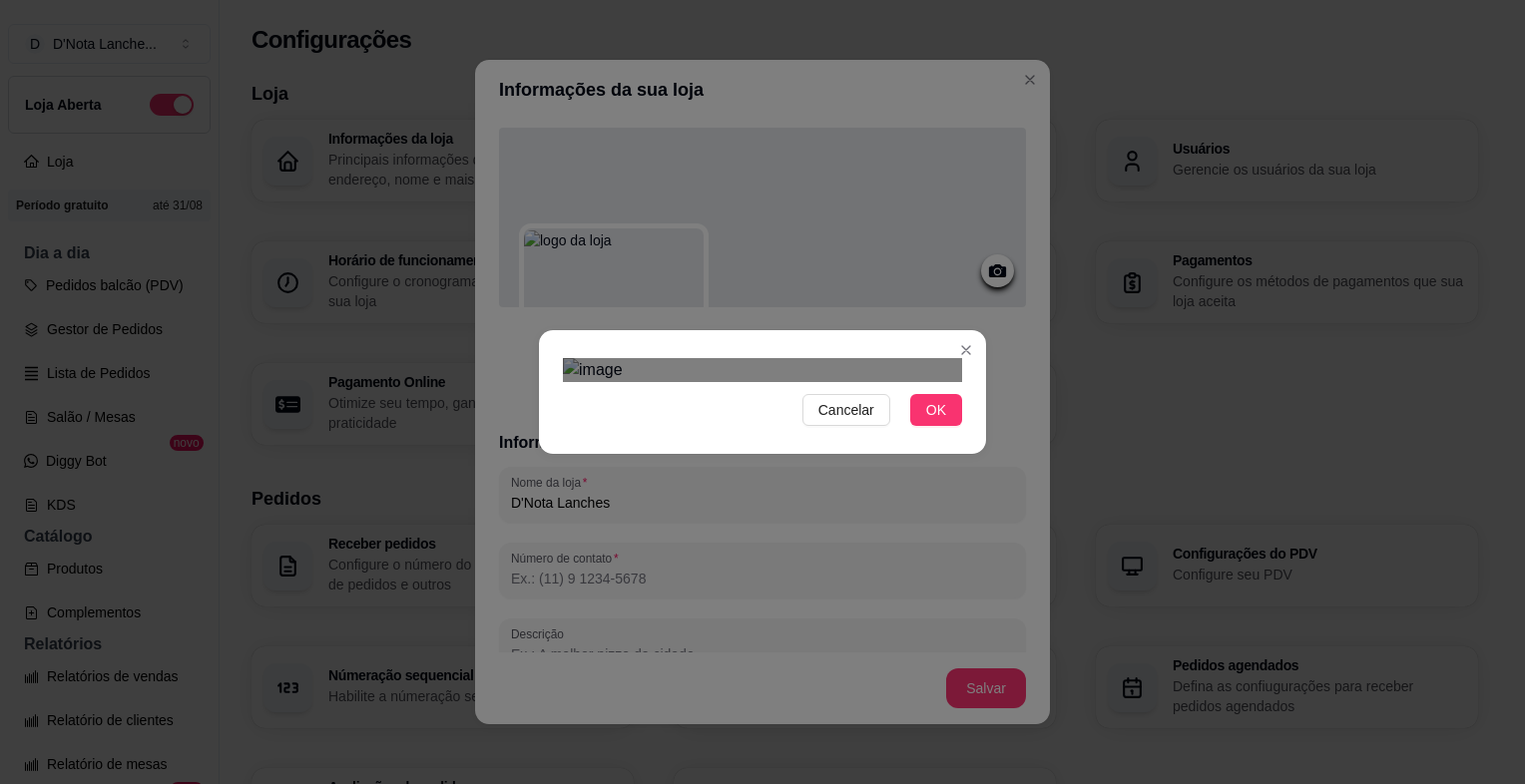 click at bounding box center [757, 638] 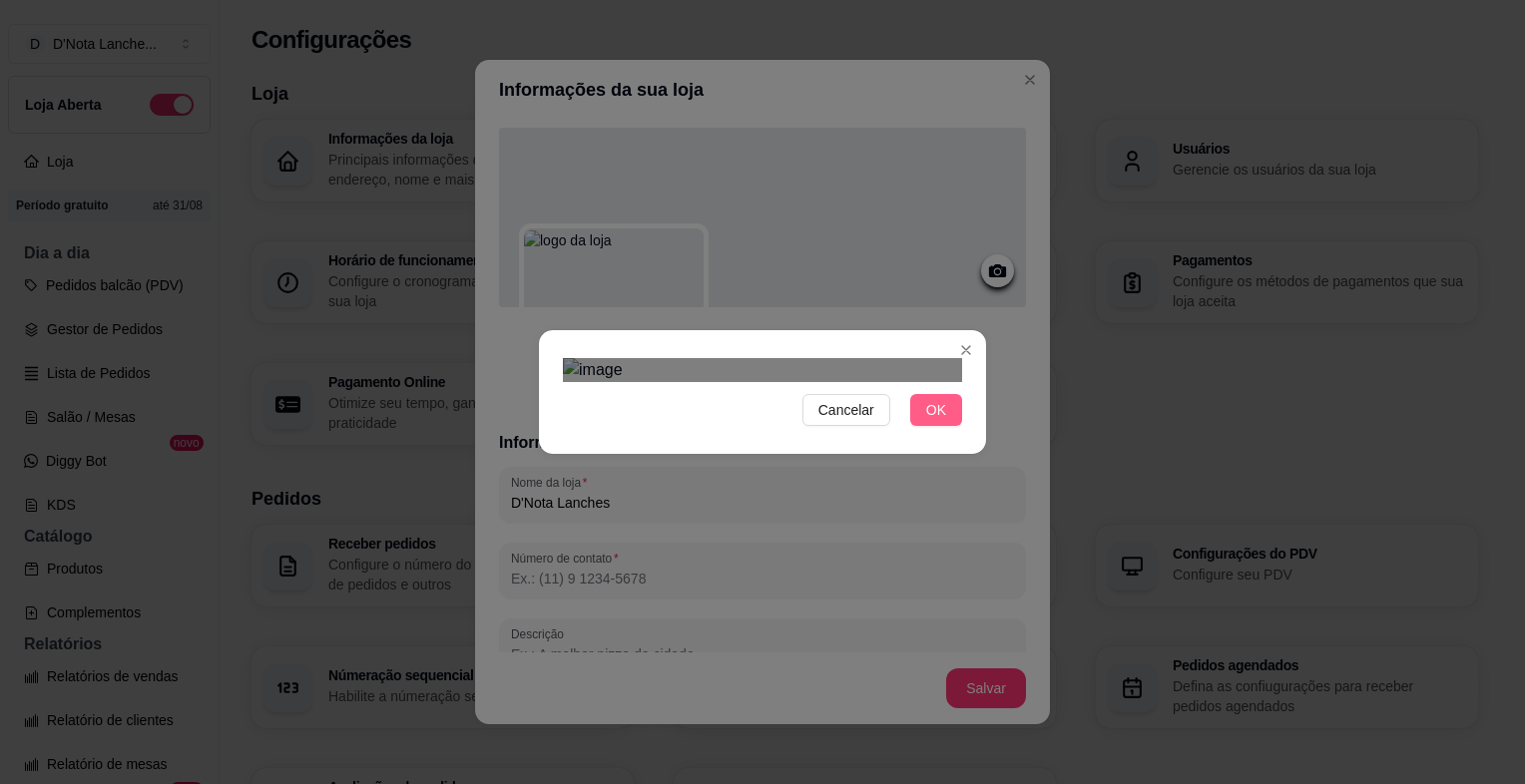 click on "OK" at bounding box center [936, 410] 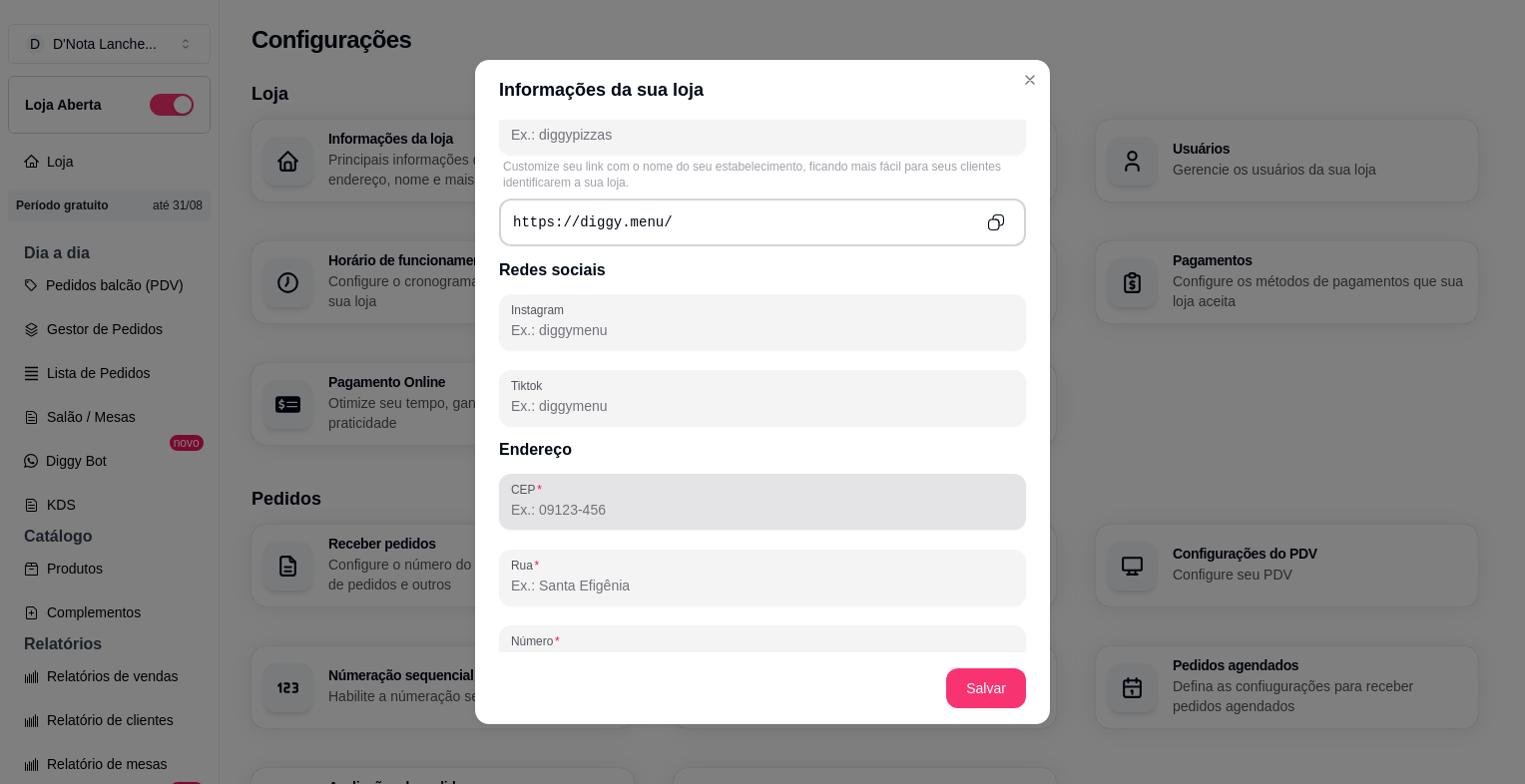 scroll, scrollTop: 1140, scrollLeft: 0, axis: vertical 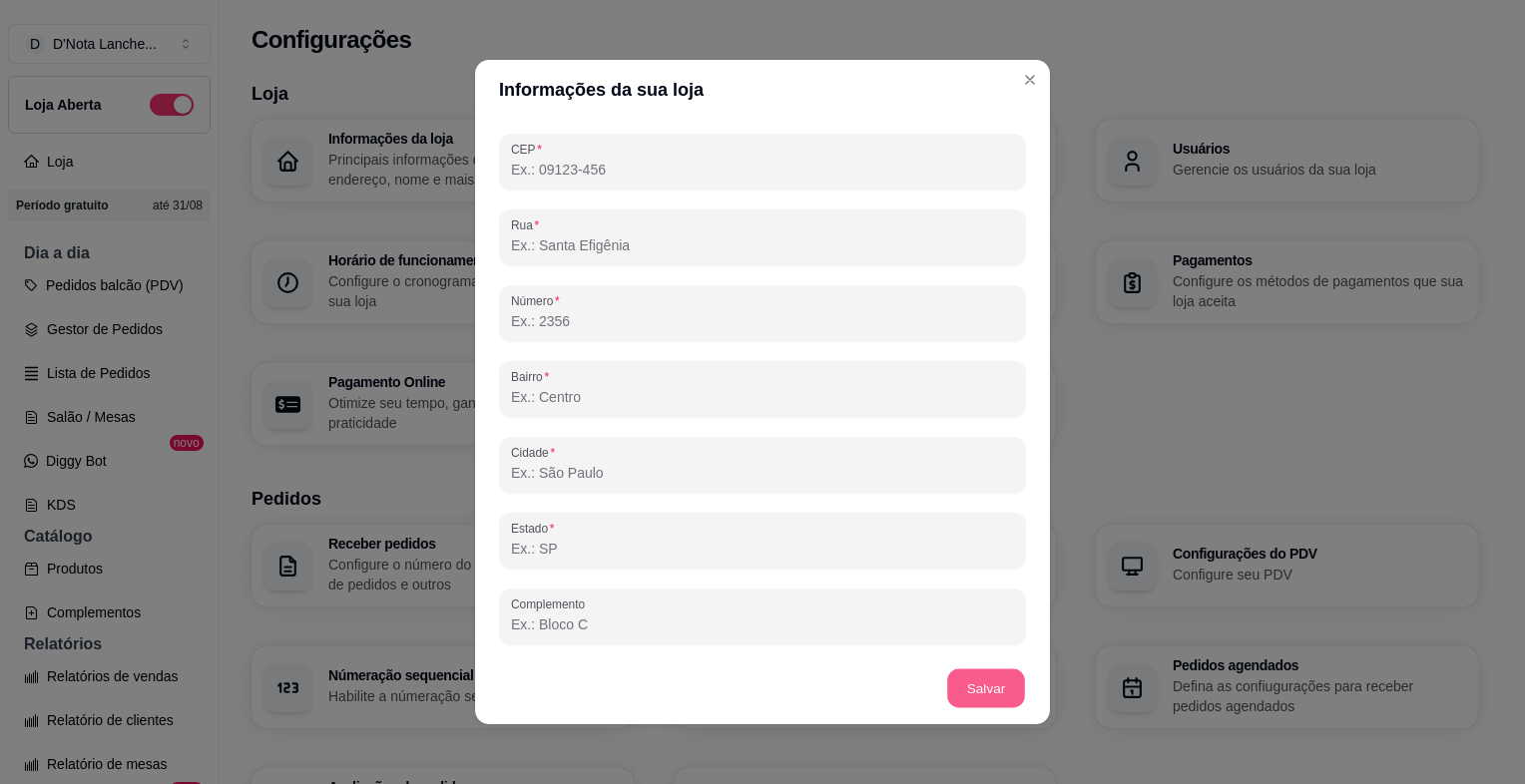 click on "Salvar" at bounding box center (986, 688) 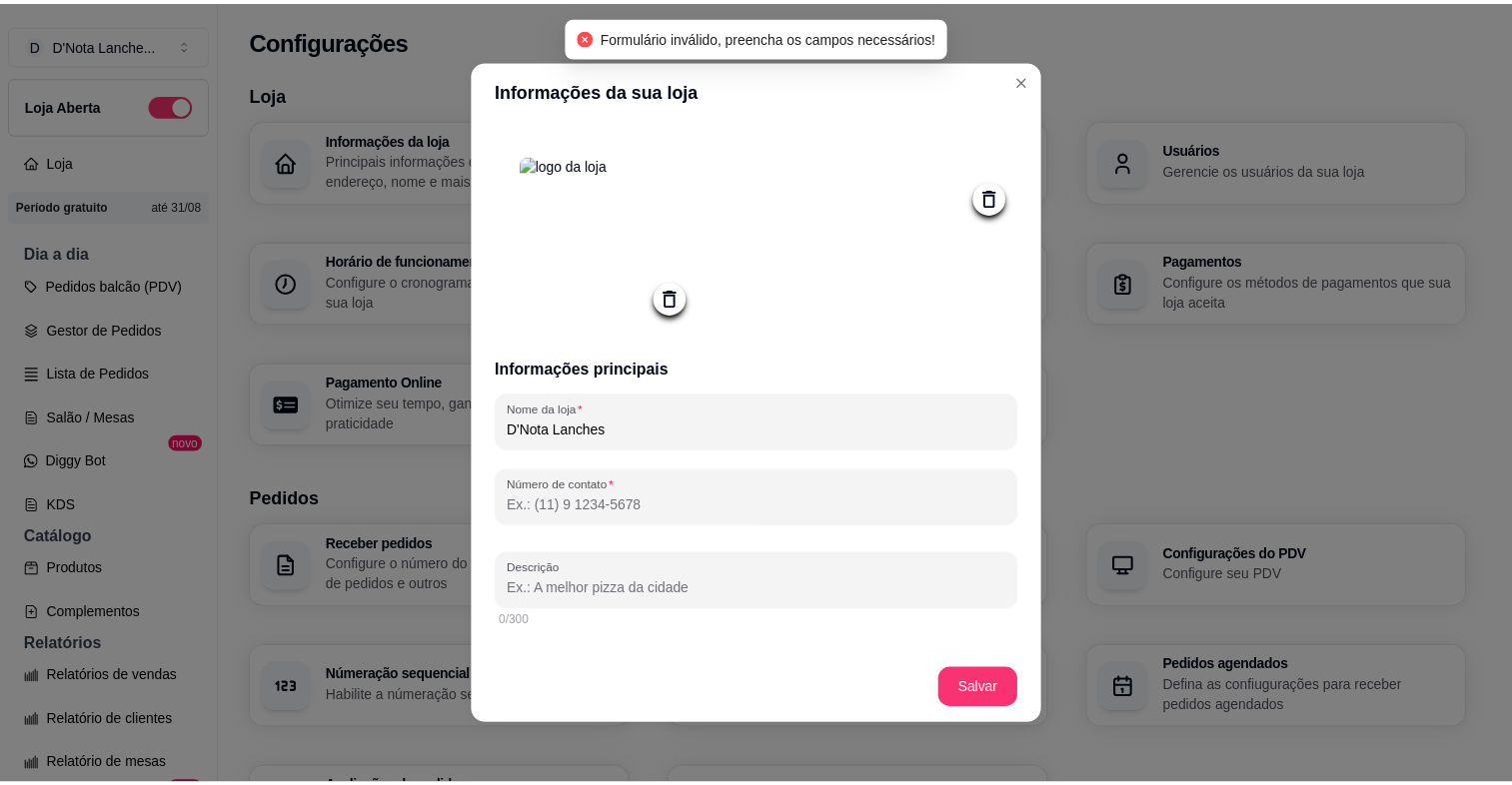 scroll, scrollTop: 0, scrollLeft: 0, axis: both 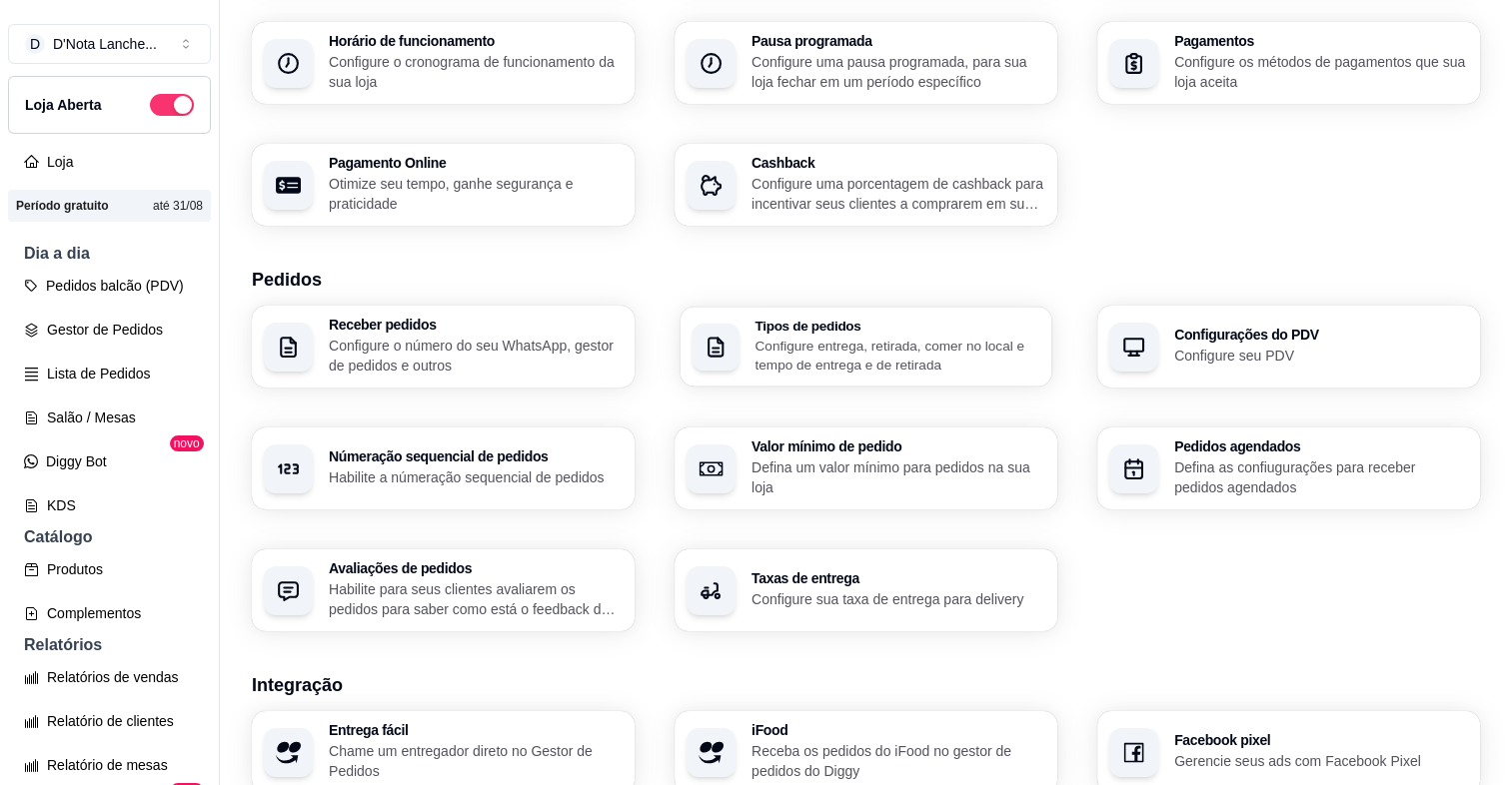 click on "Configure entrega, retirada, comer no local e tempo de entrega e de retirada" at bounding box center [896, 355] 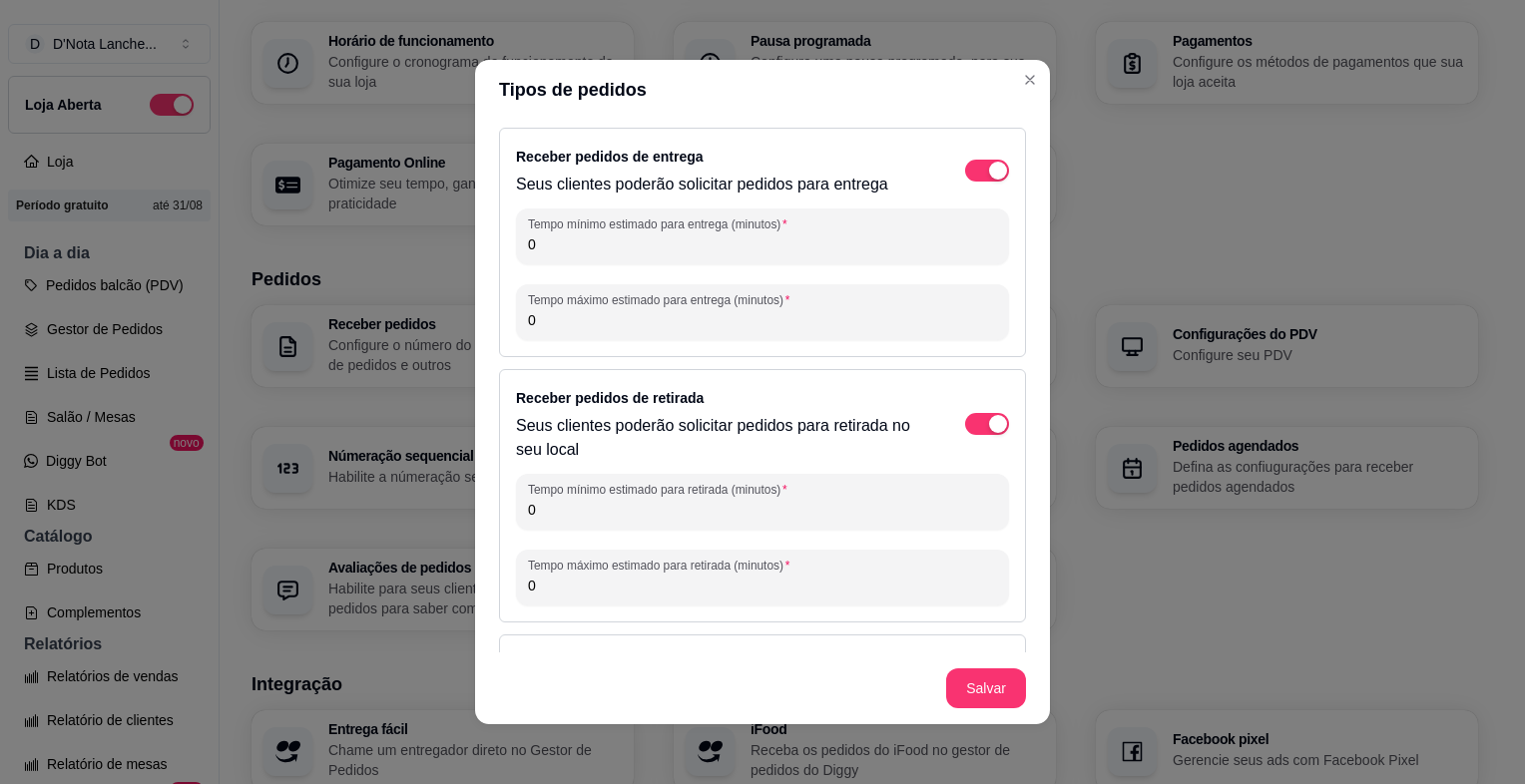 scroll, scrollTop: 99, scrollLeft: 0, axis: vertical 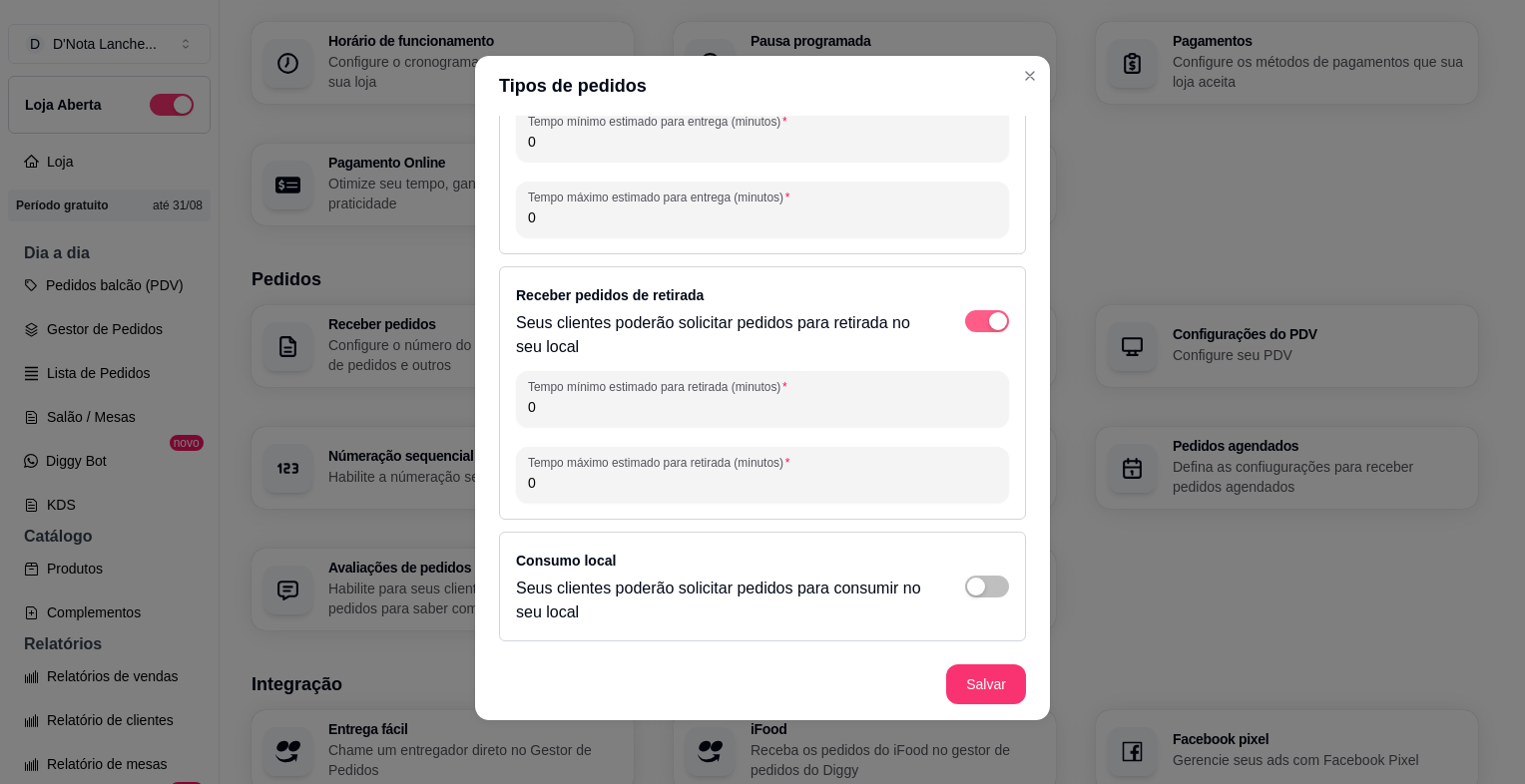 click at bounding box center (987, 68) 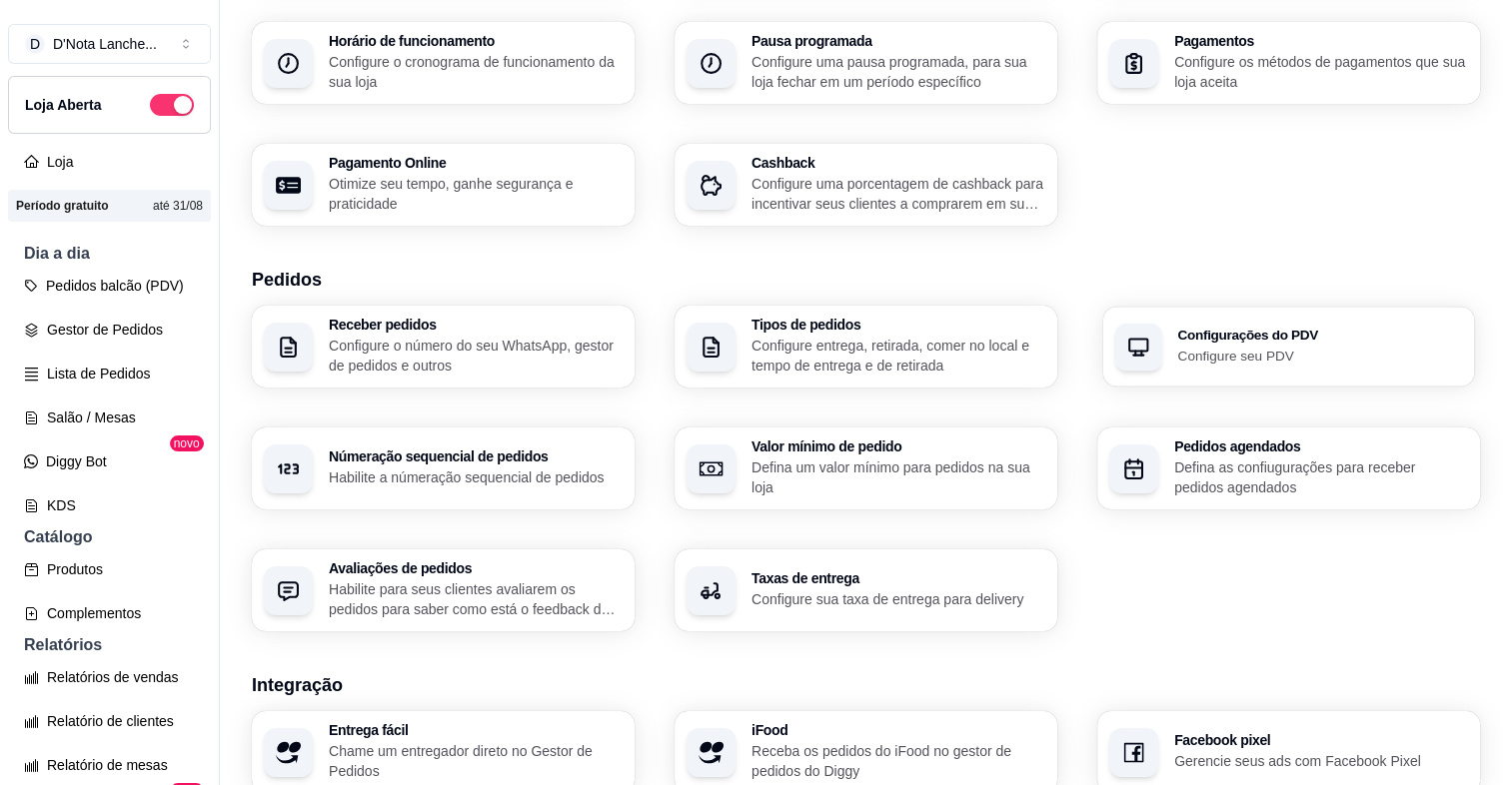 click on "Configure seu PDV" at bounding box center [1319, 355] 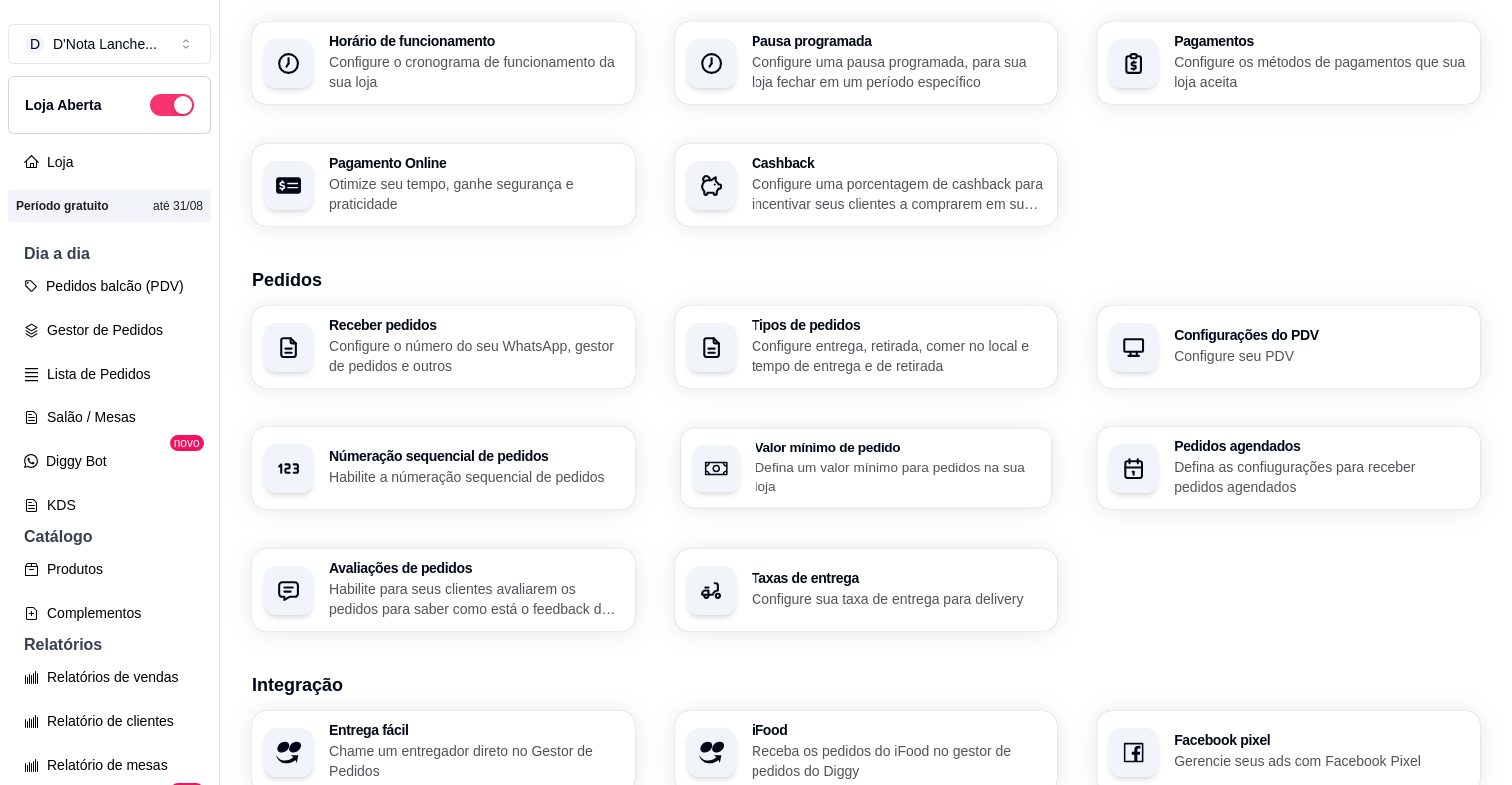 click on "Defina um valor mínimo para pedidos na sua loja" at bounding box center [896, 476] 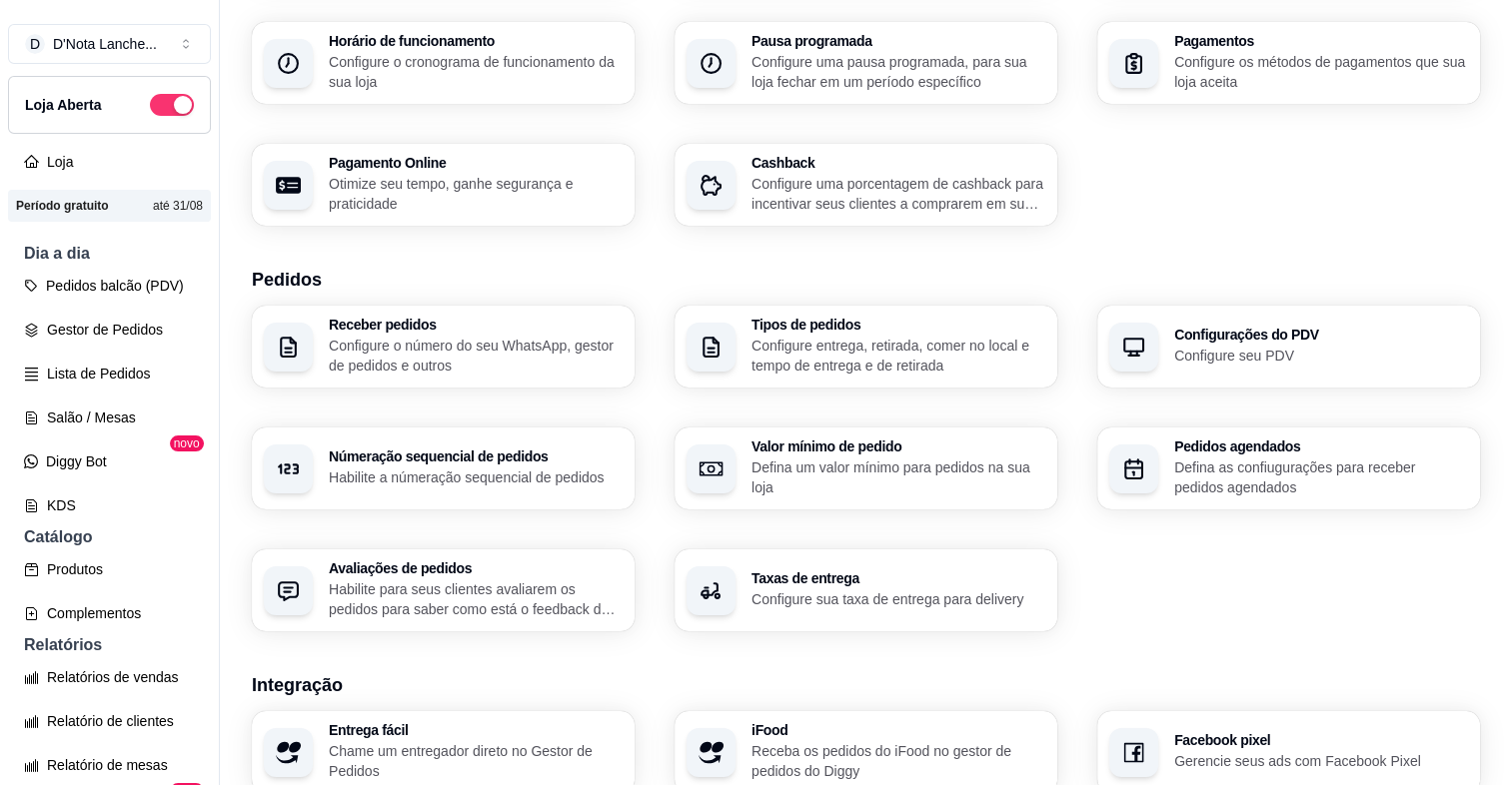 click on "Pedidos agendados" at bounding box center [1321, 446] 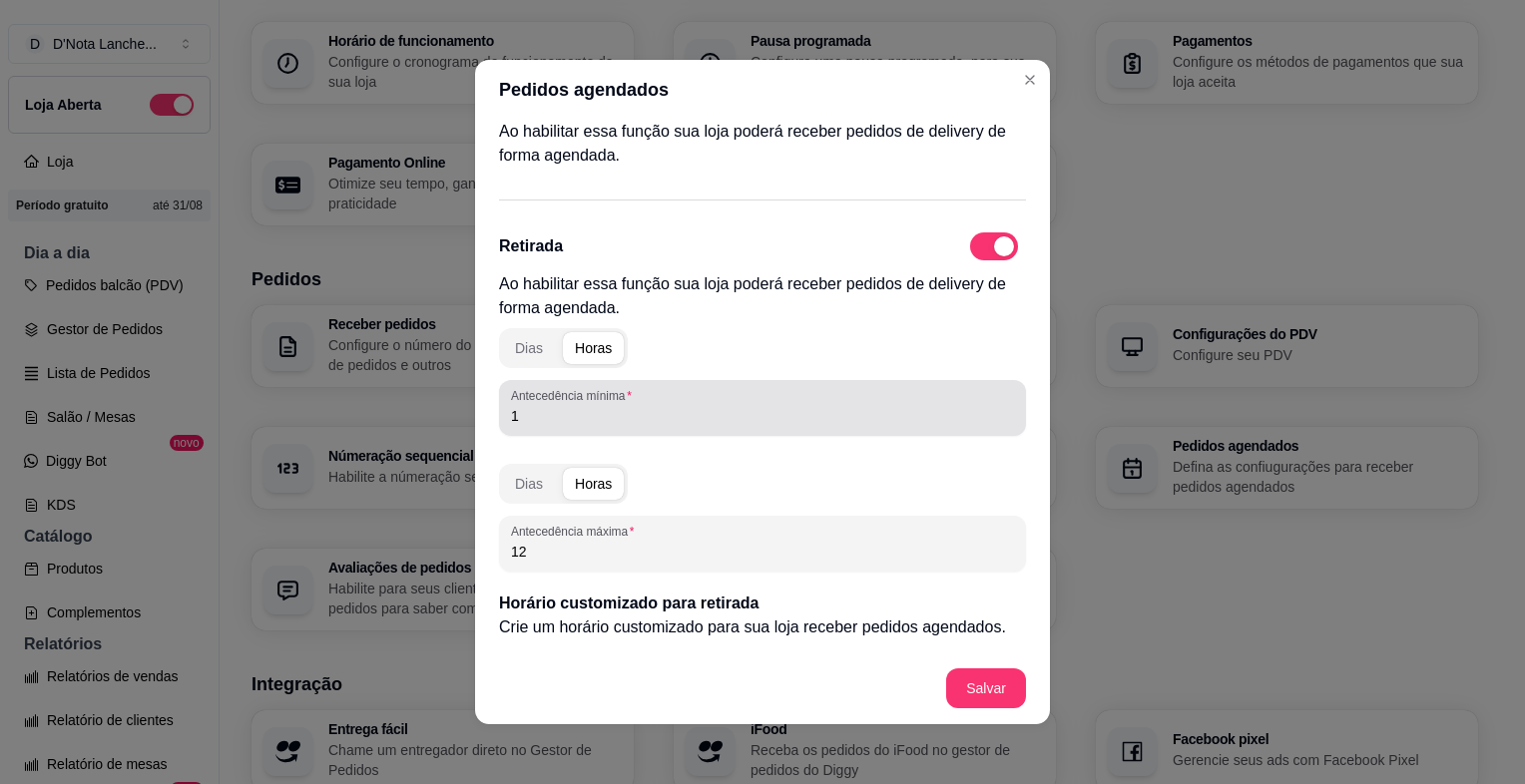 scroll, scrollTop: 103, scrollLeft: 0, axis: vertical 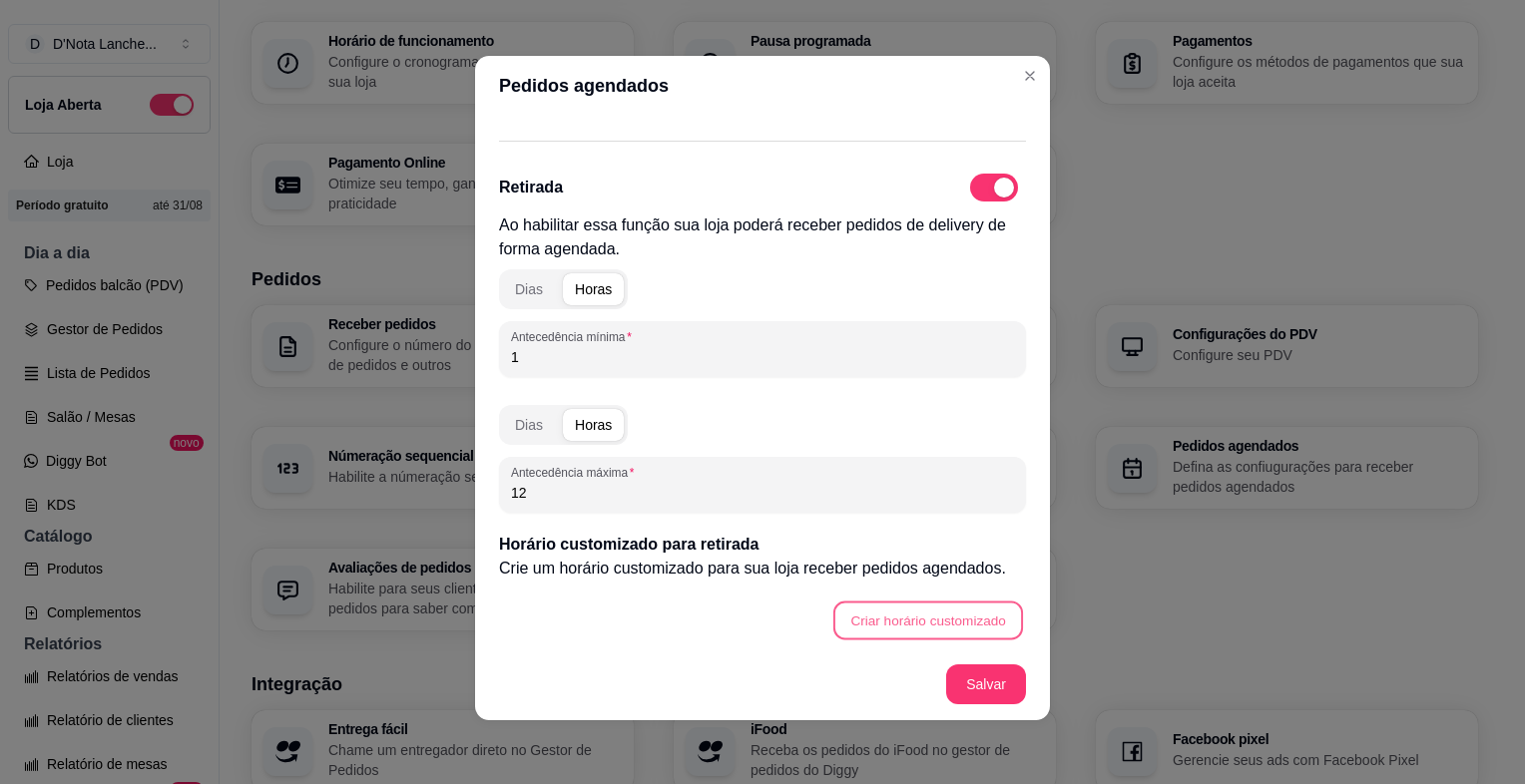click on "Criar horário customizado" at bounding box center (928, 620) 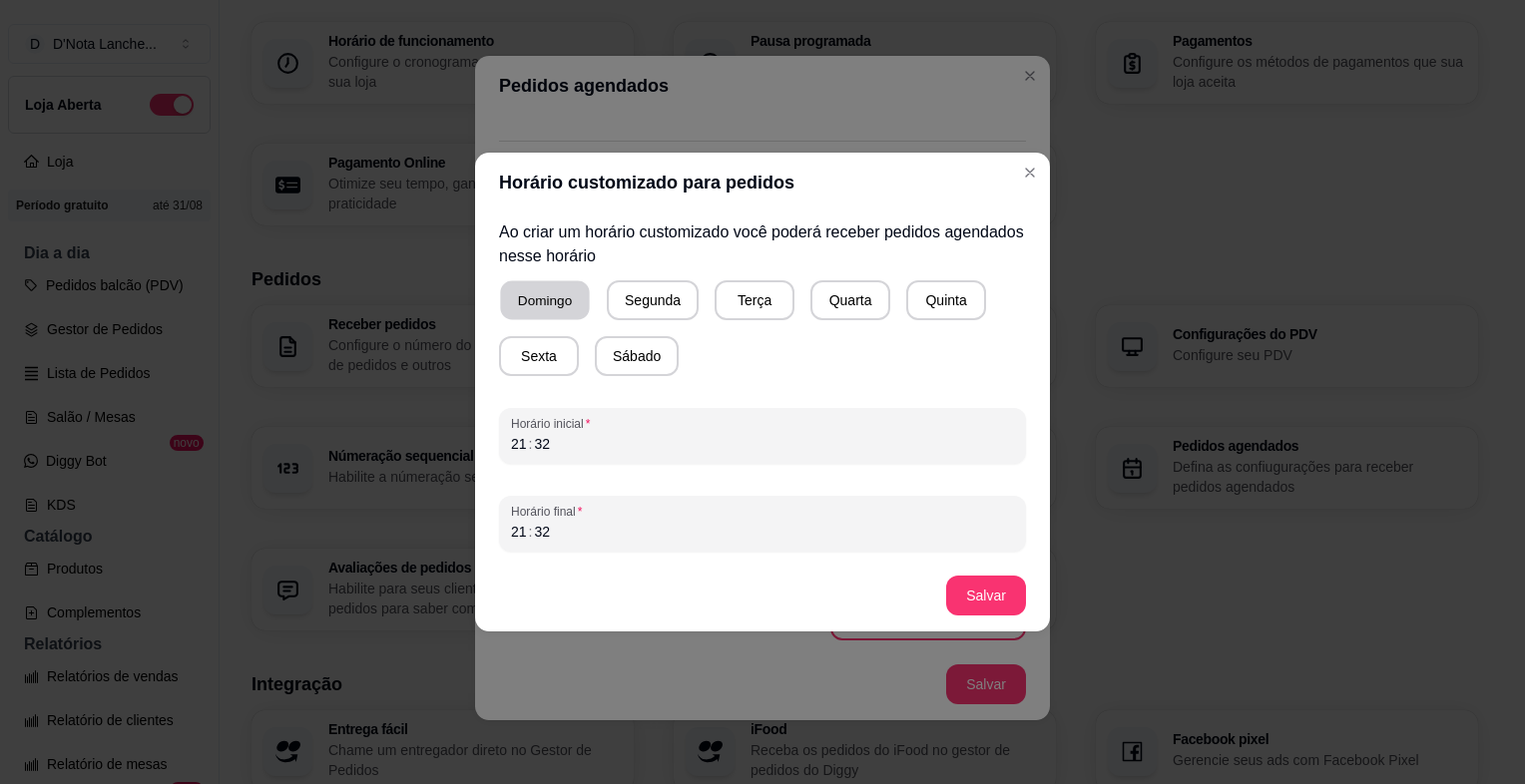 click on "Domingo" at bounding box center [544, 300] 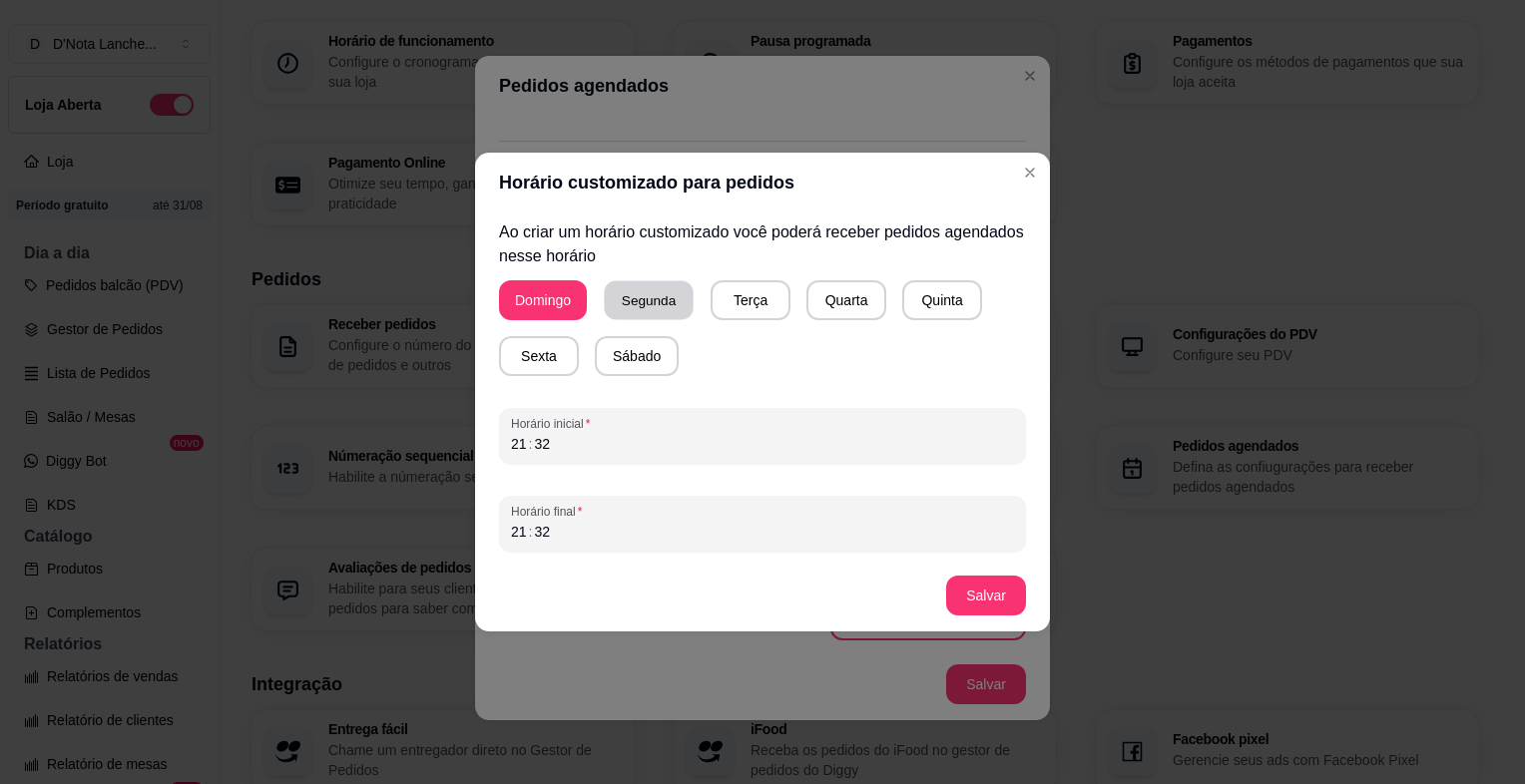 click on "Segunda" at bounding box center [648, 300] 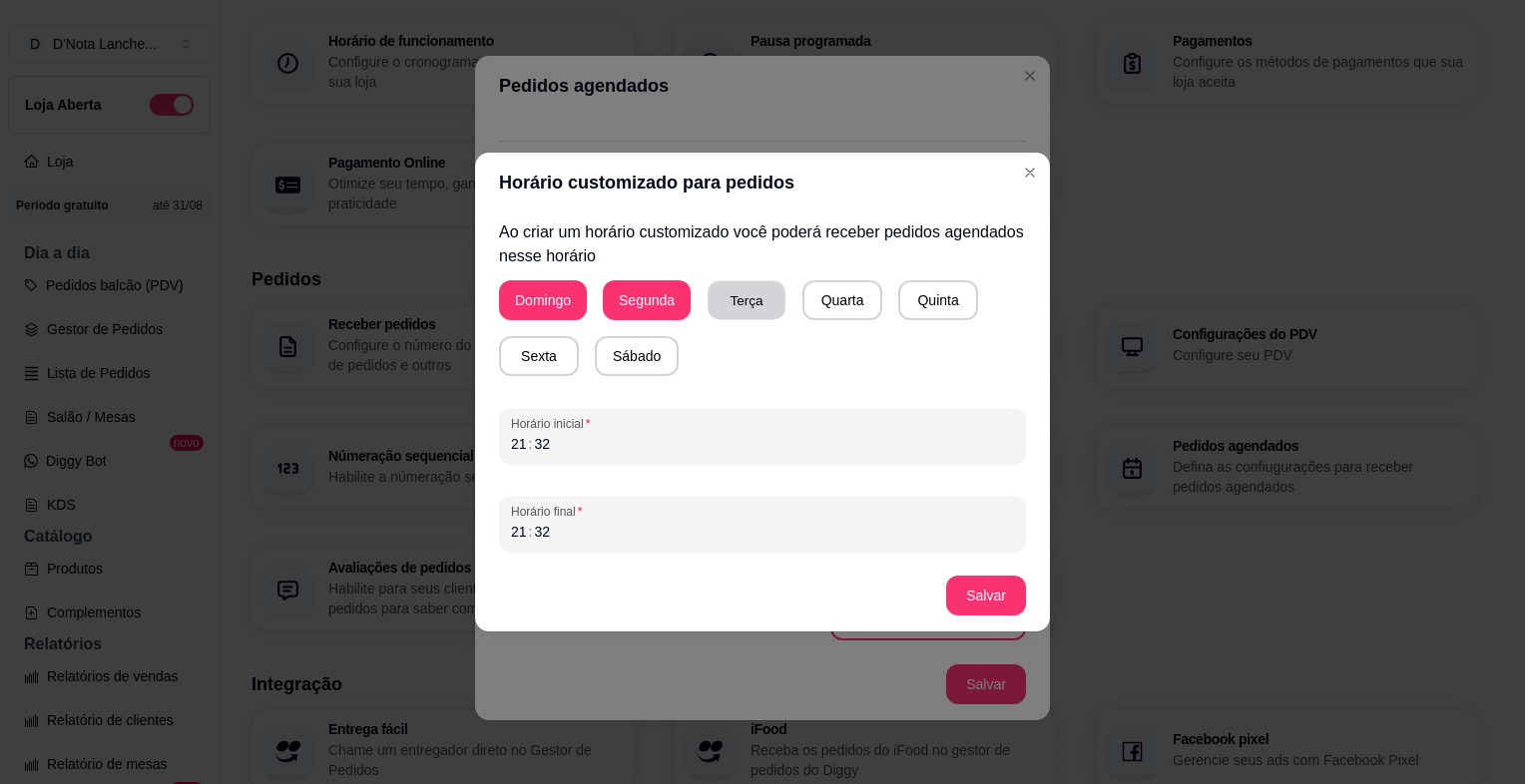 click on "Terça" at bounding box center (747, 300) 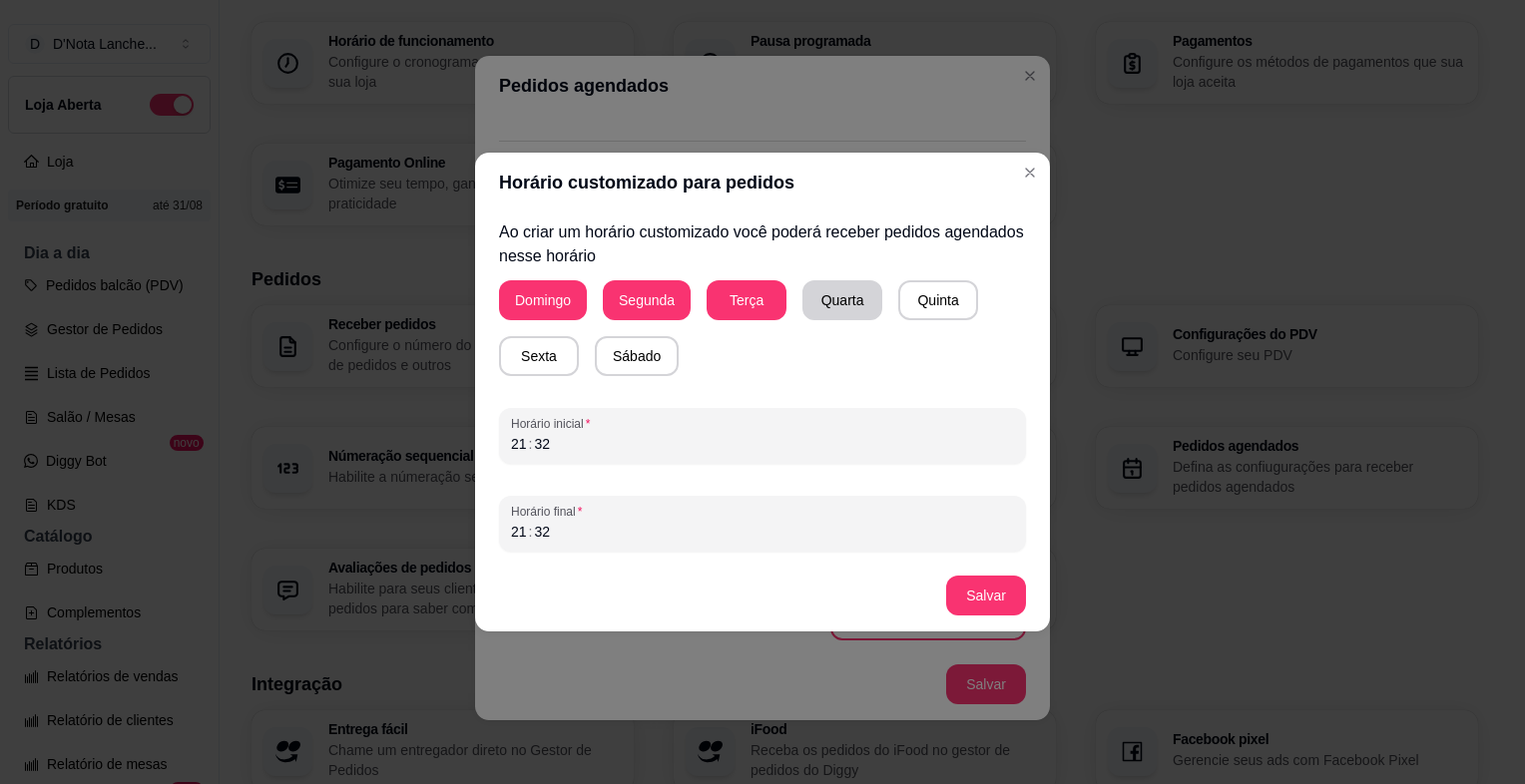 click on "Quarta" at bounding box center [842, 300] 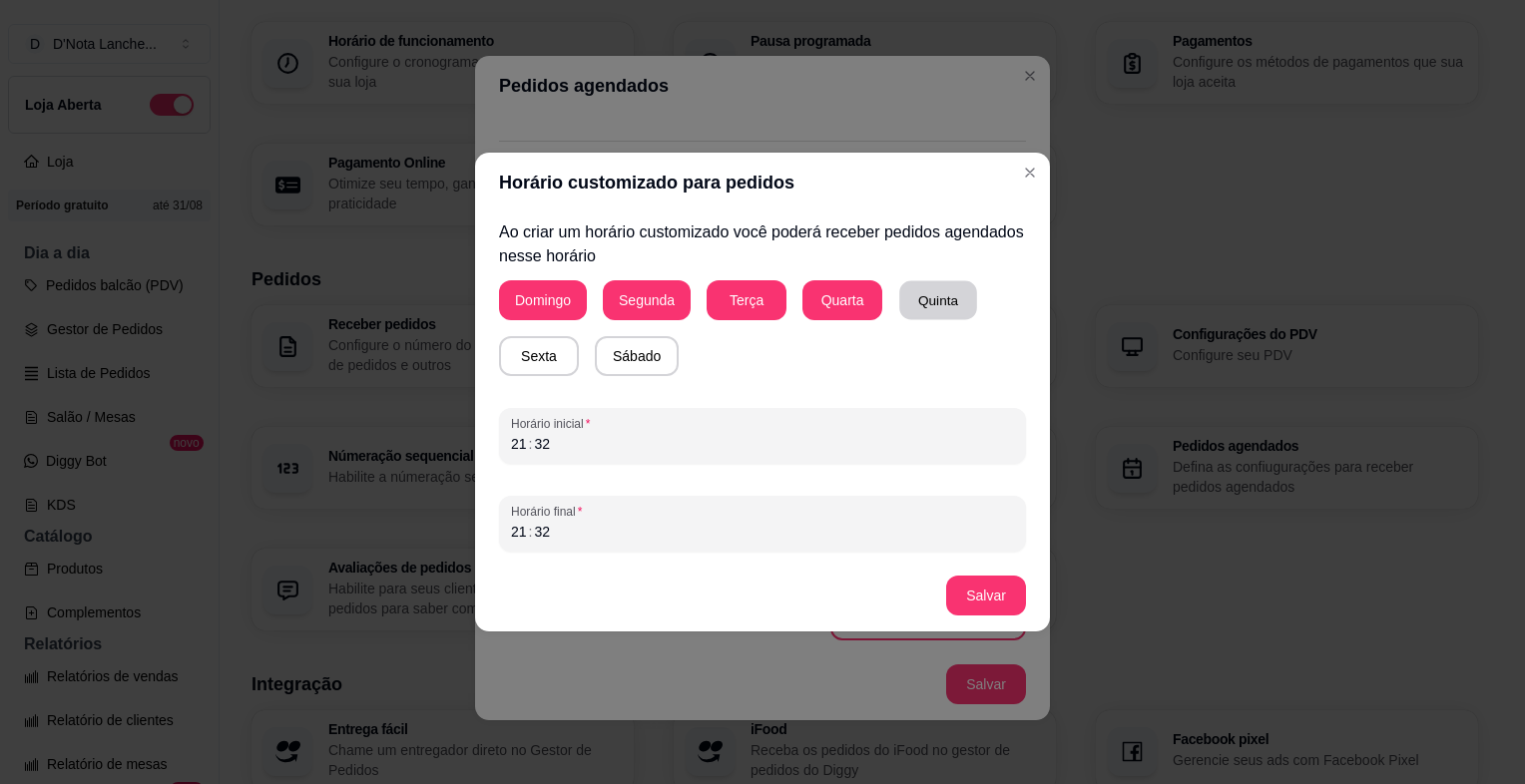 click on "Quinta" at bounding box center [938, 300] 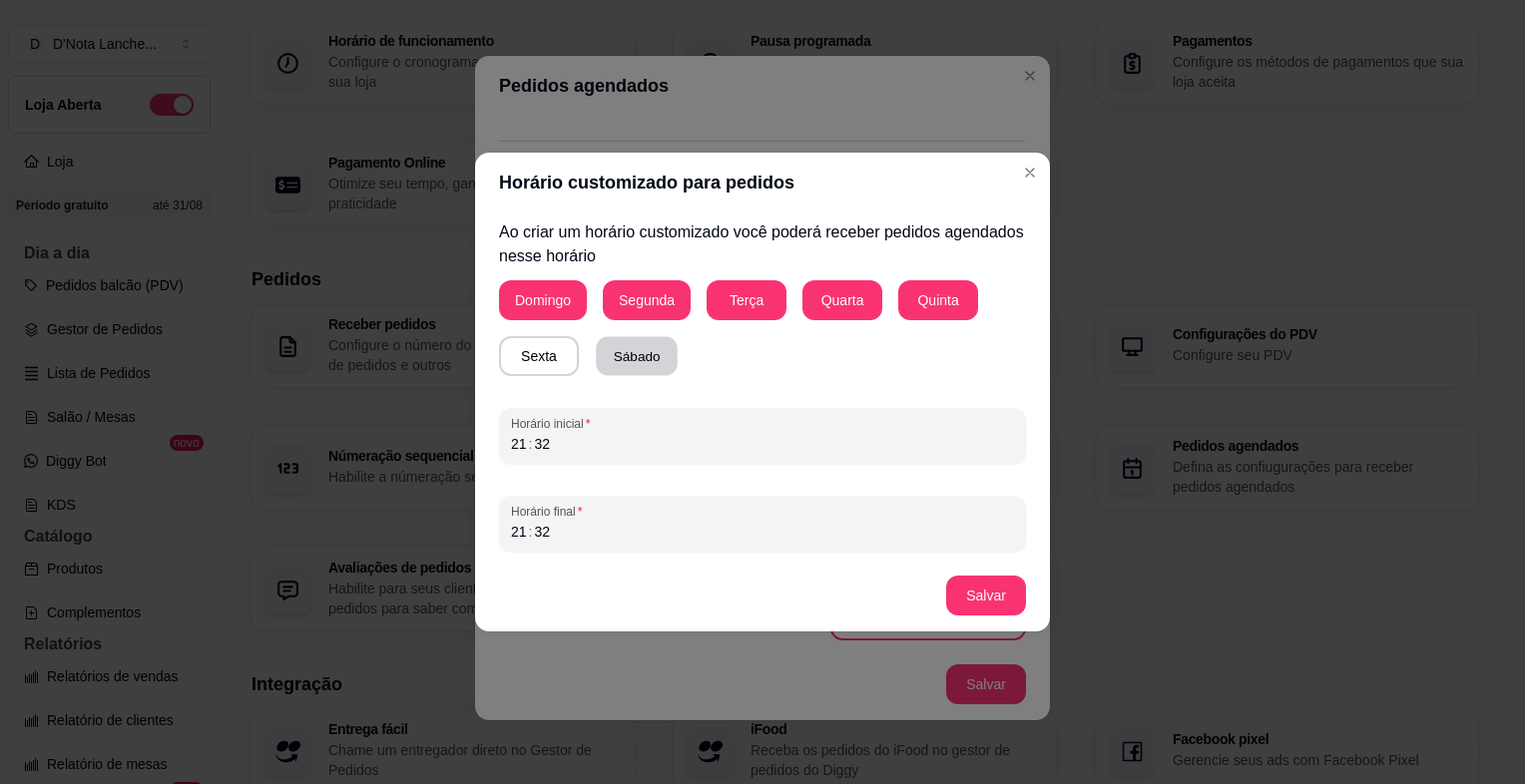 click on "Sábado" at bounding box center [637, 356] 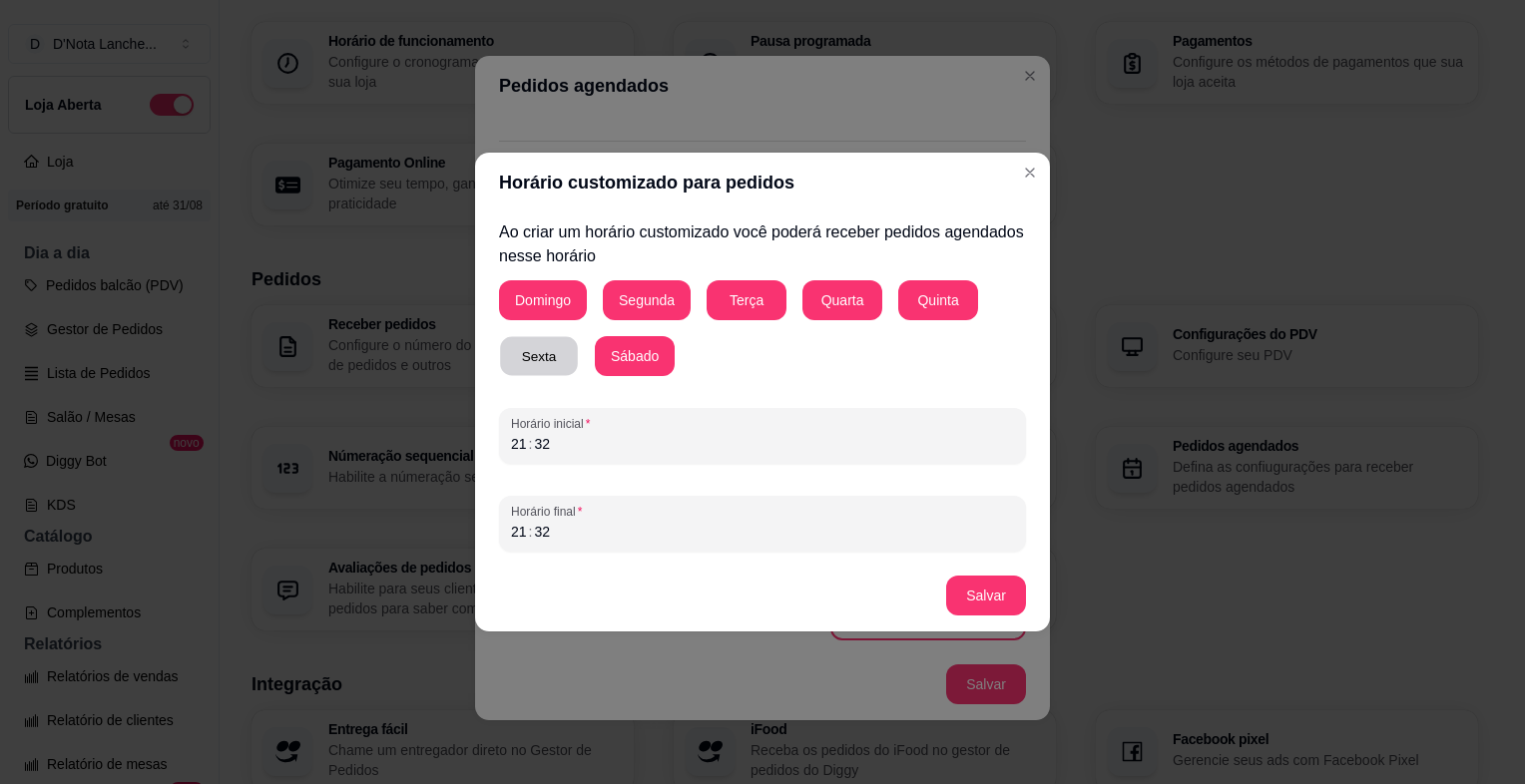 click on "Sexta" at bounding box center (539, 356) 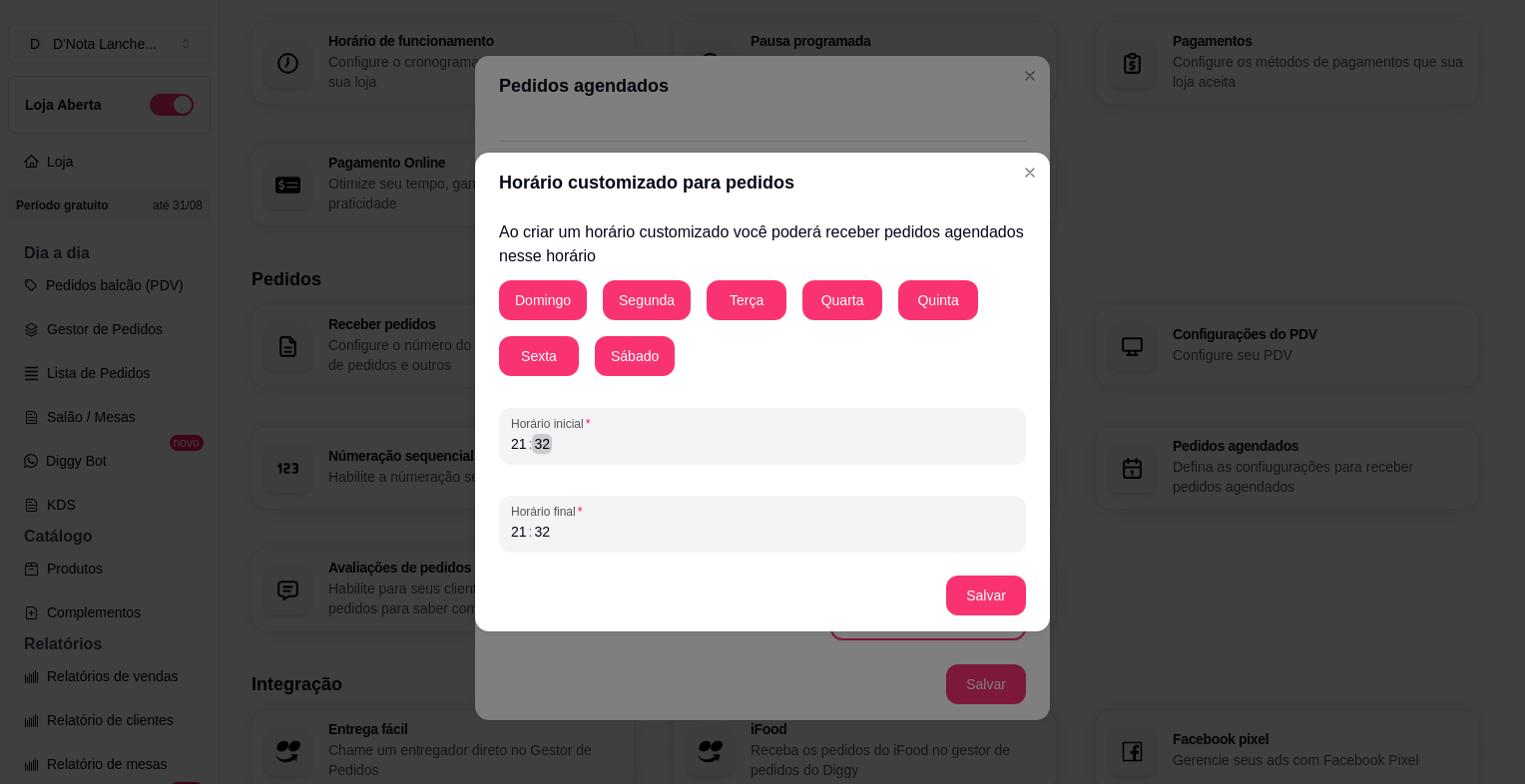 click on "21 : 32" at bounding box center [762, 444] 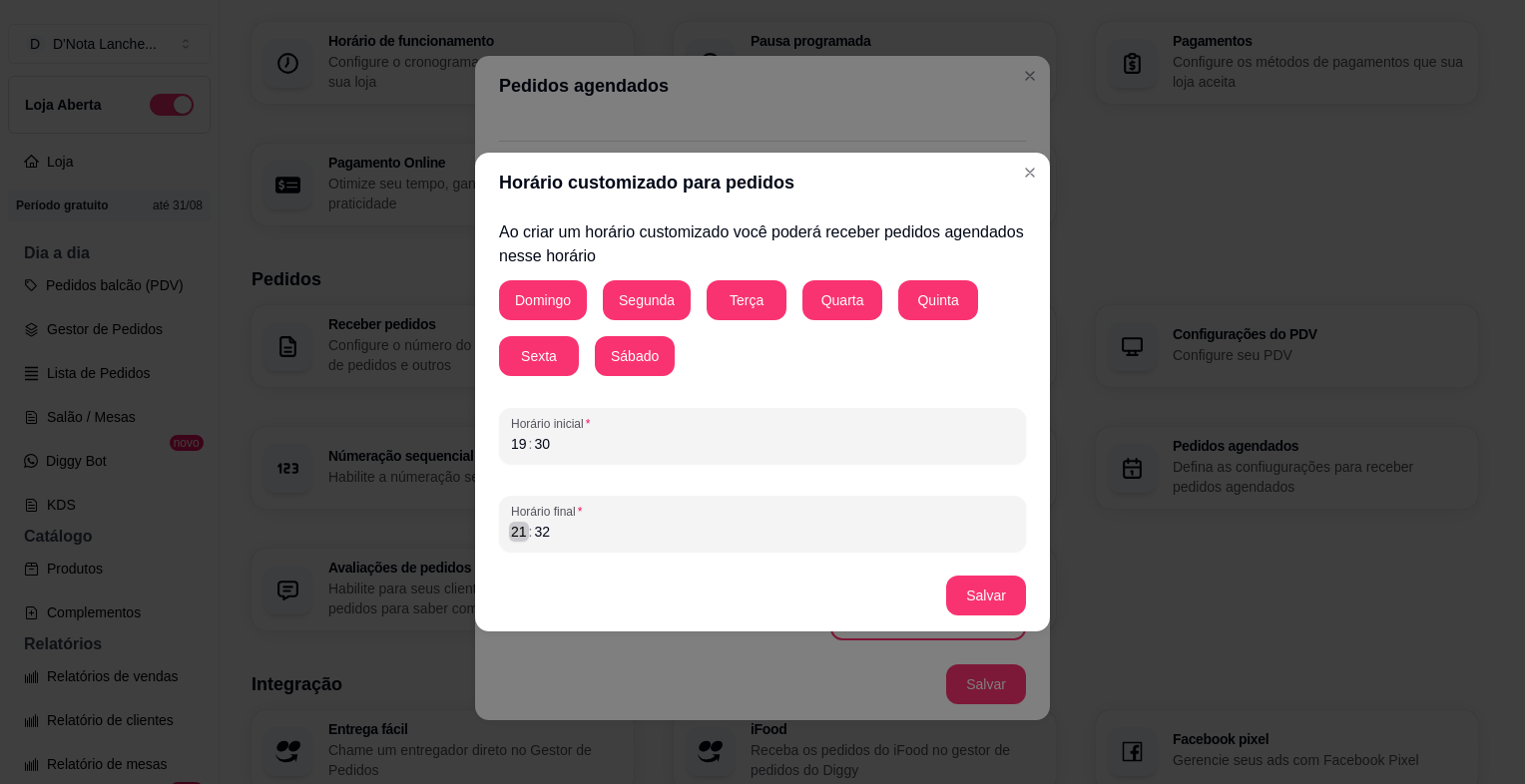 click on "21" at bounding box center (519, 532) 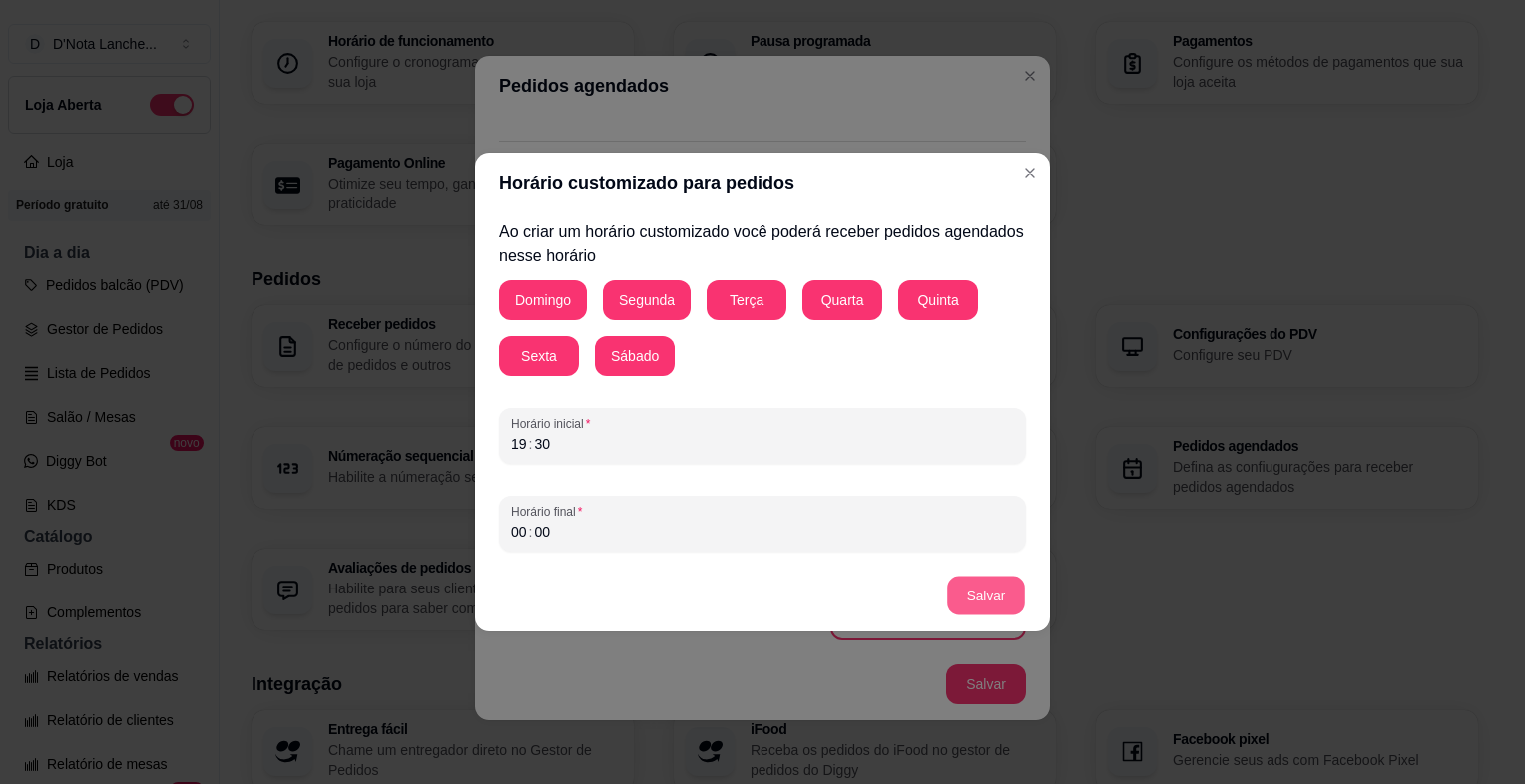 click on "Salvar" at bounding box center (986, 595) 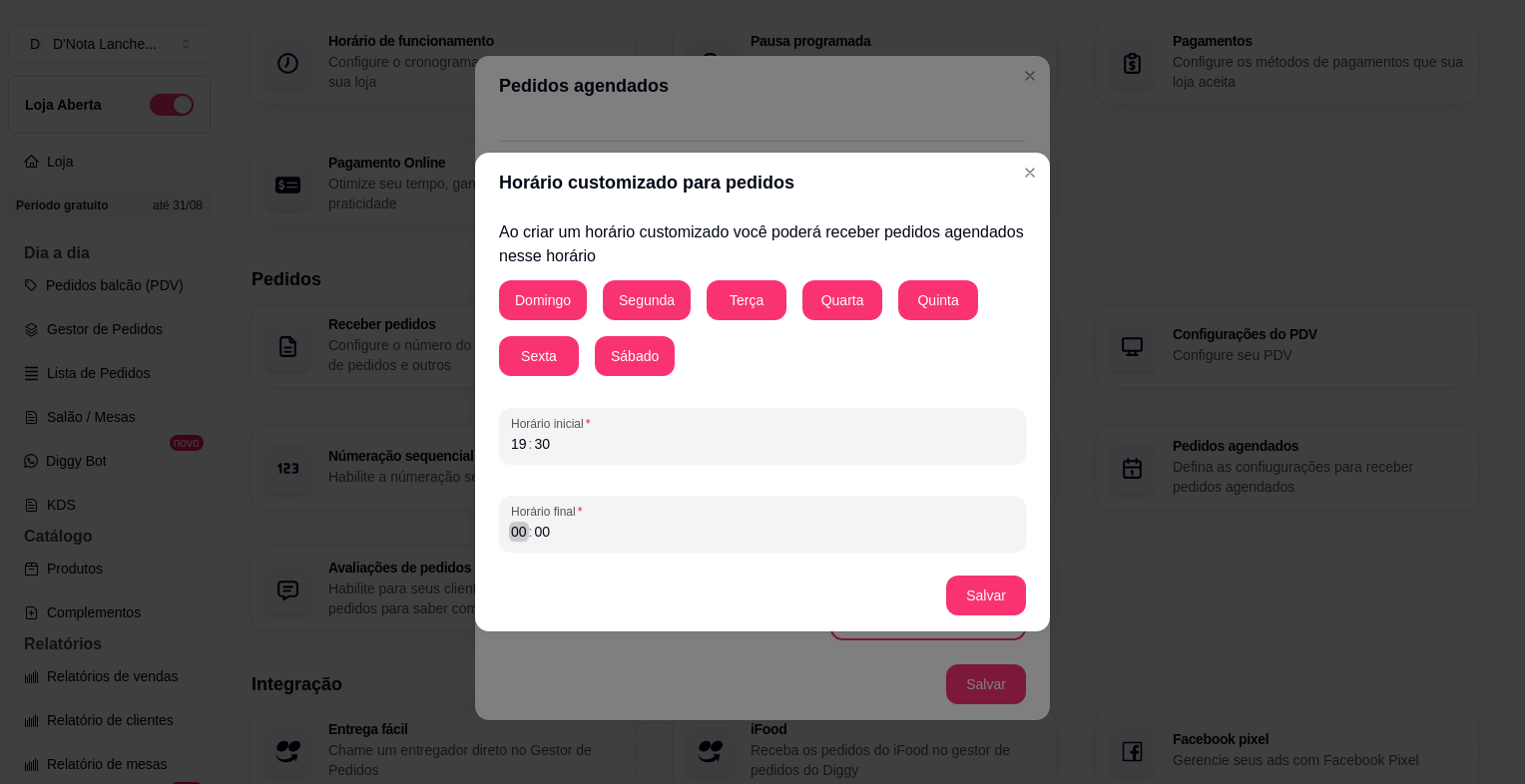 click on "00" at bounding box center (519, 532) 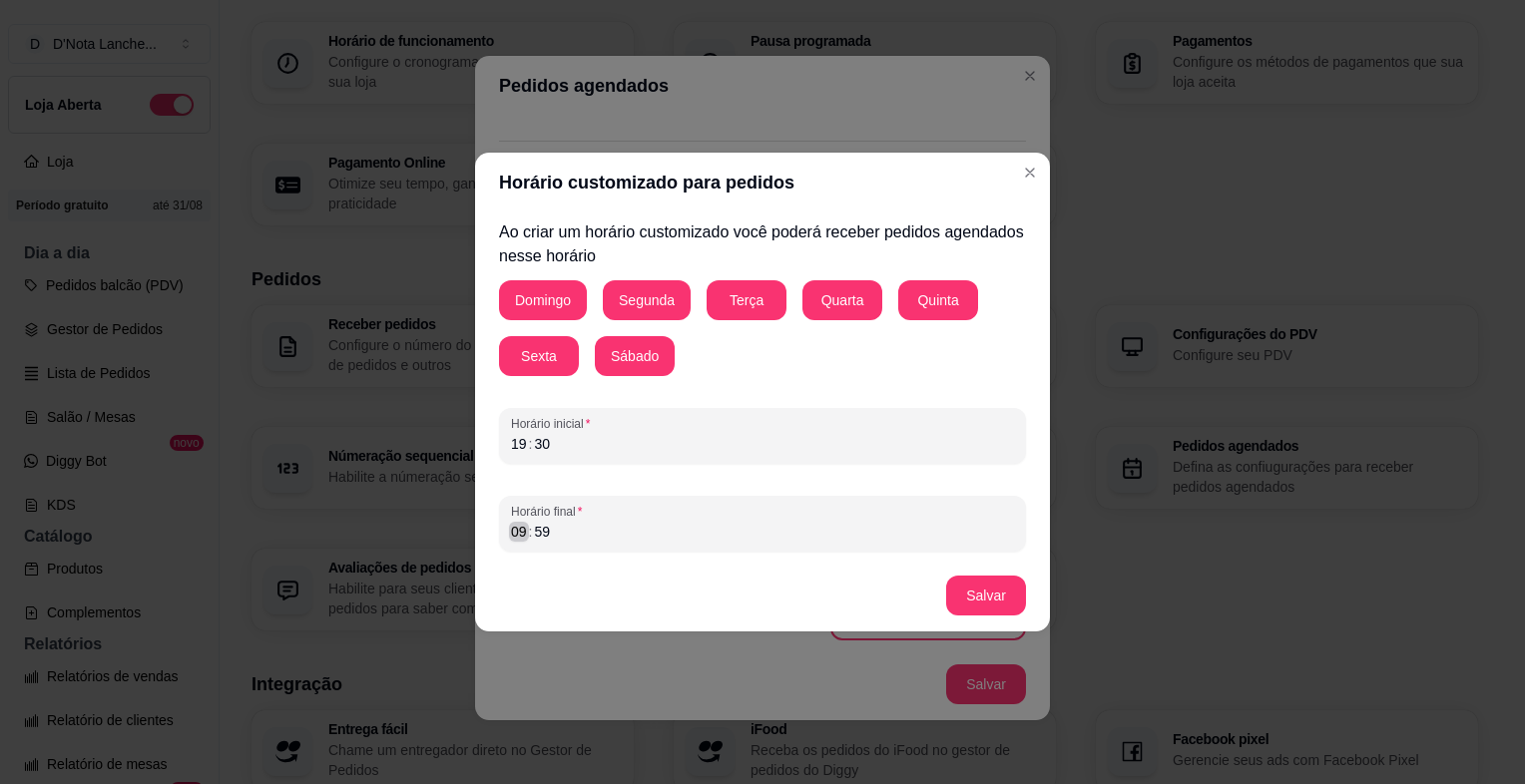 click on "09" at bounding box center (519, 532) 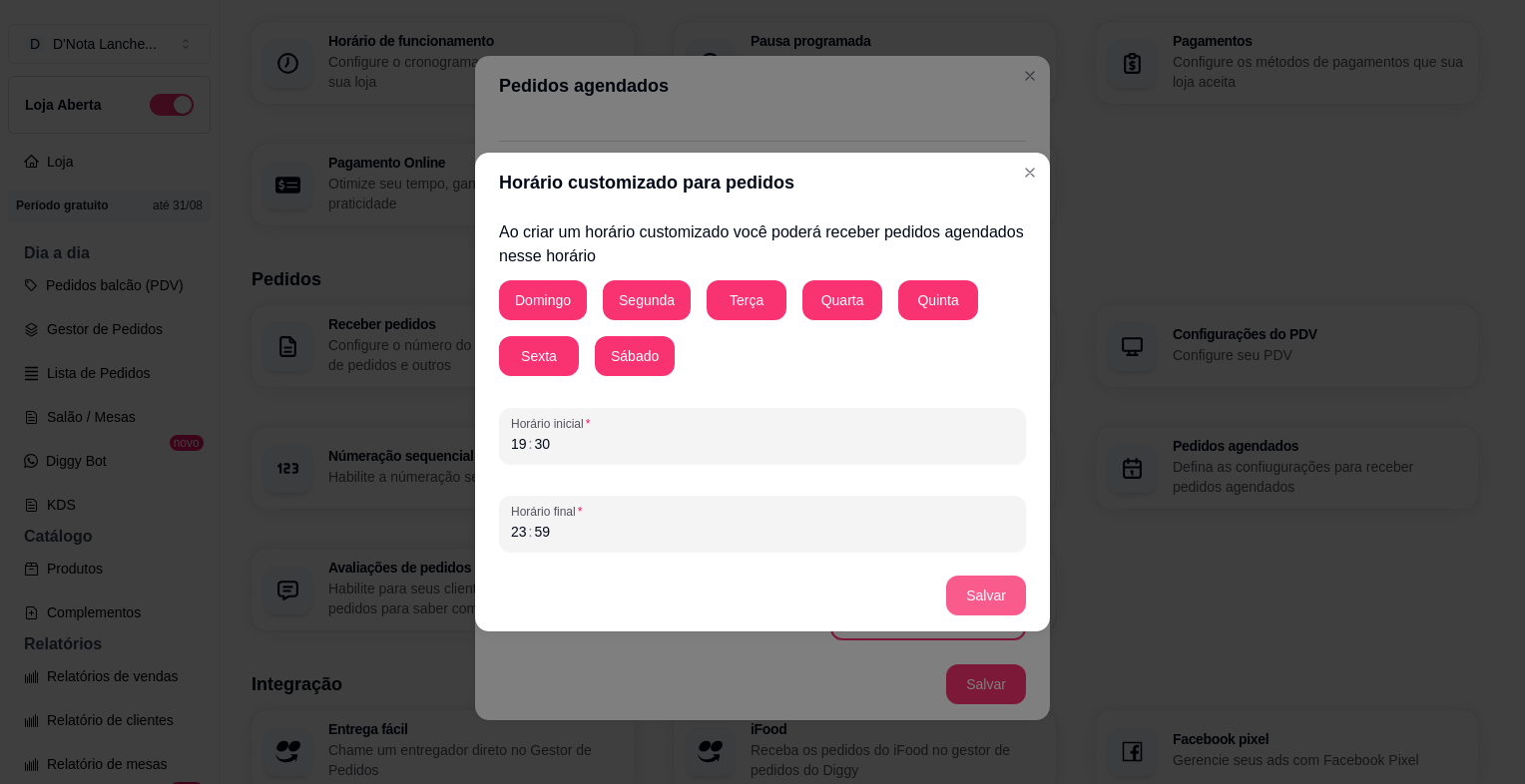 click on "Salvar" at bounding box center (986, 595) 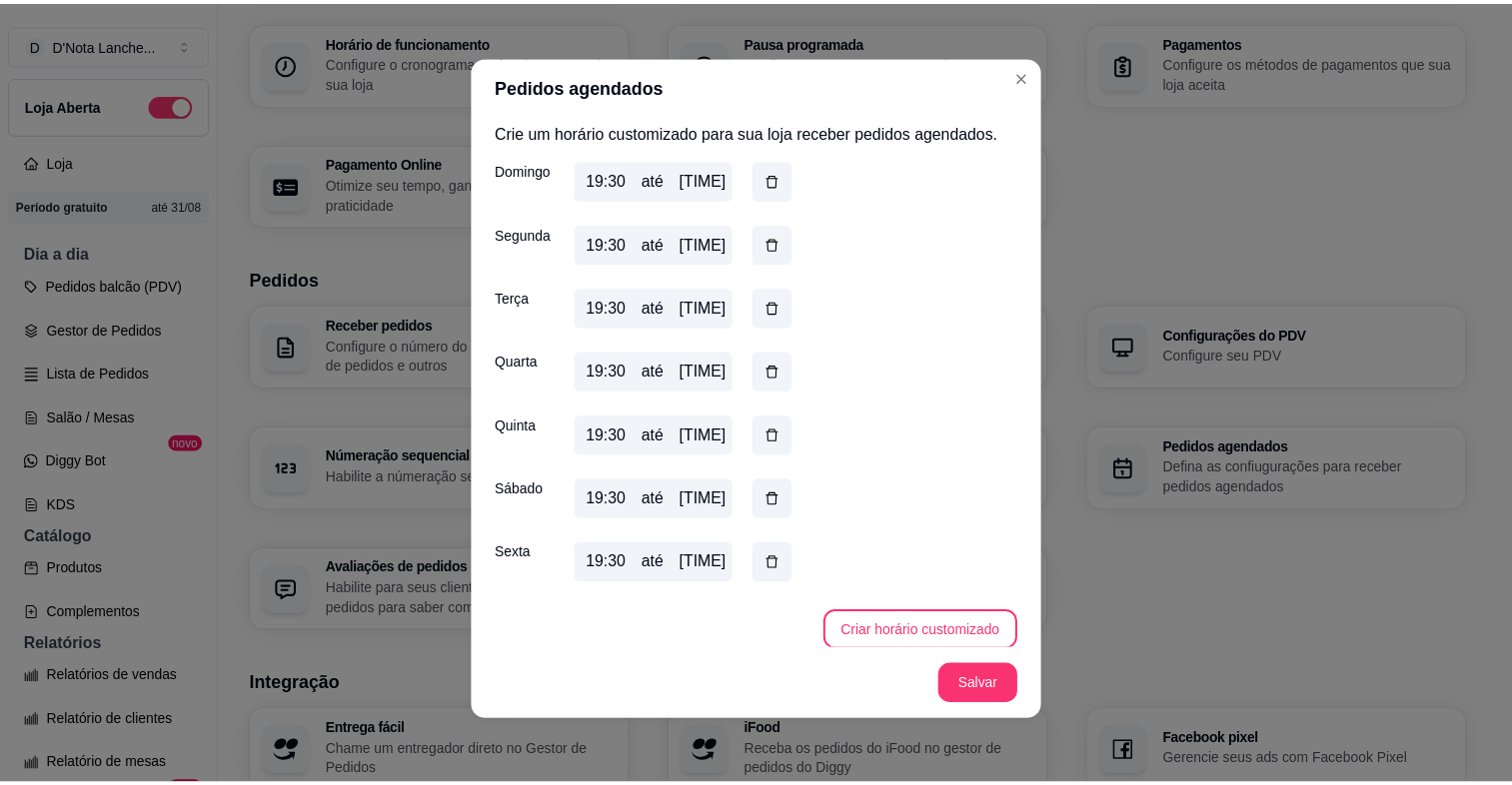 scroll, scrollTop: 550, scrollLeft: 0, axis: vertical 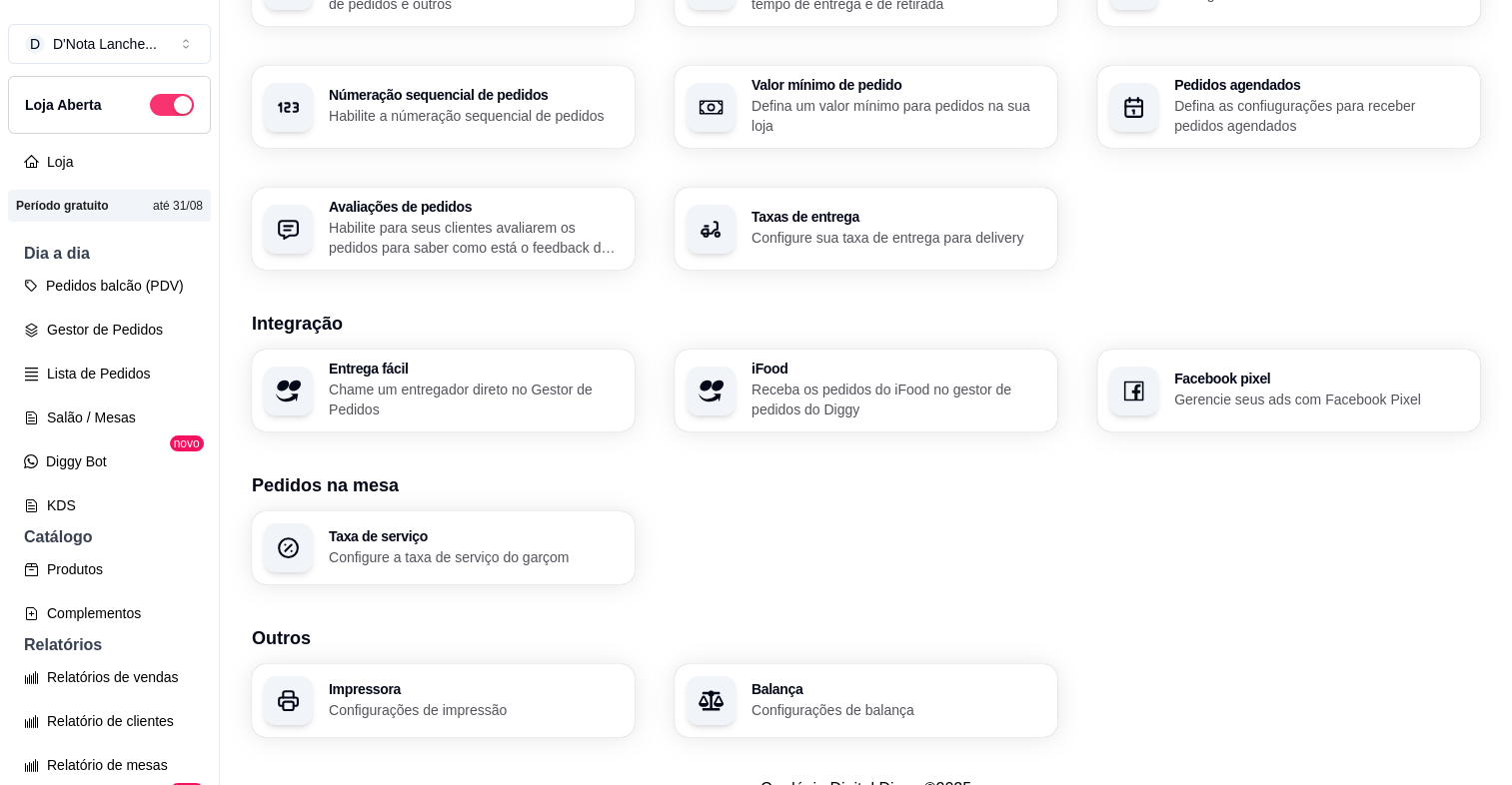 click on "Configure sua taxa de entrega para delivery" at bounding box center (898, 238) 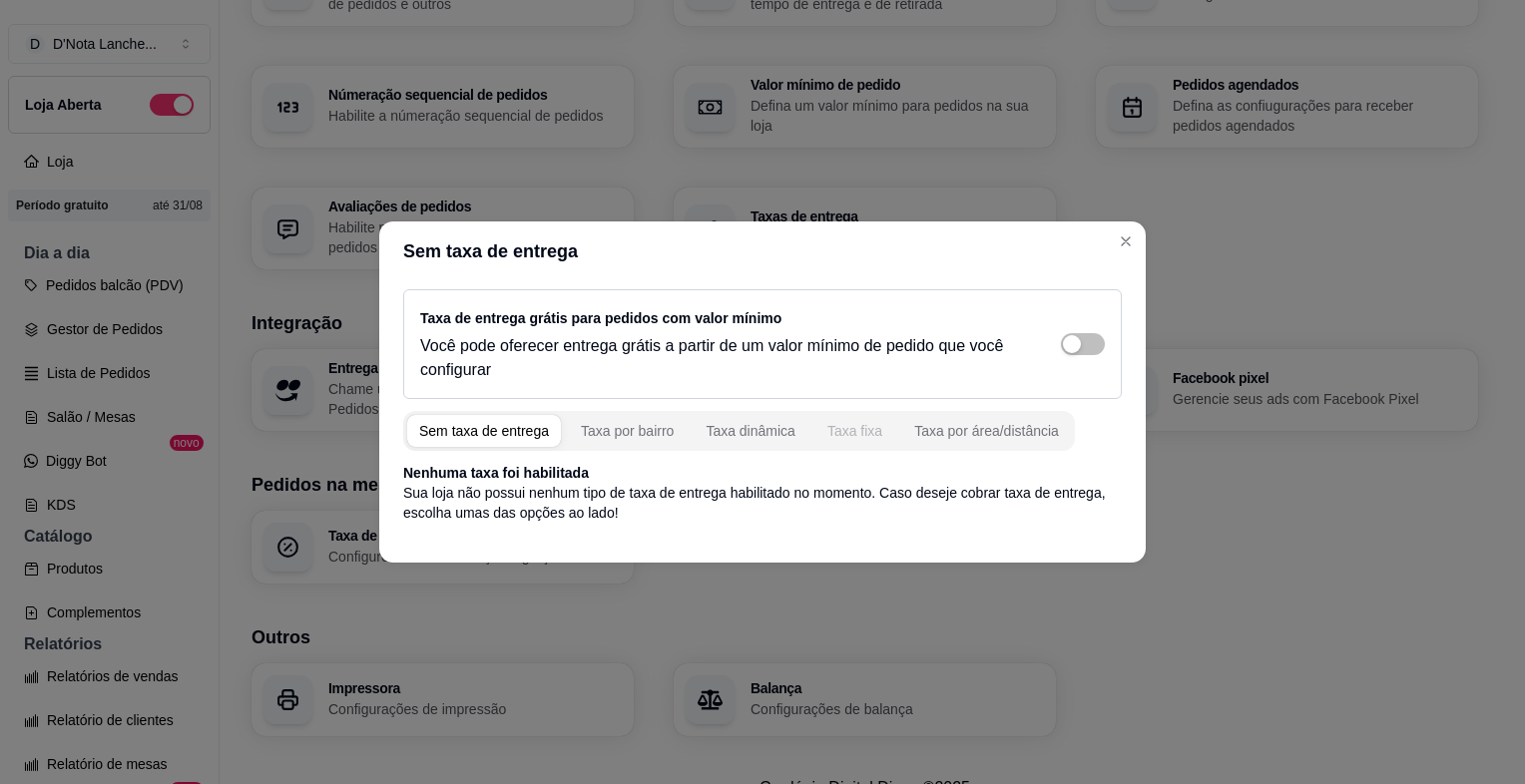 click on "Taxa fixa" at bounding box center [854, 431] 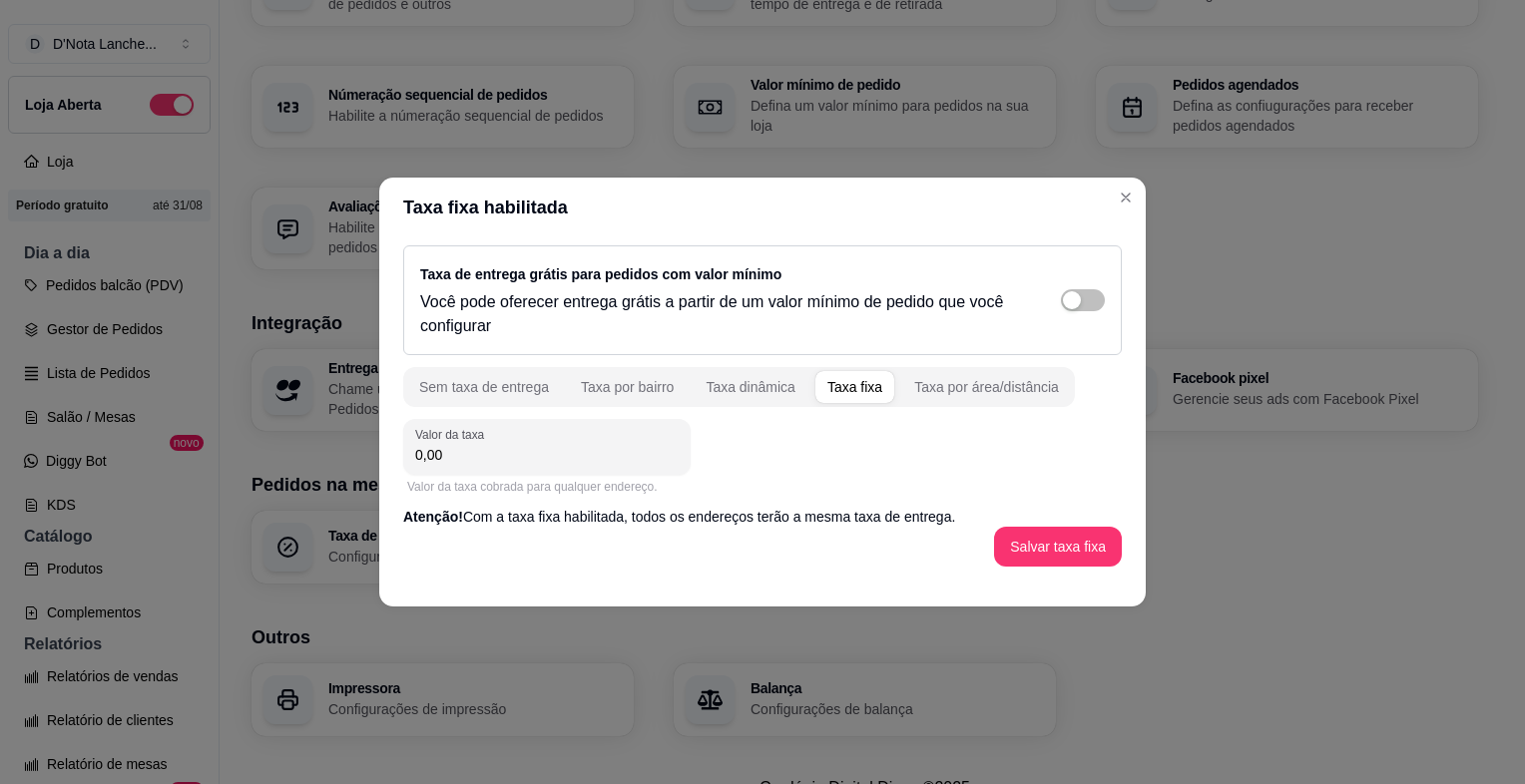 click on "0,00" at bounding box center [547, 455] 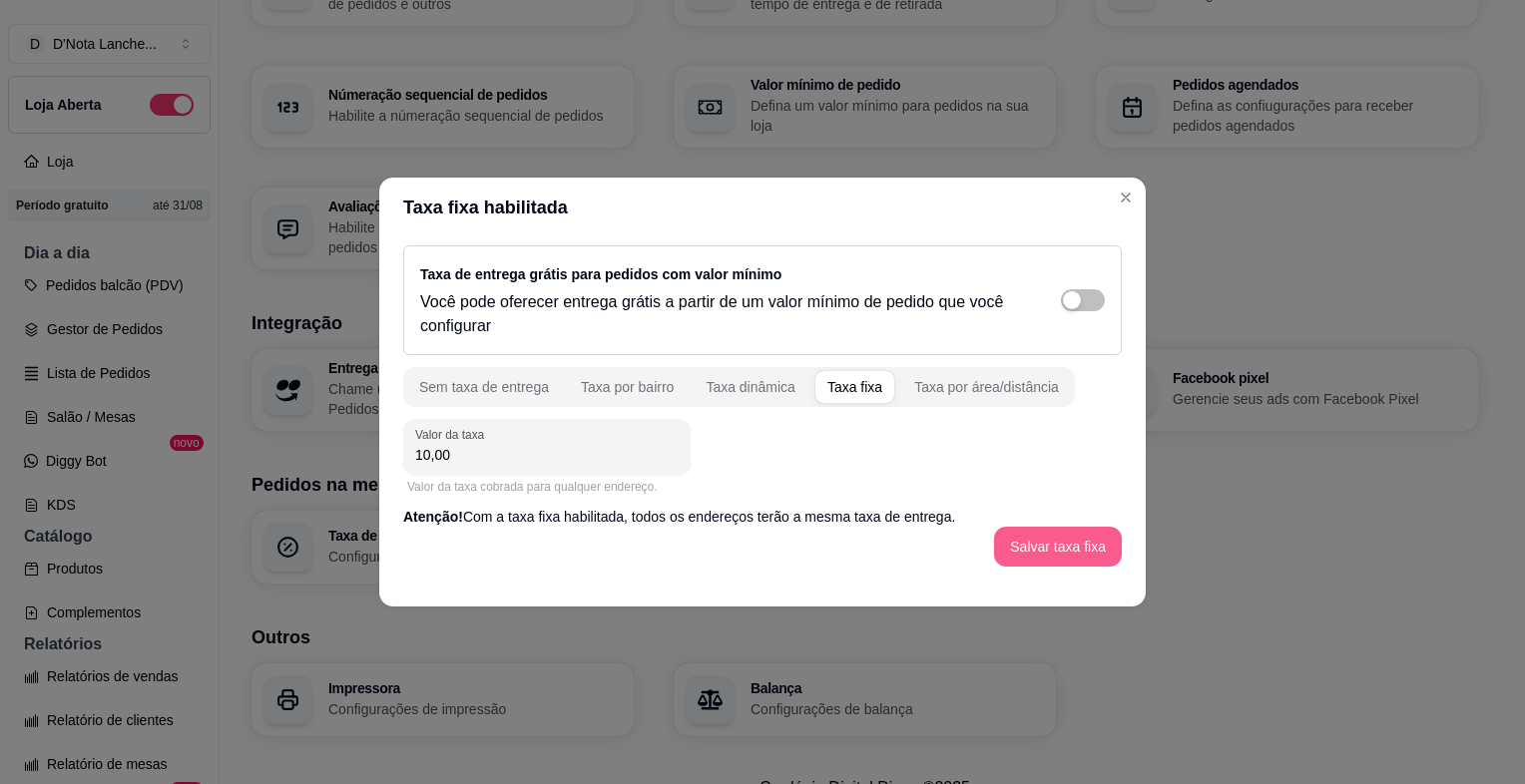 type on "10,00" 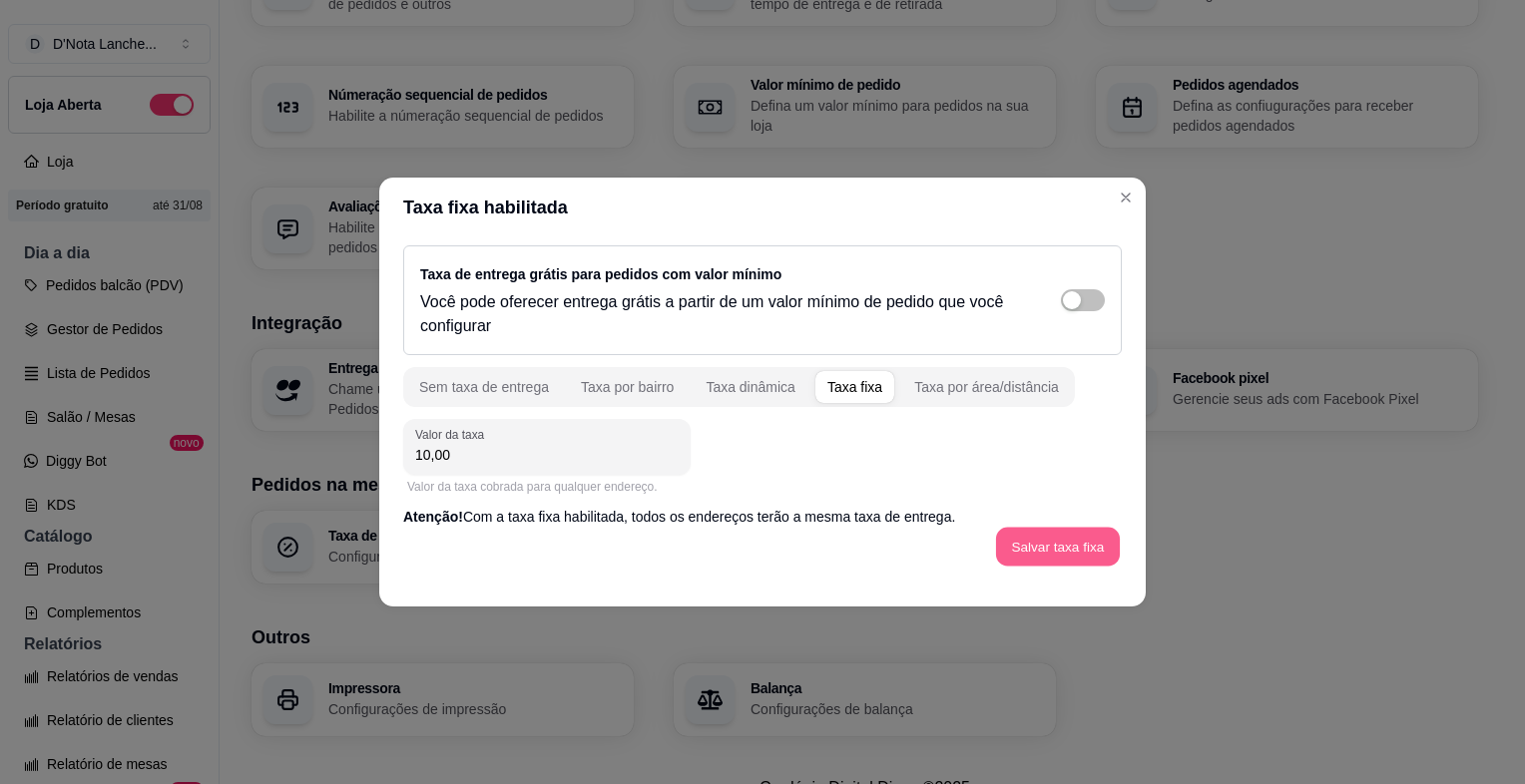 click on "Salvar taxa fixa" at bounding box center (1058, 547) 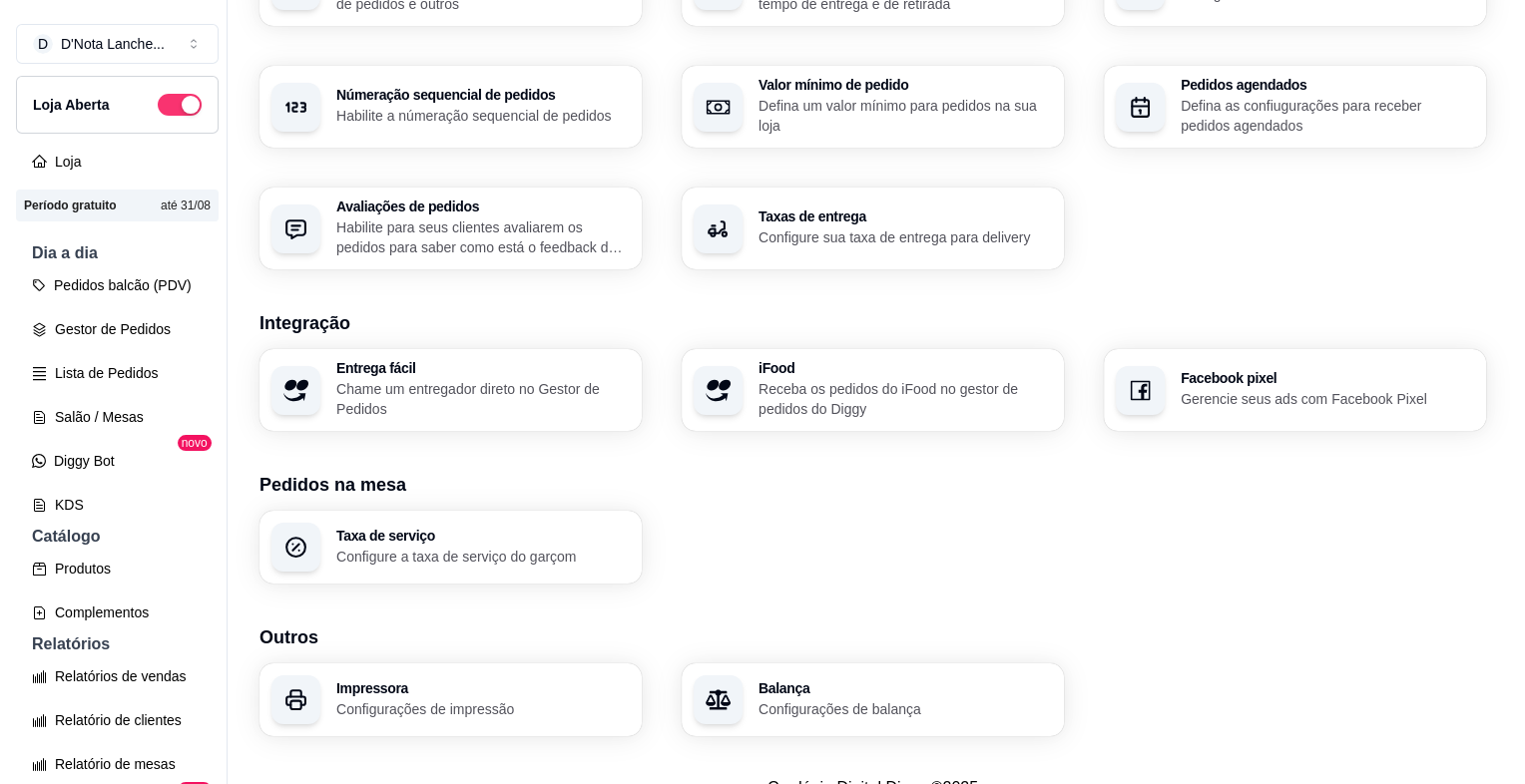 scroll, scrollTop: 627, scrollLeft: 0, axis: vertical 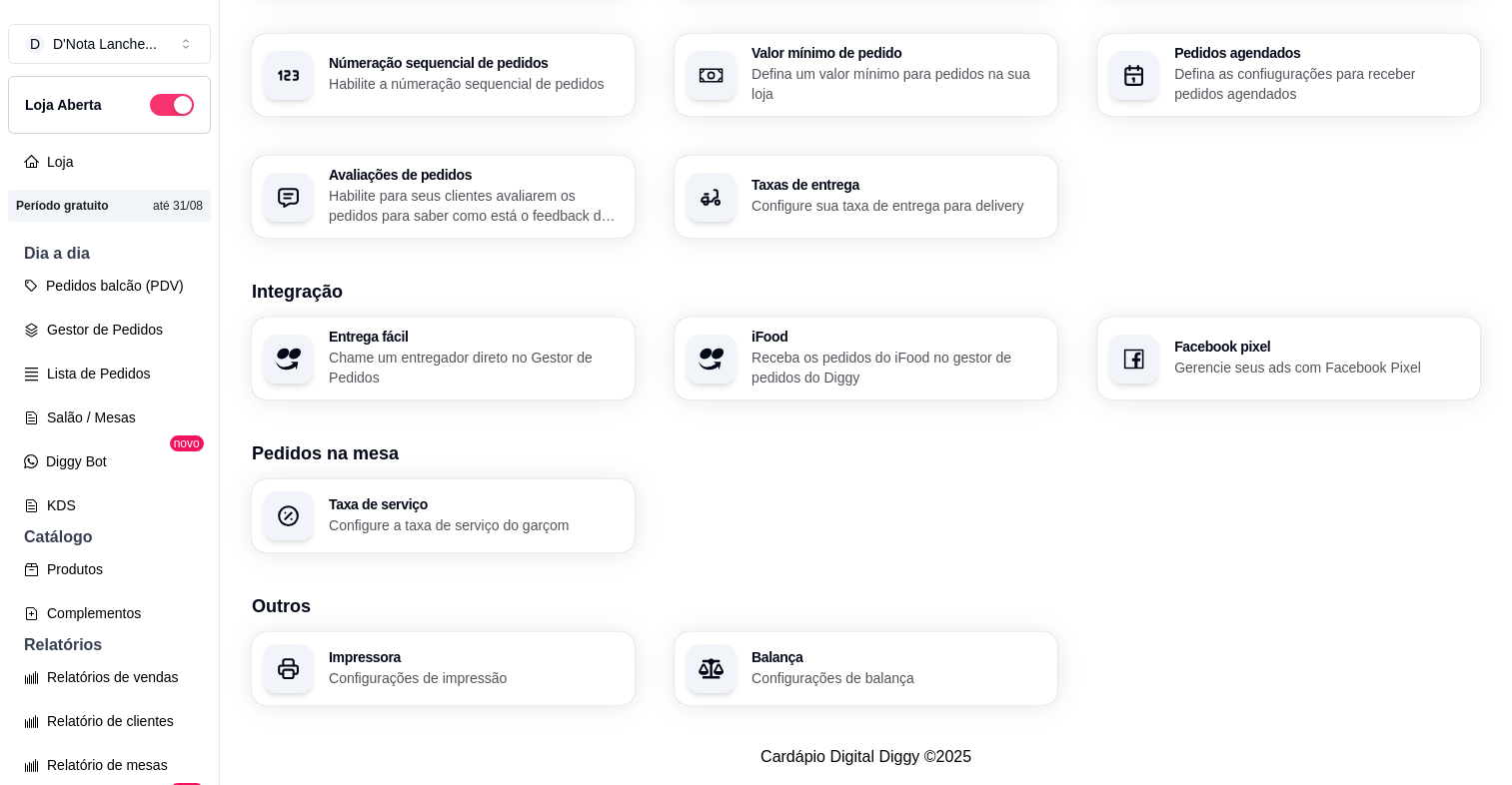 click on "Loja Informações da loja Principais informações da sua loja como endereço, nome e mais Customize o menu Altere as cores e interface do menu Usuários Gerencie os usuários da sua loja Horário de funcionamento Configure o cronograma de funcionamento da sua loja Pausa programada Configure uma pausa programada, para sua loja fechar em um período específico Pagamentos Configure os métodos de pagamentos que sua loja aceita Pagamento Online Otimize seu tempo, ganhe segurança e praticidade Cashback Configure uma porcentagem de cashback para incentivar seus clientes a comprarem em sua loja Pedidos Receber pedidos Configure o número do seu WhatsApp, gestor de pedidos e outros Tipos de pedidos Configure entrega, retirada, comer no local e tempo de entrega e de retirada Configurações do PDV Configure seu PDV Númeração sequencial de pedidos Habilite a númeração sequencial de pedidos Valor mínimo de pedido Defina um valor mínimo para pedidos na sua loja Pedidos agendados Avaliações de pedidos iFood" at bounding box center (865, 86) 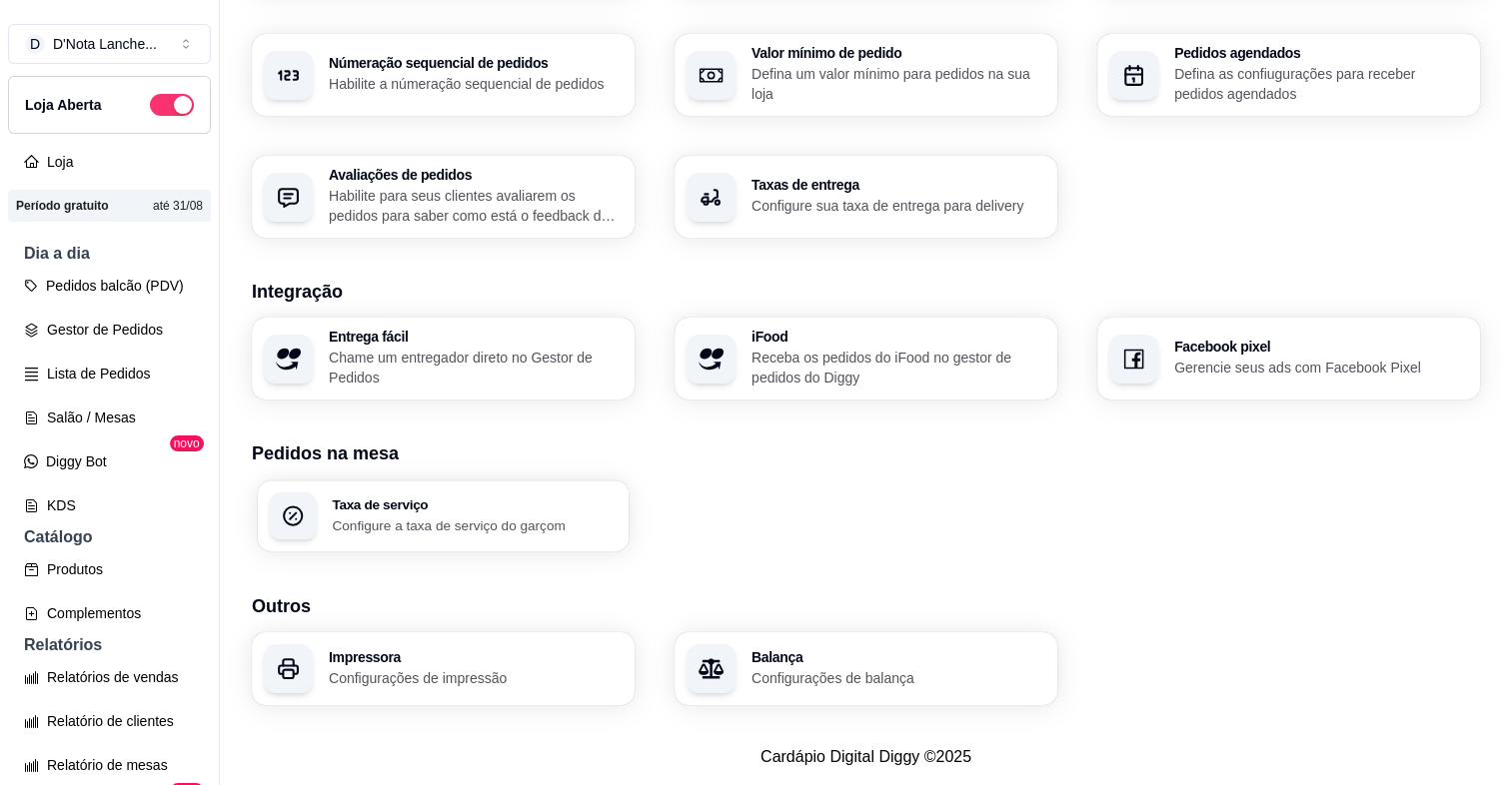 click on "Taxa de serviço Configure a taxa de serviço do garçom" at bounding box center (444, 515) 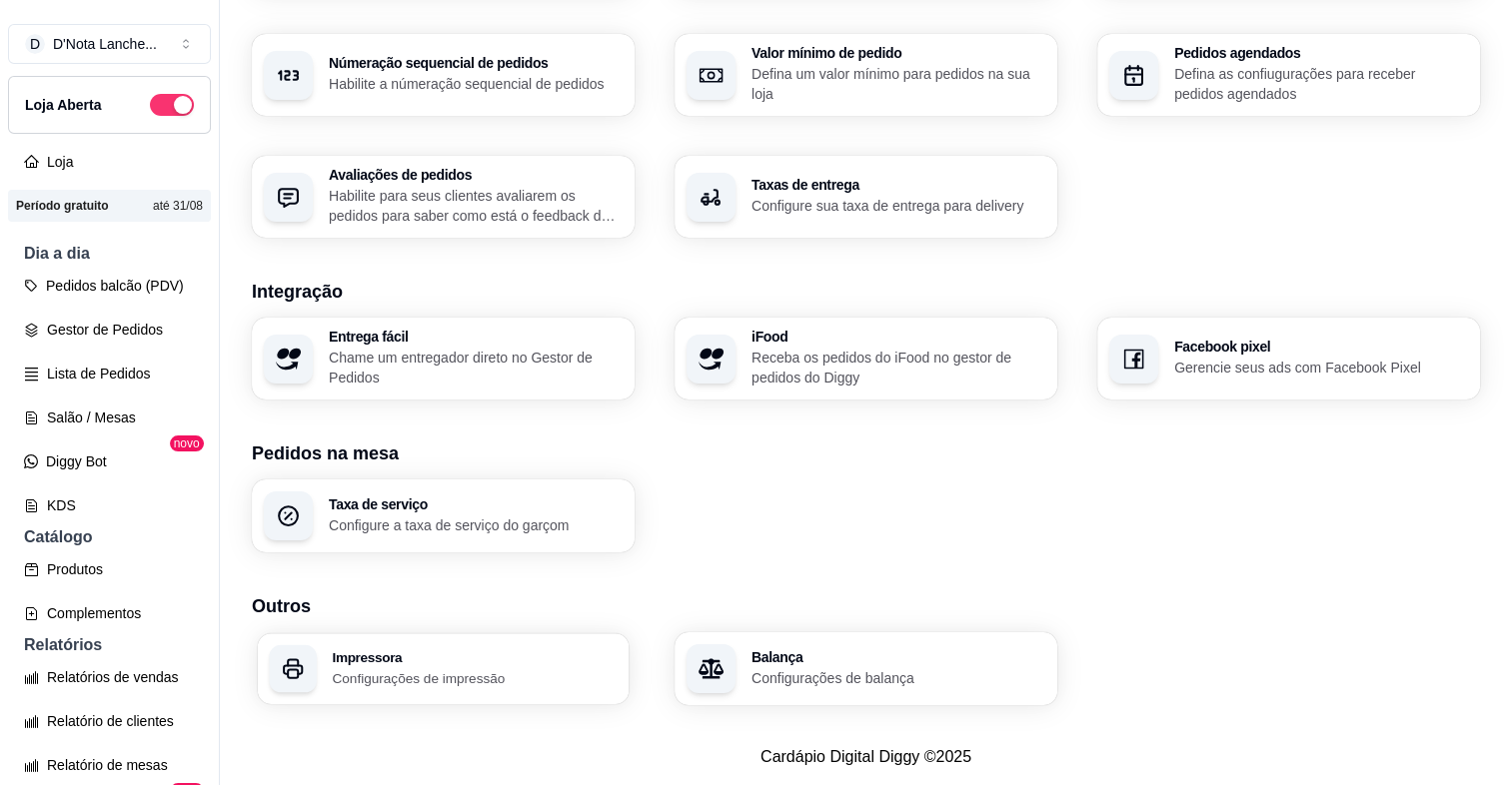 click on "Impressora" at bounding box center [474, 657] 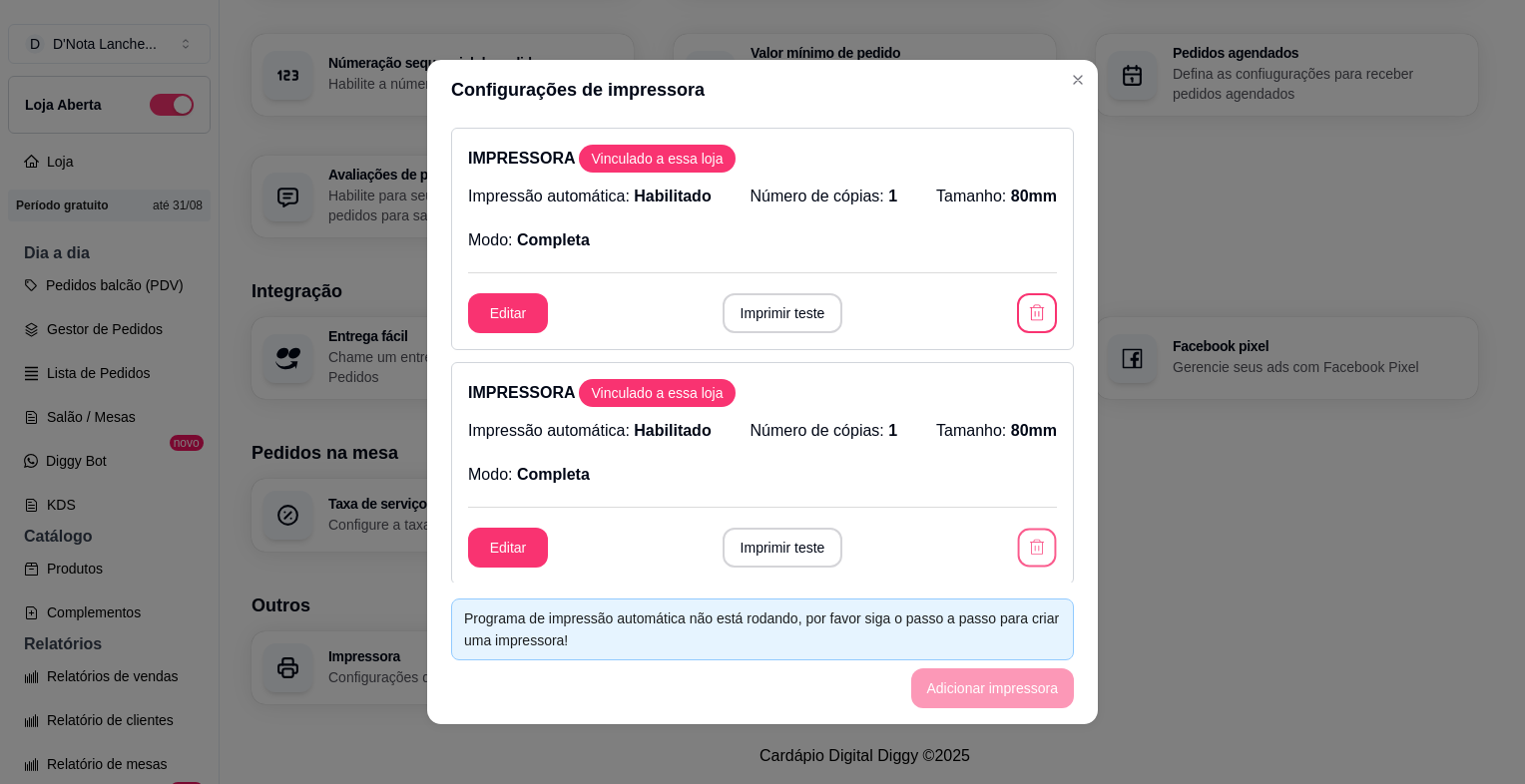 click 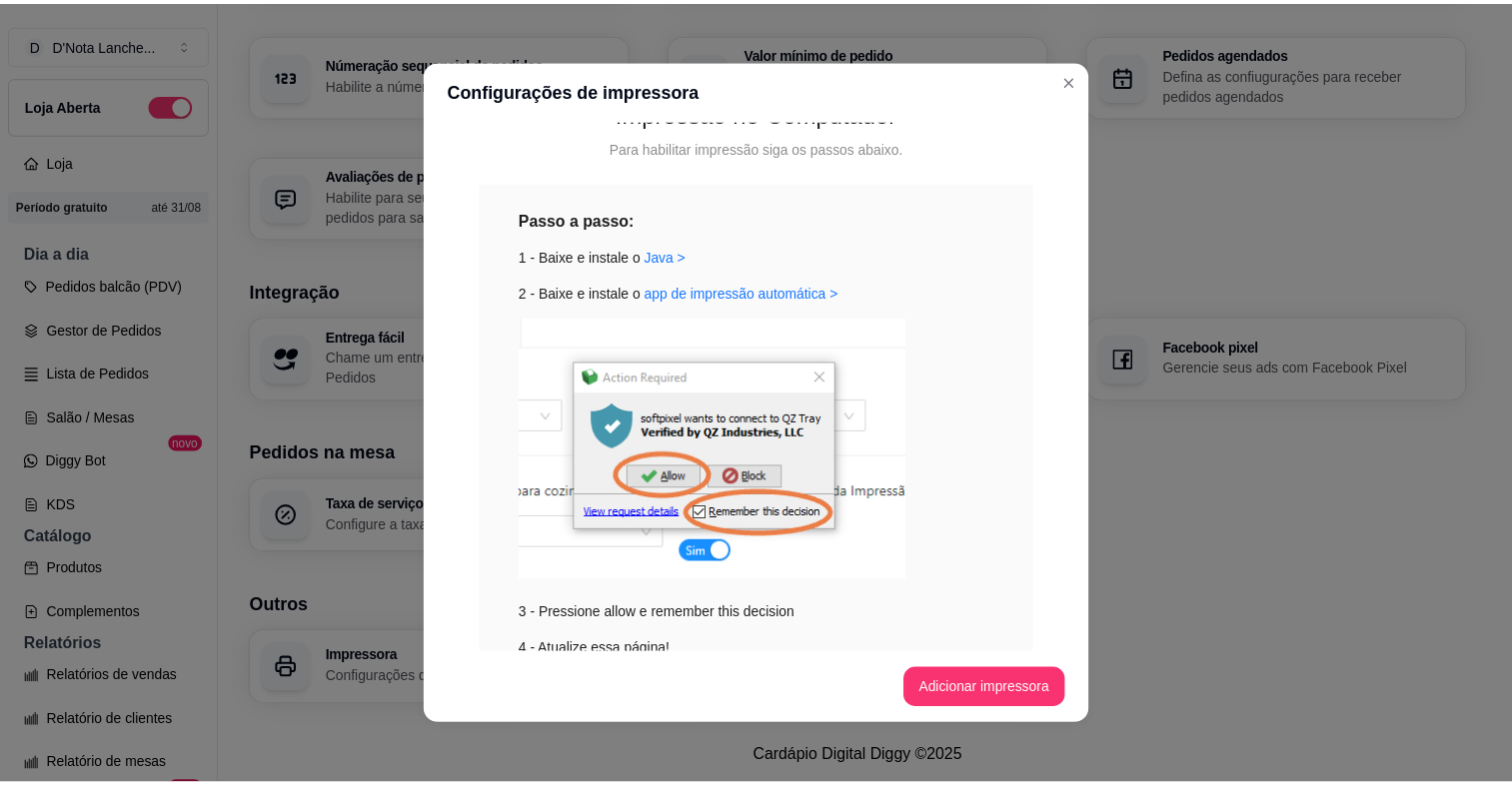 scroll, scrollTop: 510, scrollLeft: 0, axis: vertical 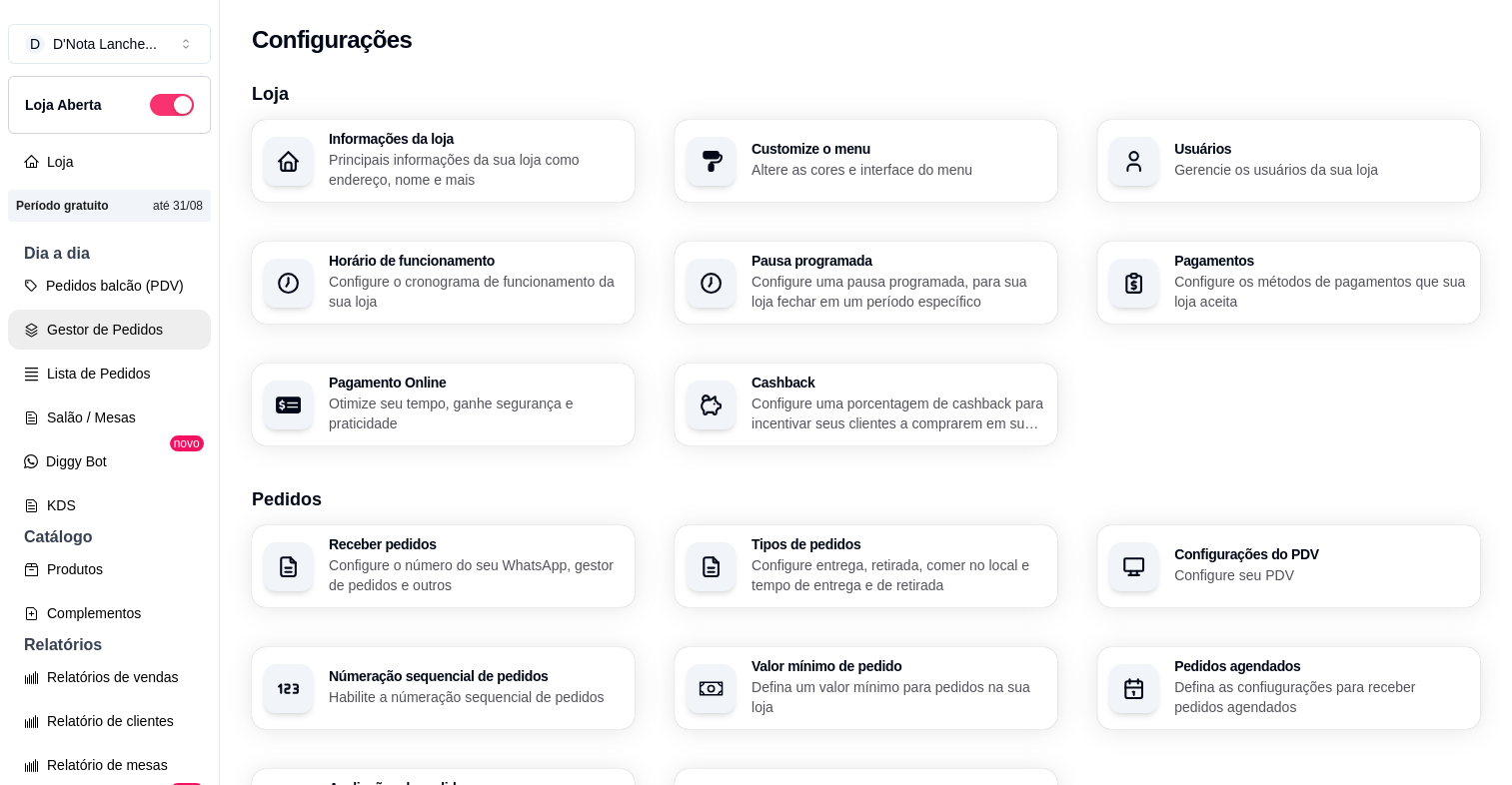 click on "Gestor de Pedidos" at bounding box center [109, 330] 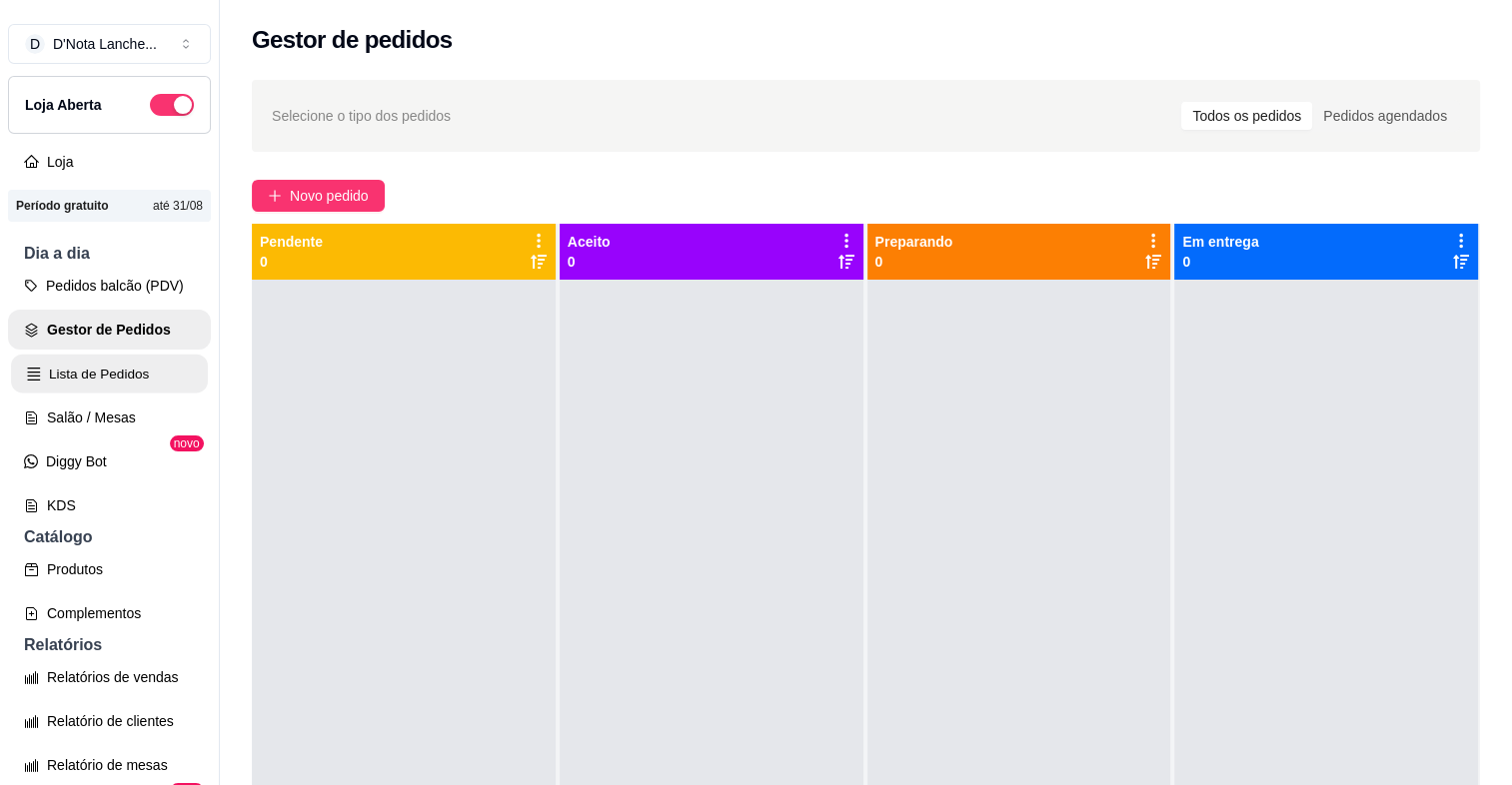 click on "Lista de Pedidos" at bounding box center (109, 374) 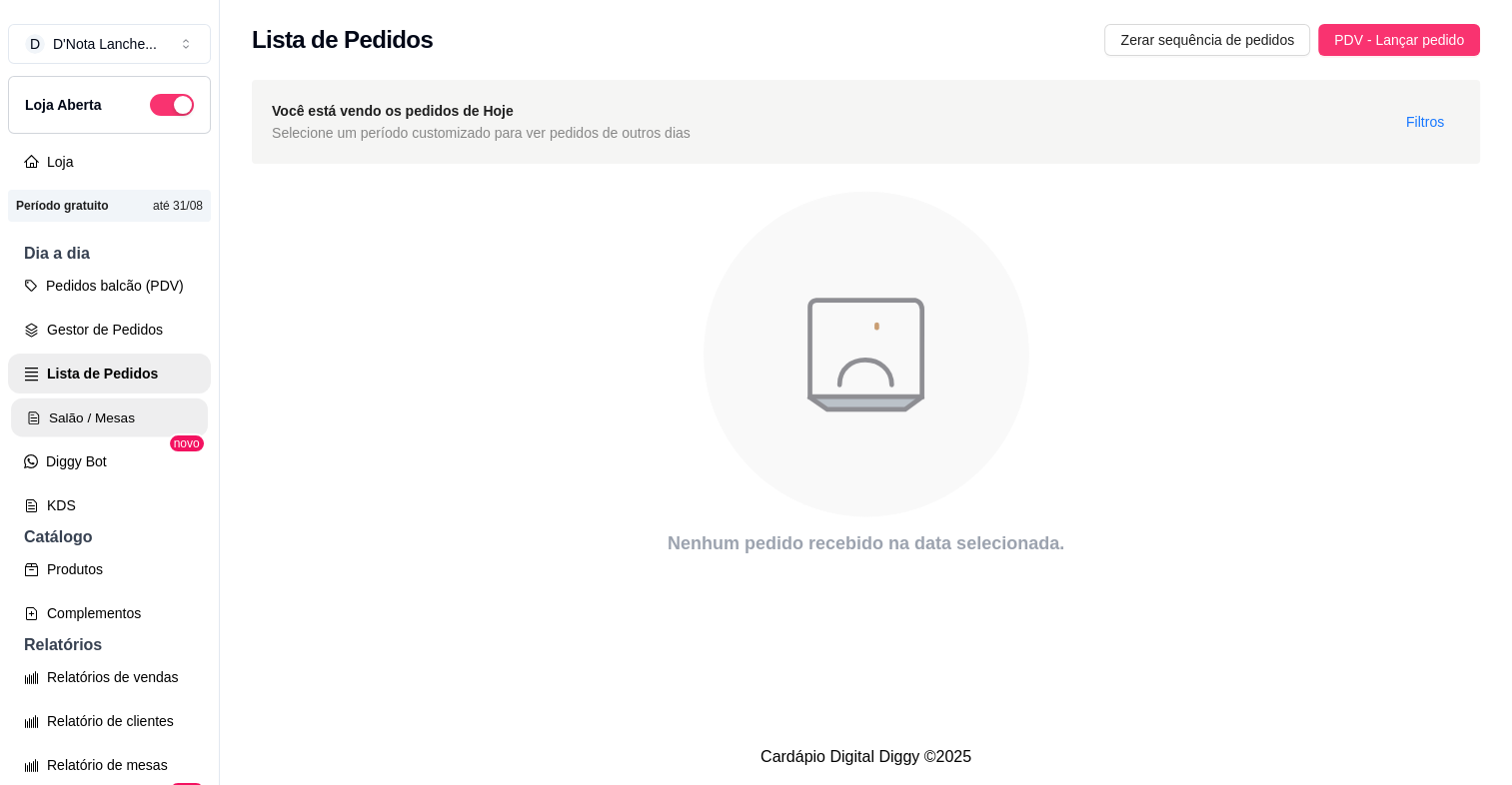 click on "Salão / Mesas" at bounding box center [109, 417] 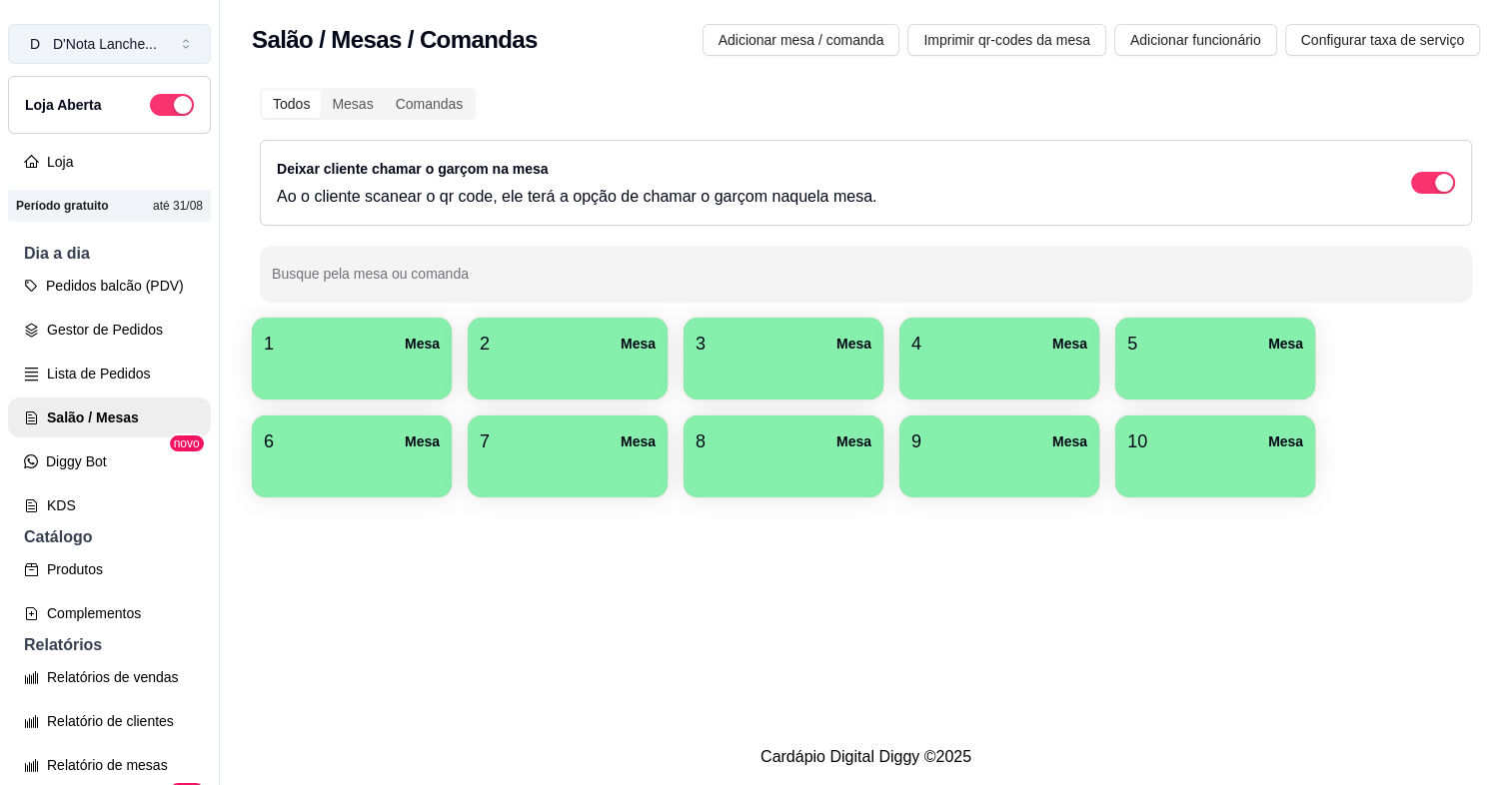 click on "D'Nota Lanche ..." at bounding box center [105, 44] 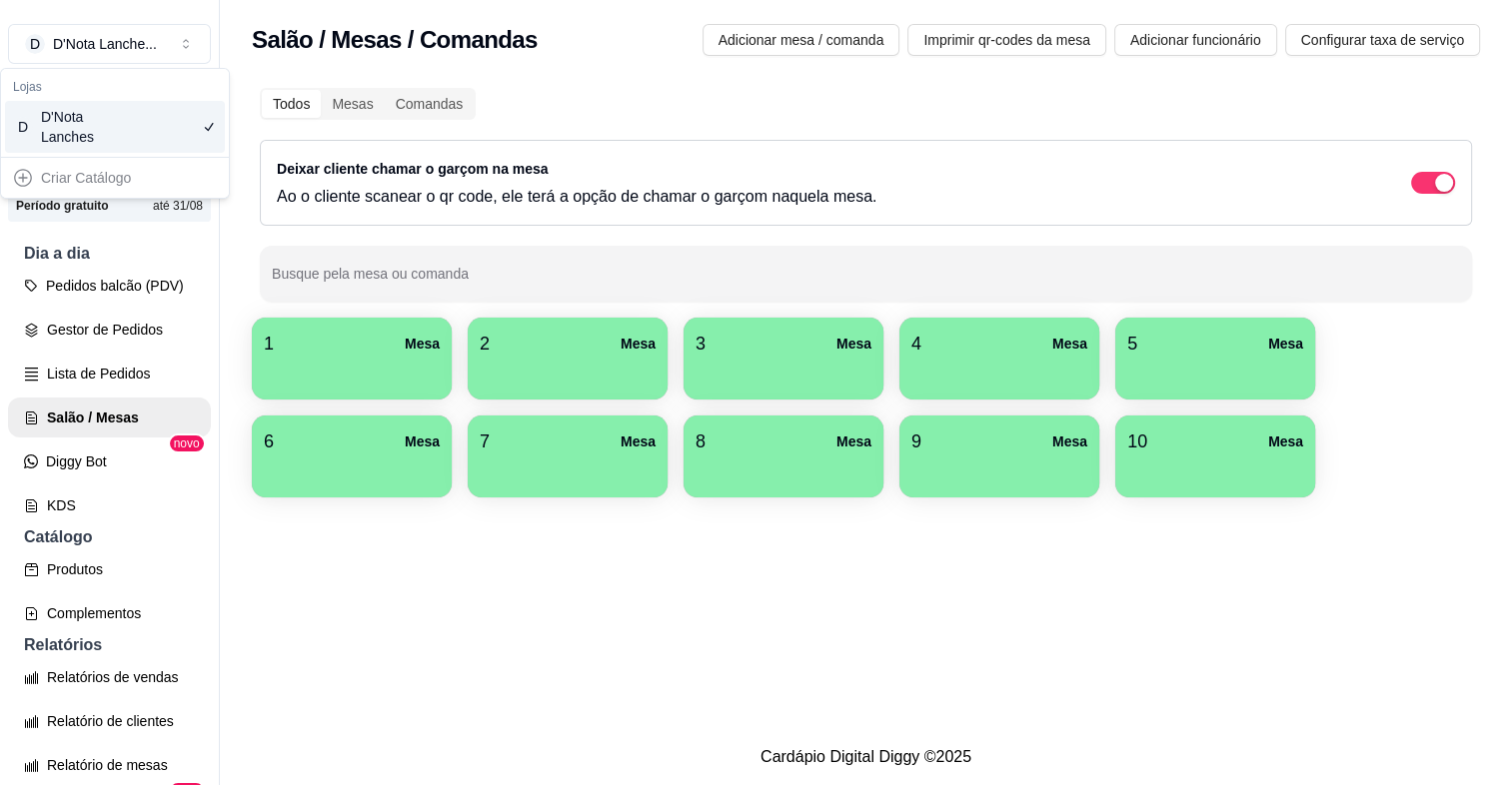 click on "Todos Mesas Comandas Deixar cliente chamar o garçom na mesa Ao o cliente scanear o qr code, ele terá a opção de chamar o garçom naquela mesa. Busque pela mesa ou comanda" at bounding box center (865, 195) 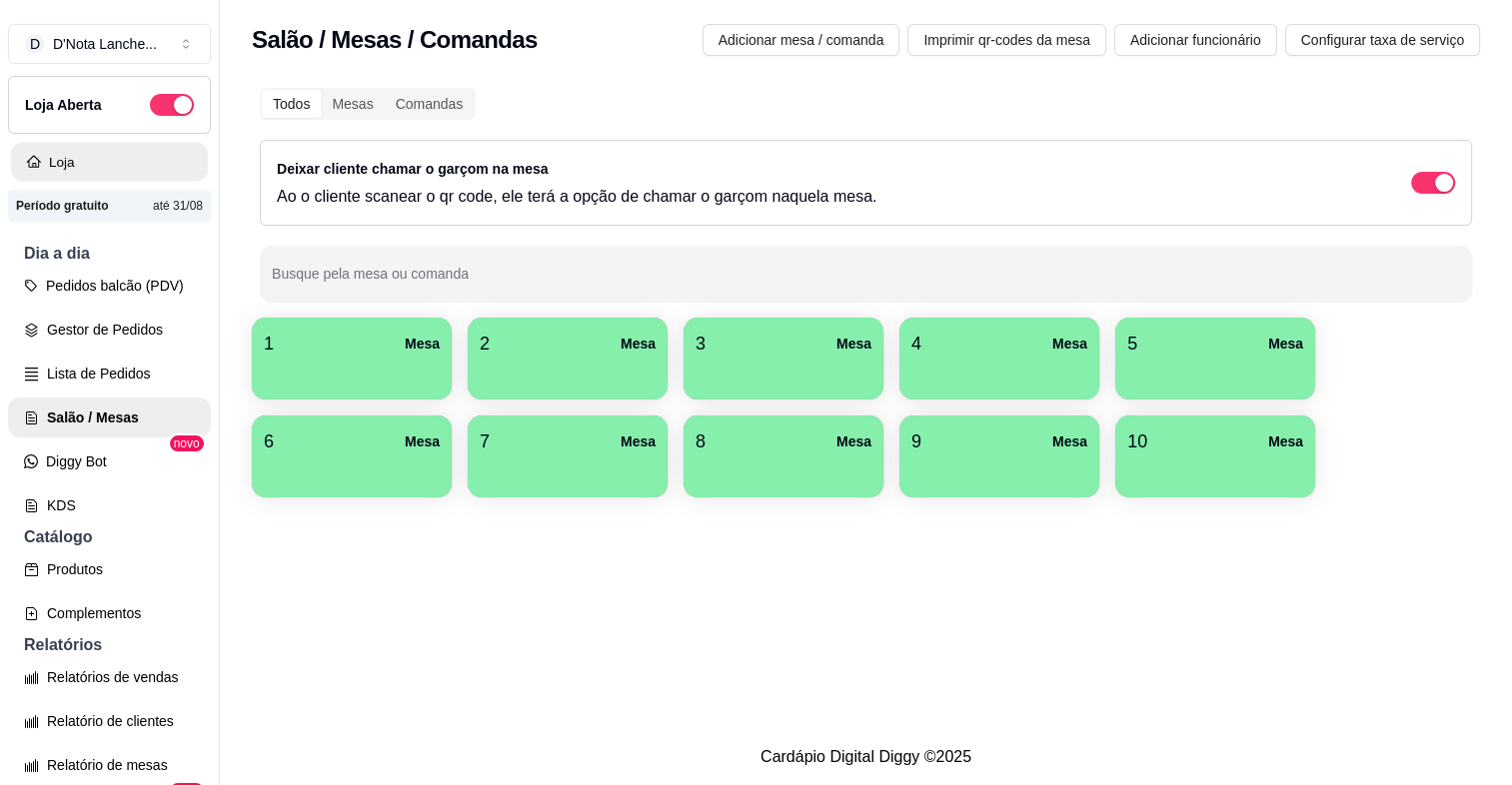 click on "Loja" at bounding box center [109, 162] 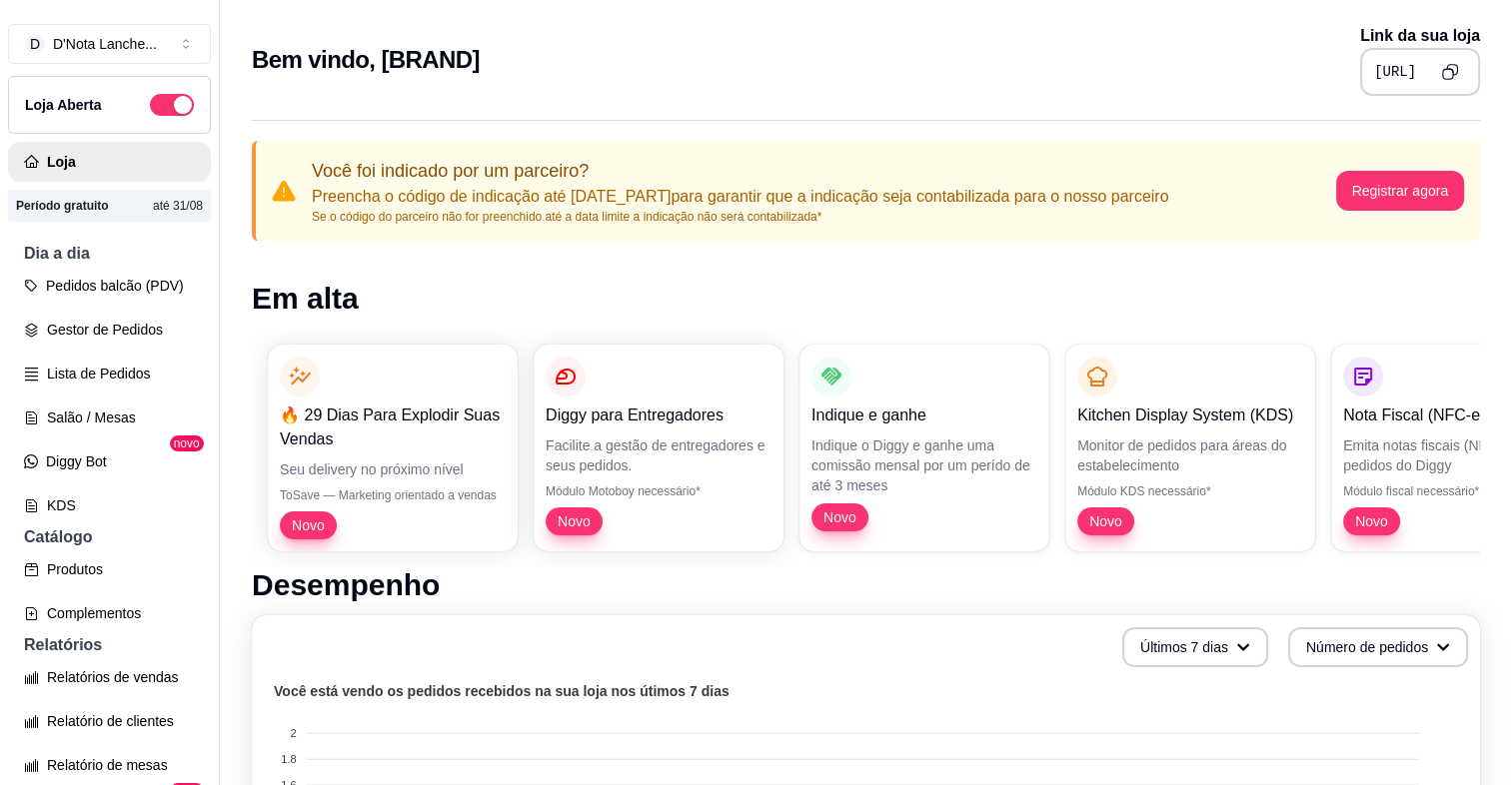 click at bounding box center (1449, 71) 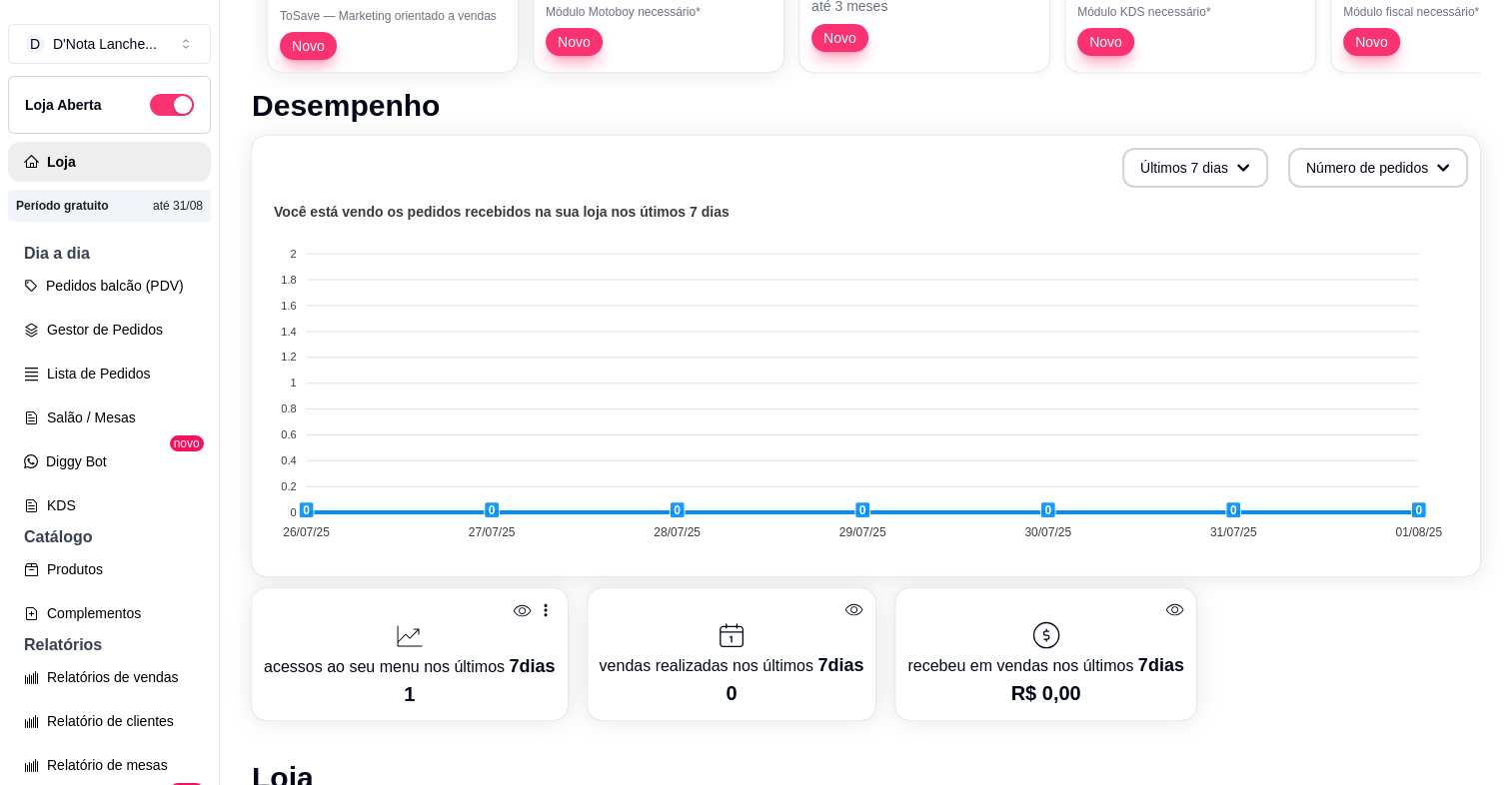 scroll, scrollTop: 483, scrollLeft: 0, axis: vertical 